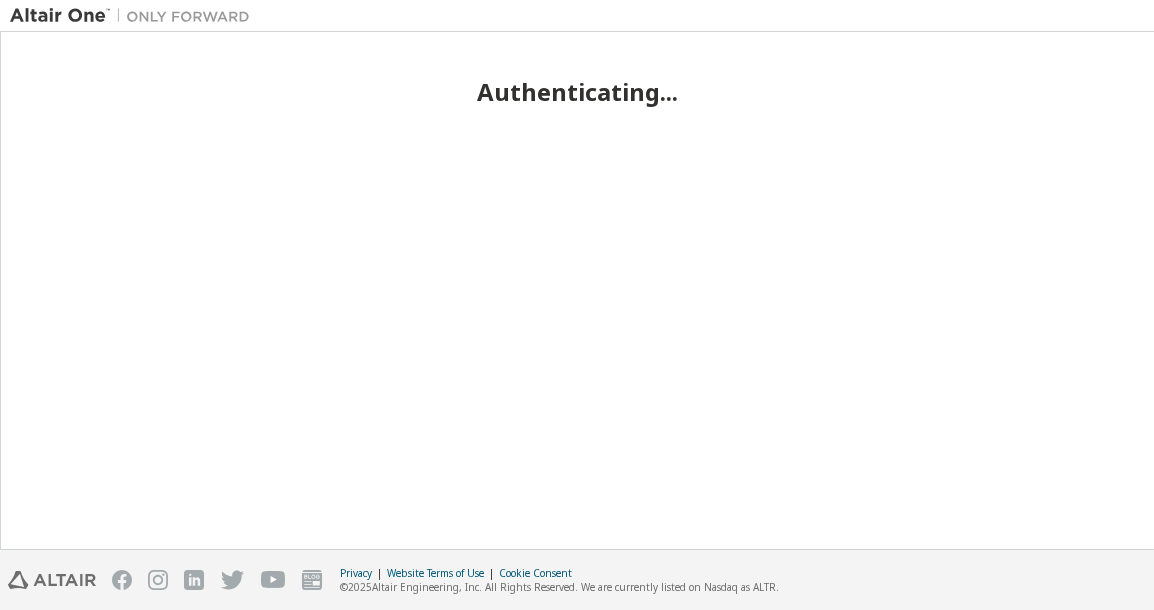 scroll, scrollTop: 0, scrollLeft: 0, axis: both 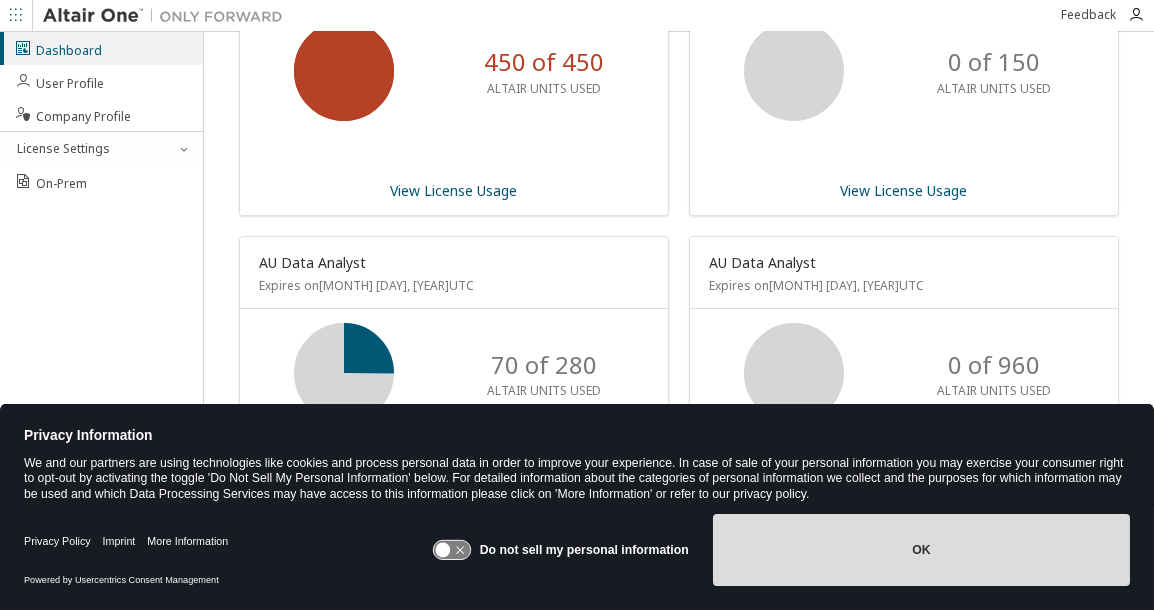 click on "OK" at bounding box center [921, 550] 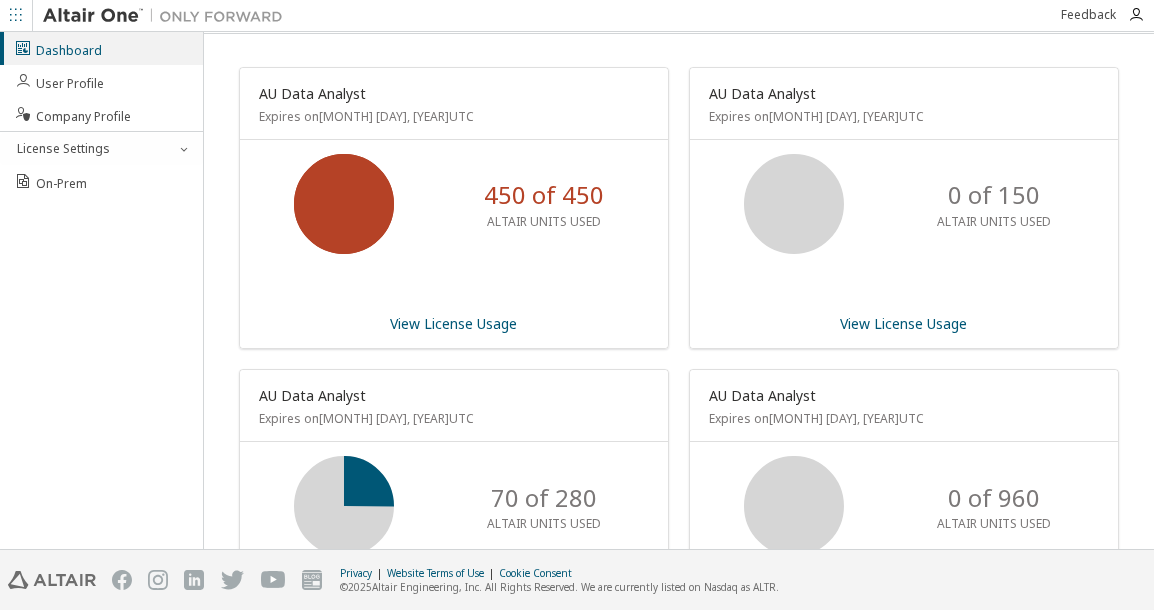scroll, scrollTop: 0, scrollLeft: 0, axis: both 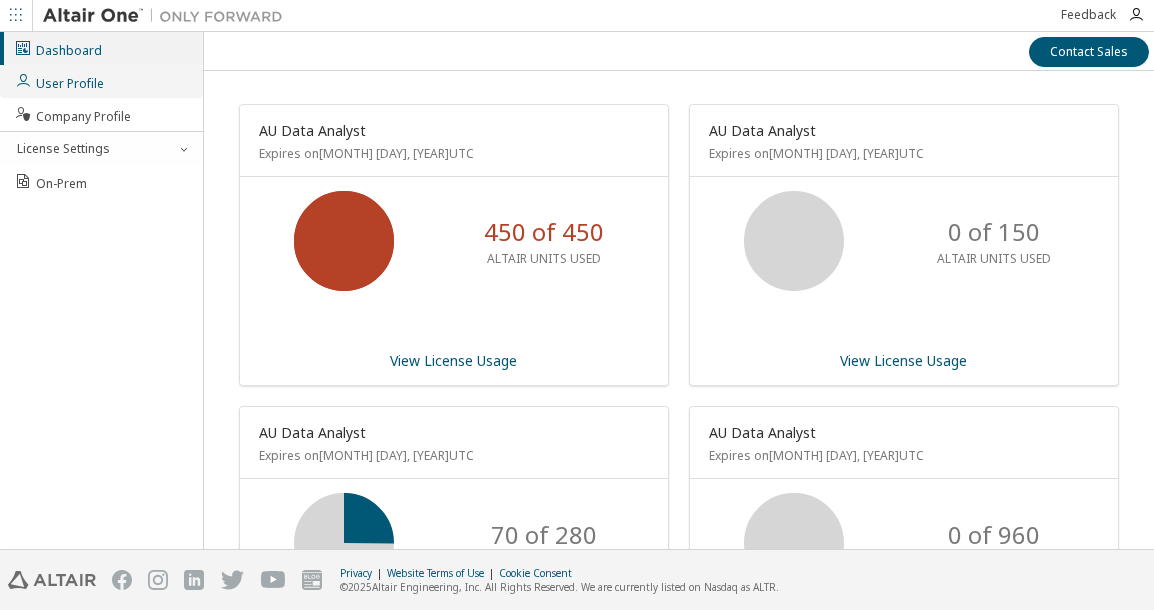 click on "User Profile" at bounding box center [59, 81] 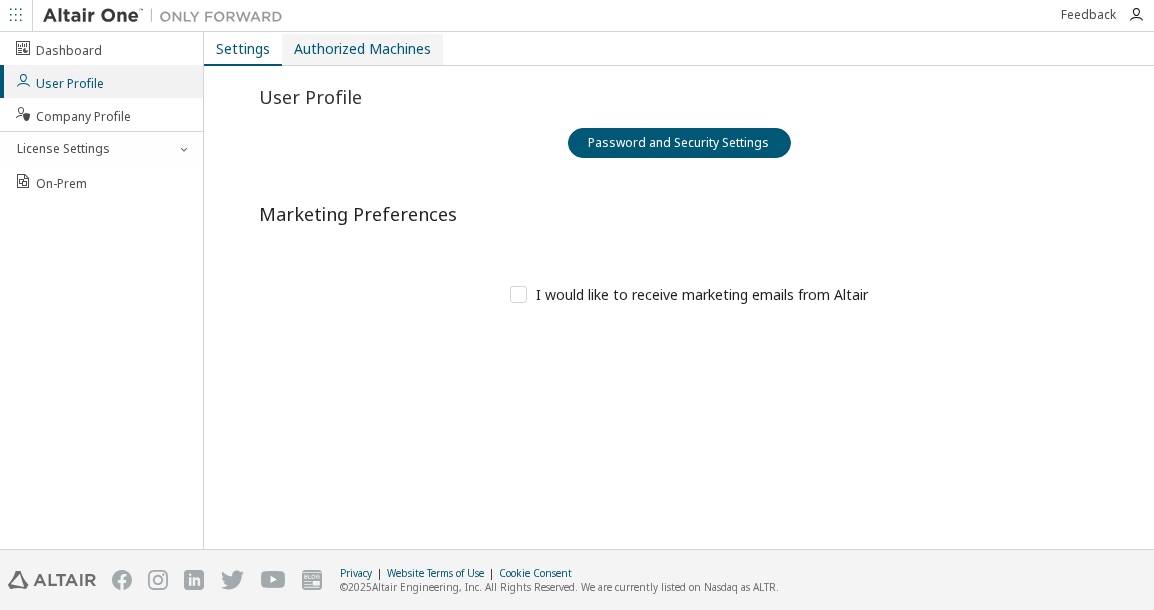 click on "Authorized Machines" at bounding box center [362, 49] 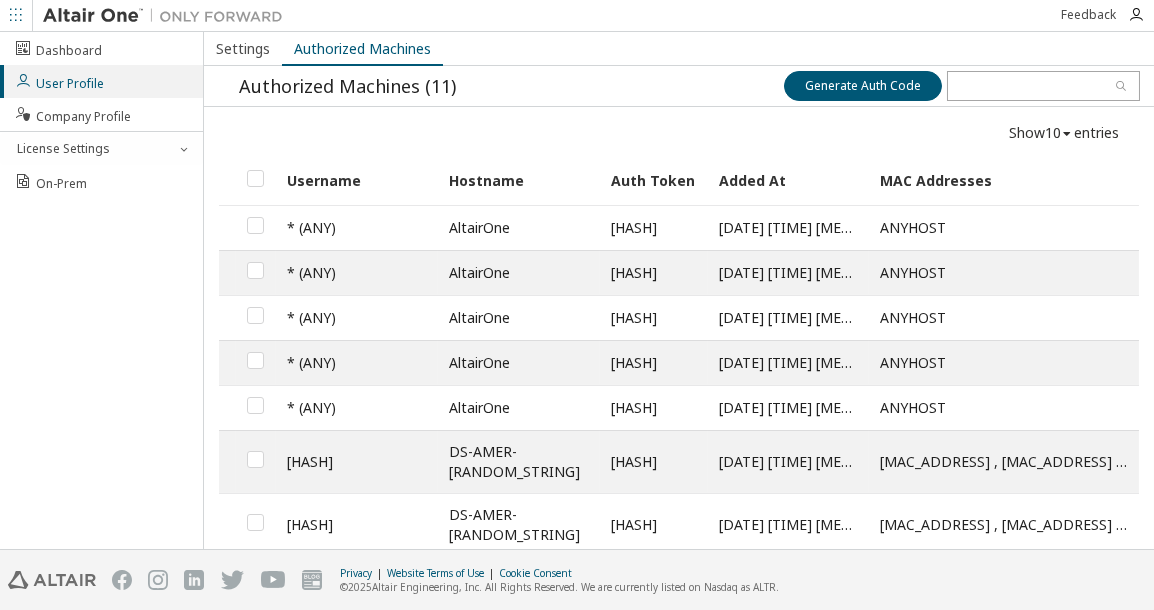 scroll, scrollTop: 163, scrollLeft: 0, axis: vertical 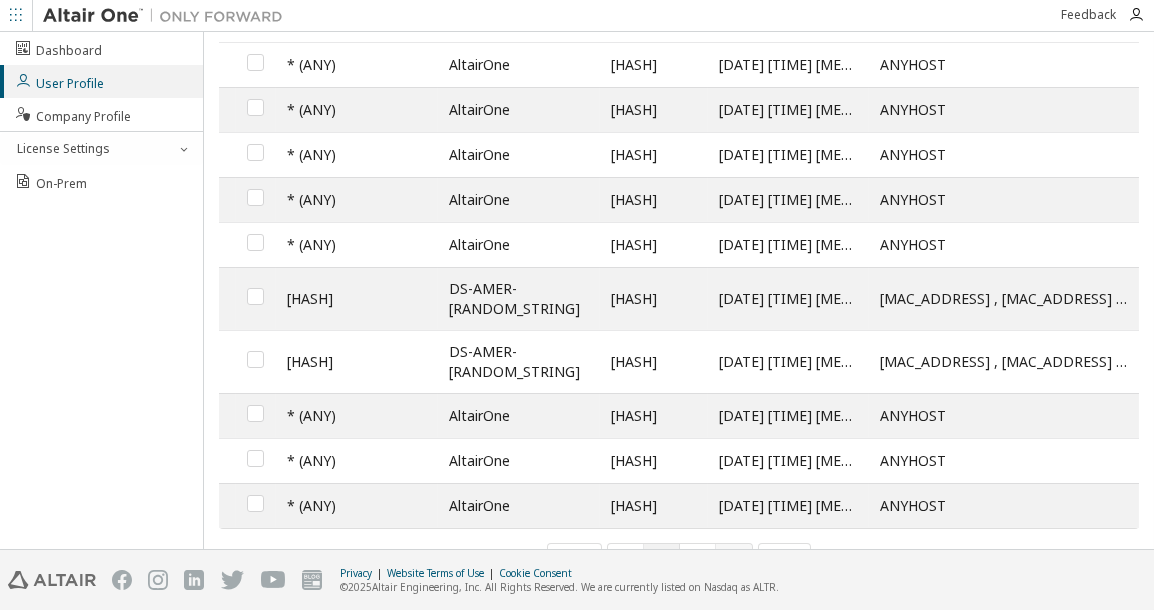 click at bounding box center [734, 561] 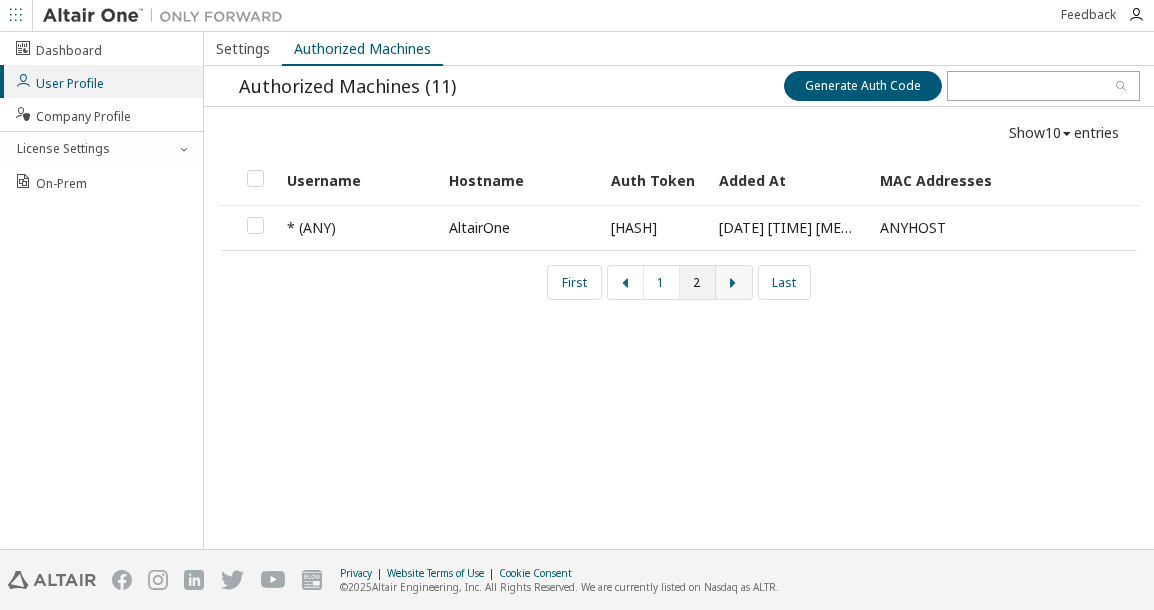 scroll, scrollTop: 0, scrollLeft: 0, axis: both 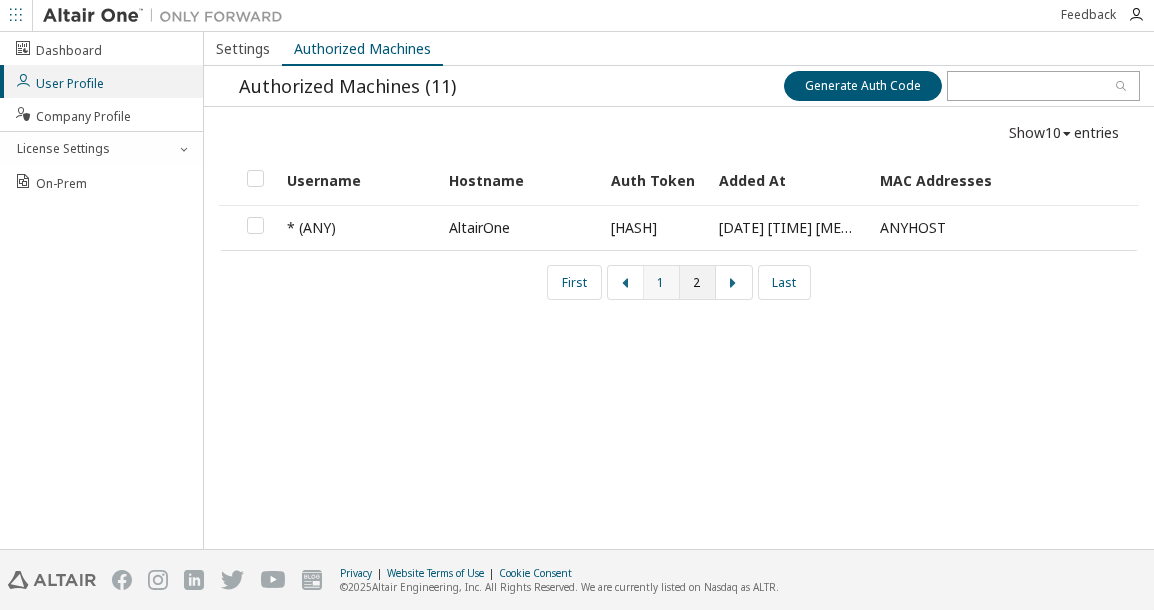 click on "1" at bounding box center (662, 282) 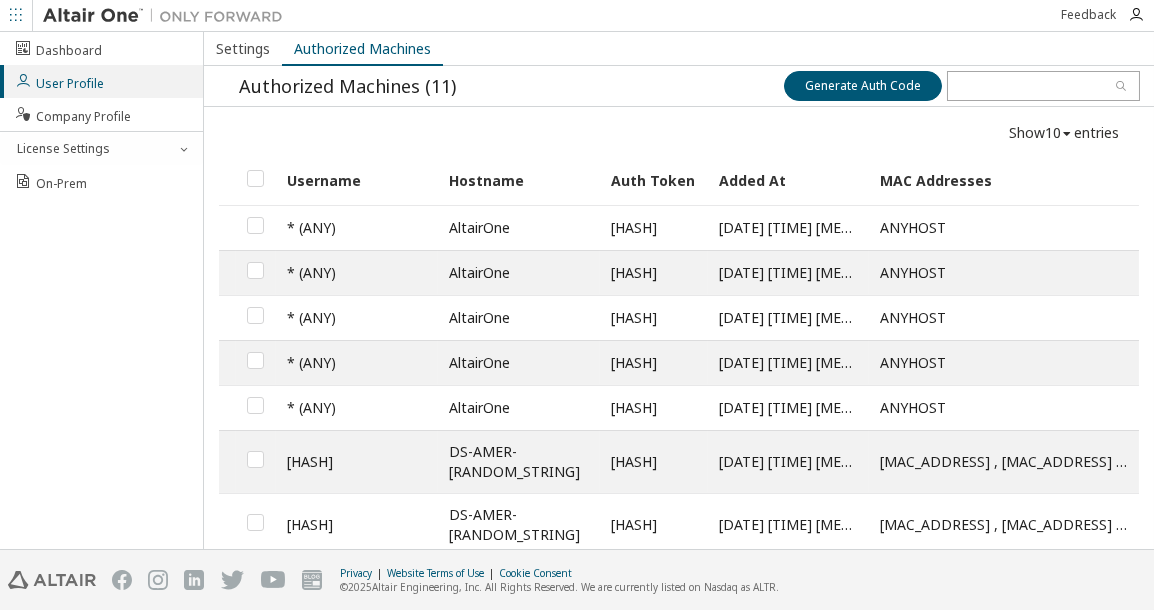 scroll, scrollTop: 163, scrollLeft: 0, axis: vertical 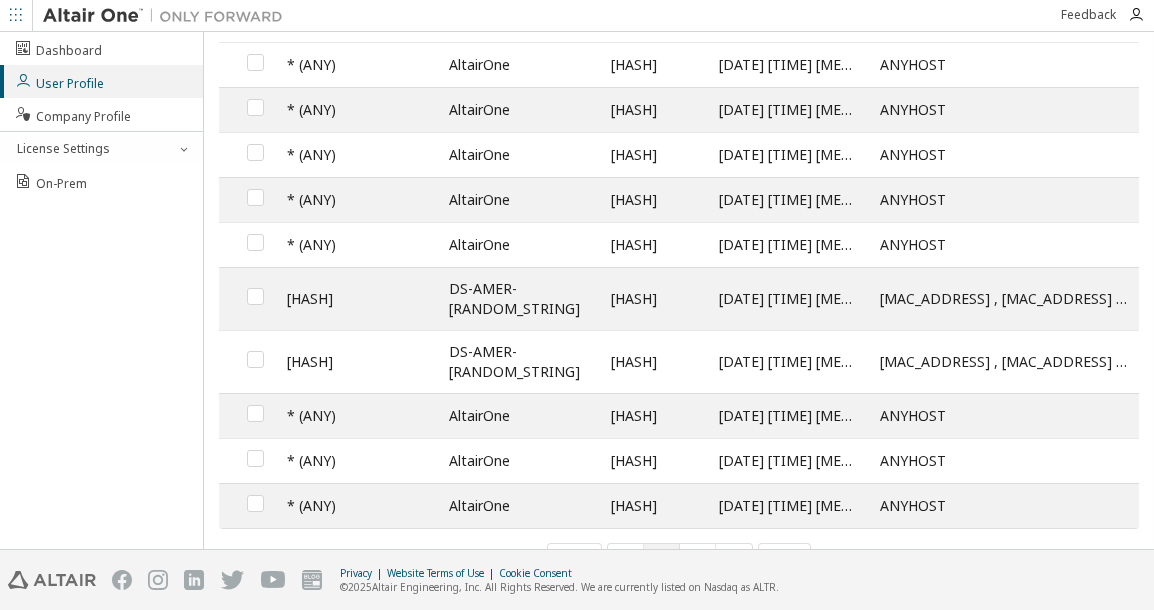 click on "[HASH]" at bounding box center [357, 361] 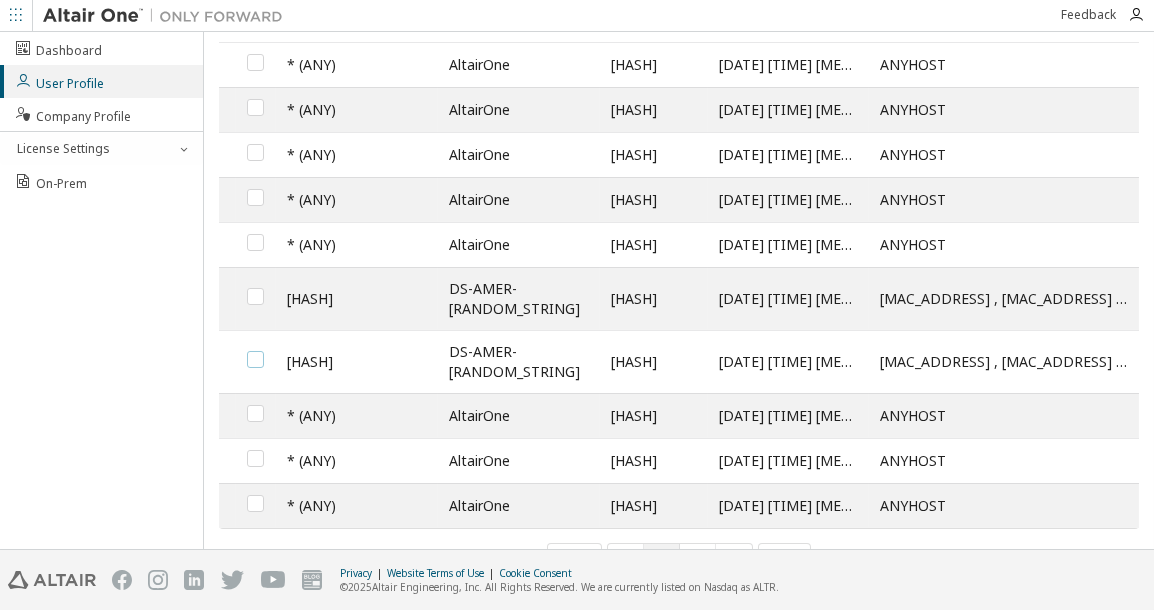 click at bounding box center (255, 351) 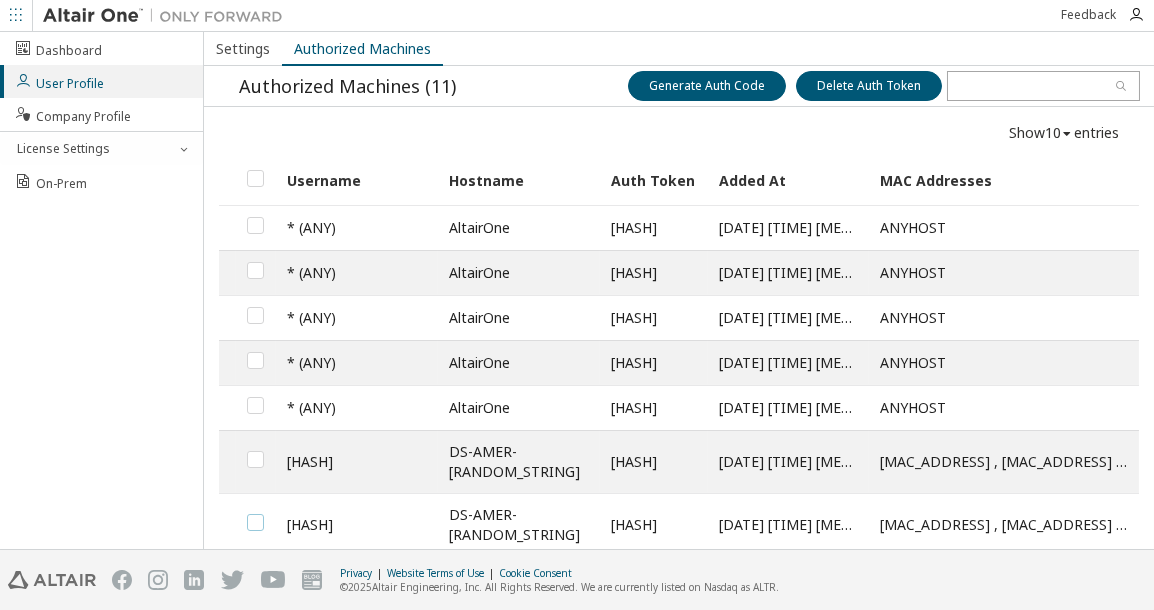 click at bounding box center (255, 514) 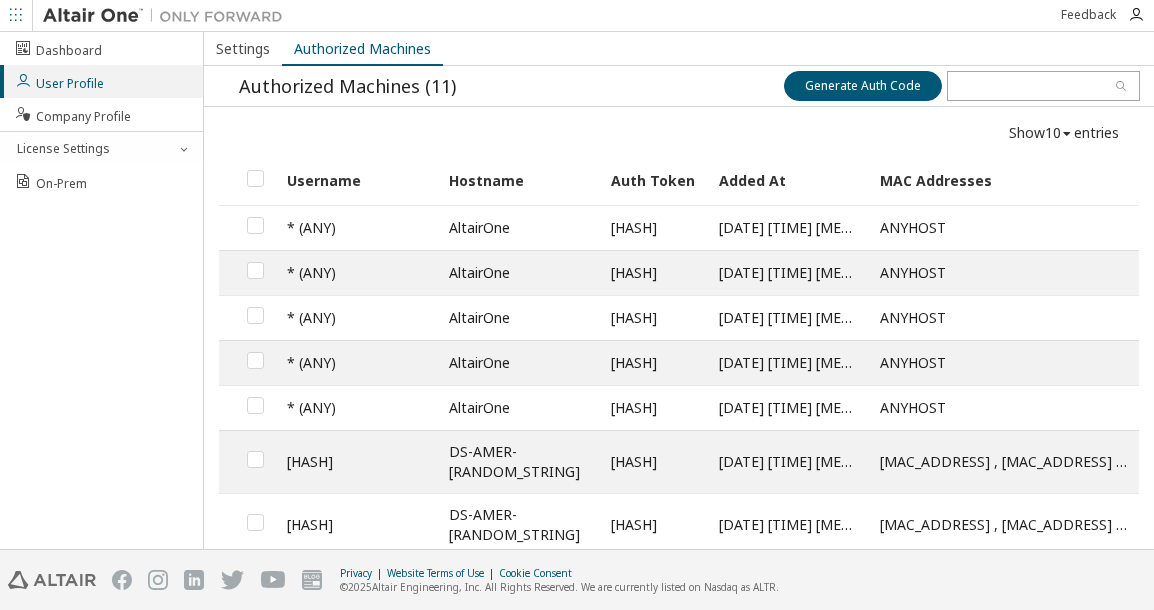 drag, startPoint x: 677, startPoint y: 450, endPoint x: 606, endPoint y: 451, distance: 71.00704 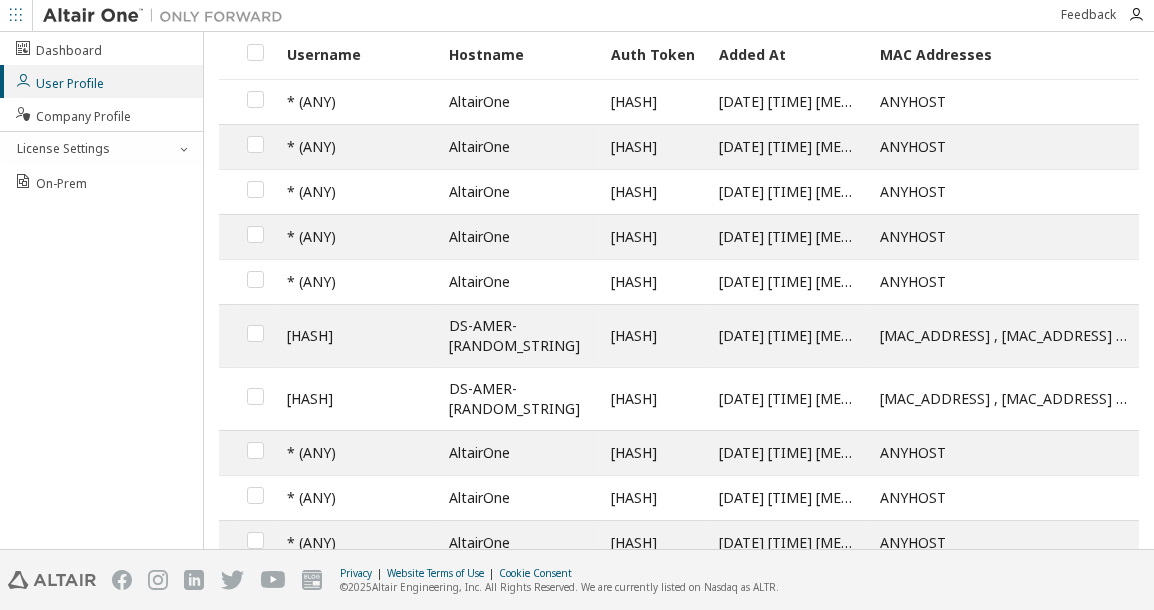 scroll, scrollTop: 163, scrollLeft: 0, axis: vertical 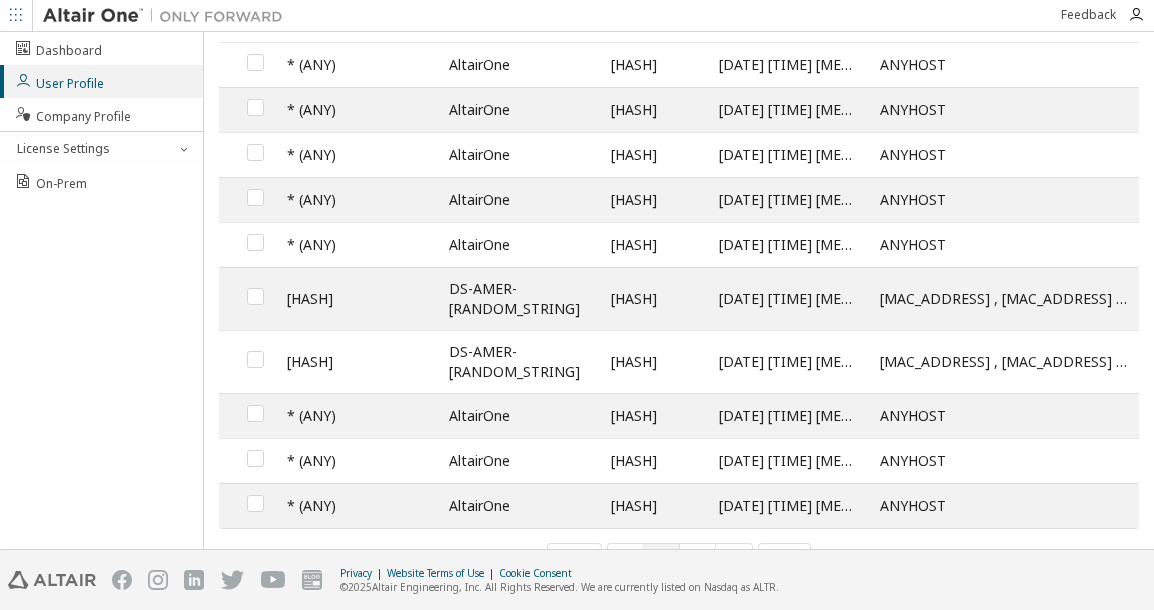 copy on "[HASH]" 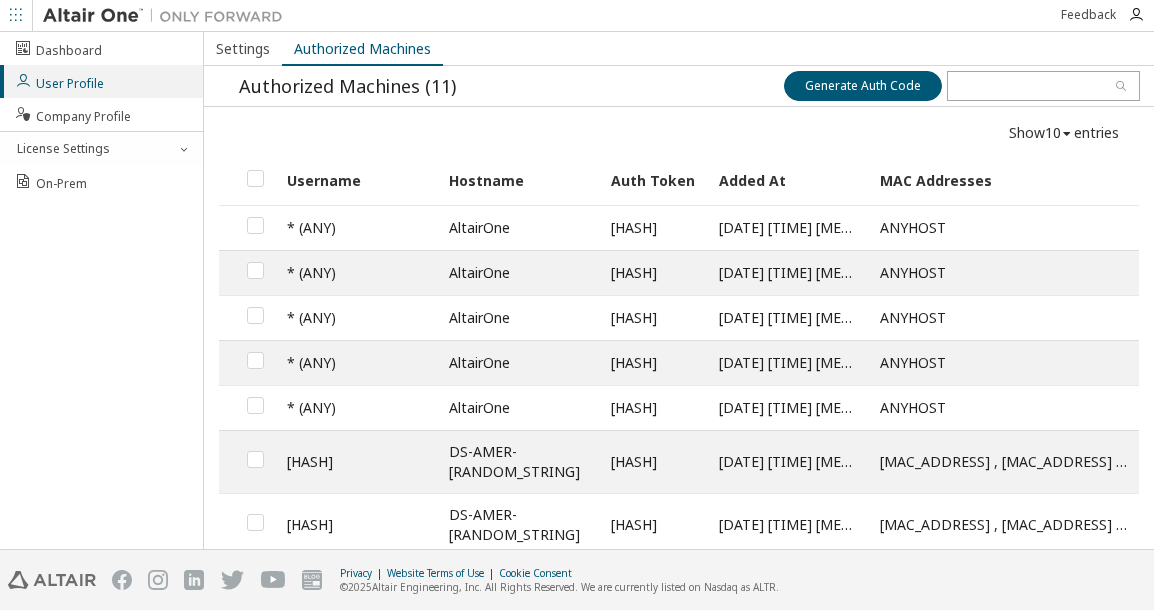 click at bounding box center (1067, 134) 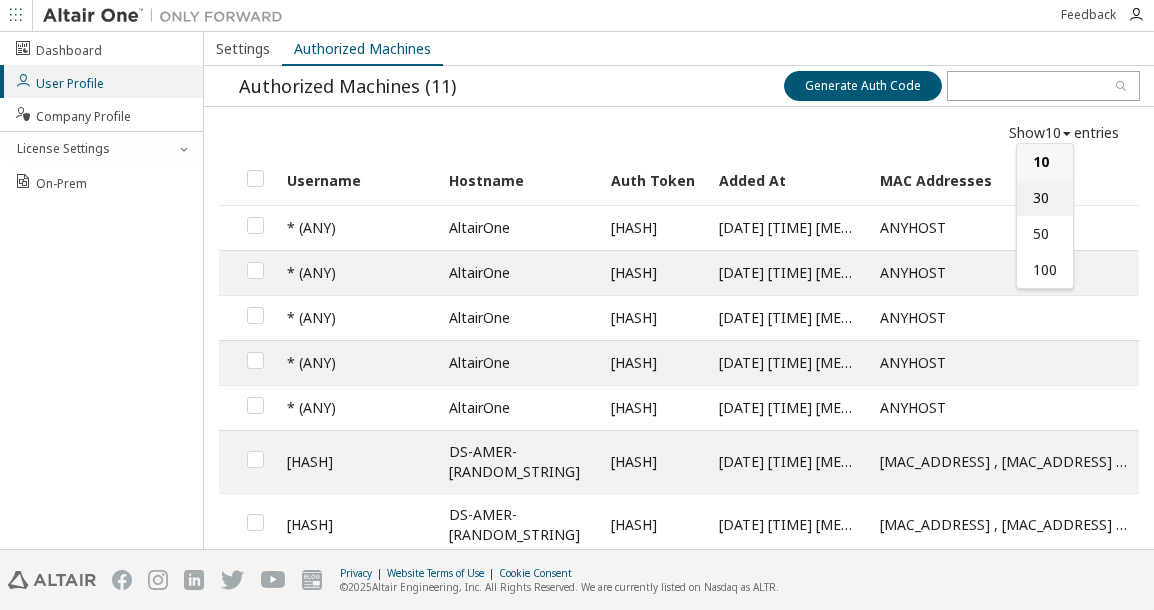 click on "30" at bounding box center (1041, 197) 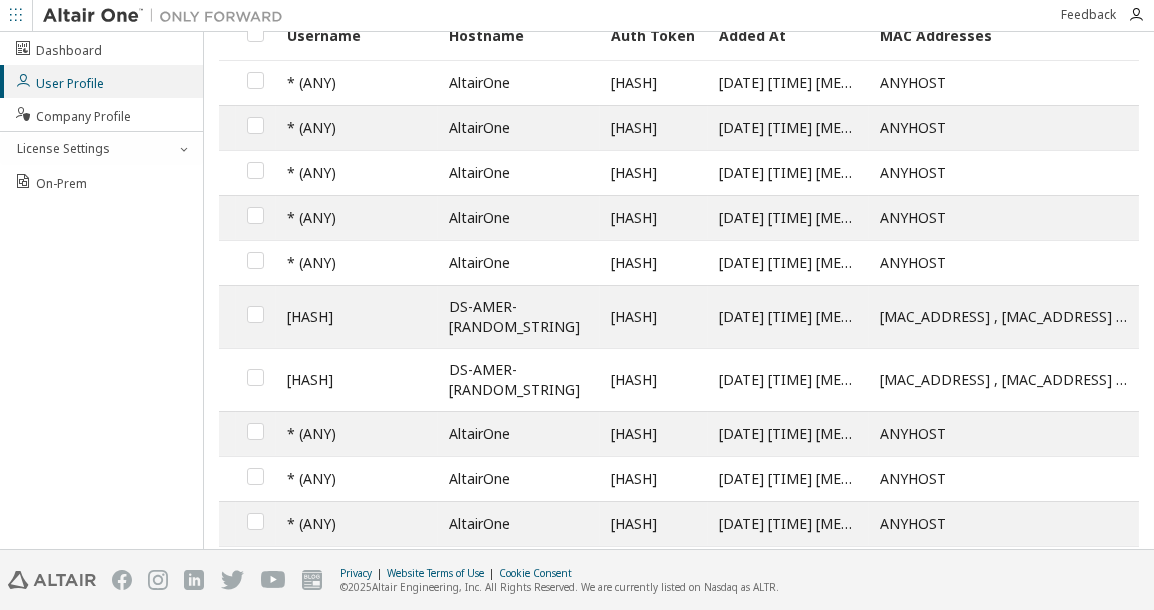scroll, scrollTop: 208, scrollLeft: 0, axis: vertical 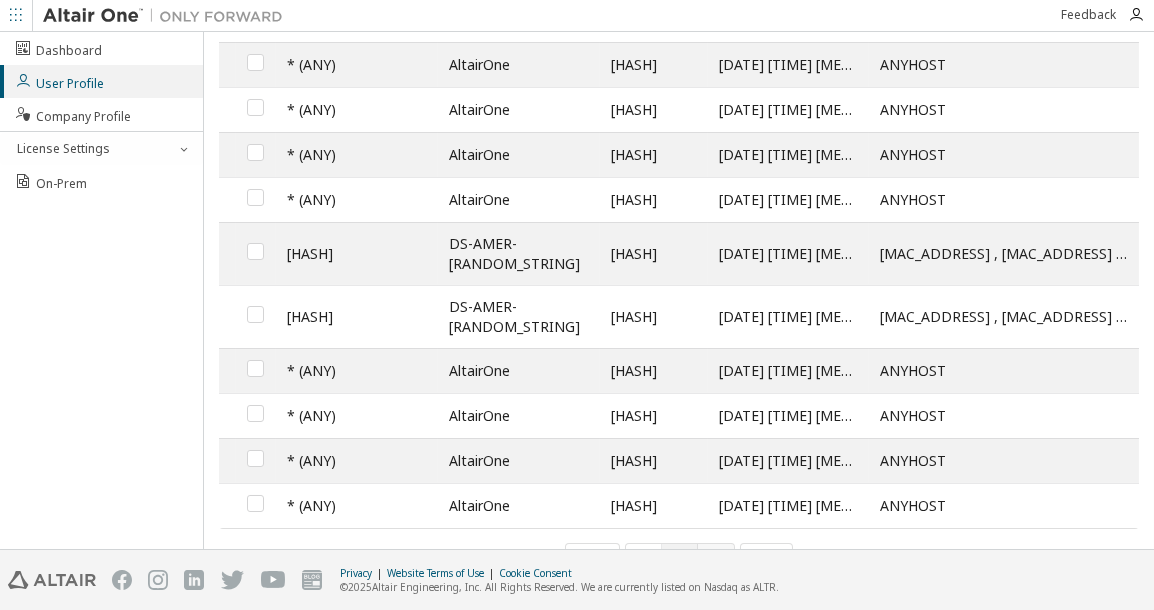 click at bounding box center [716, 560] 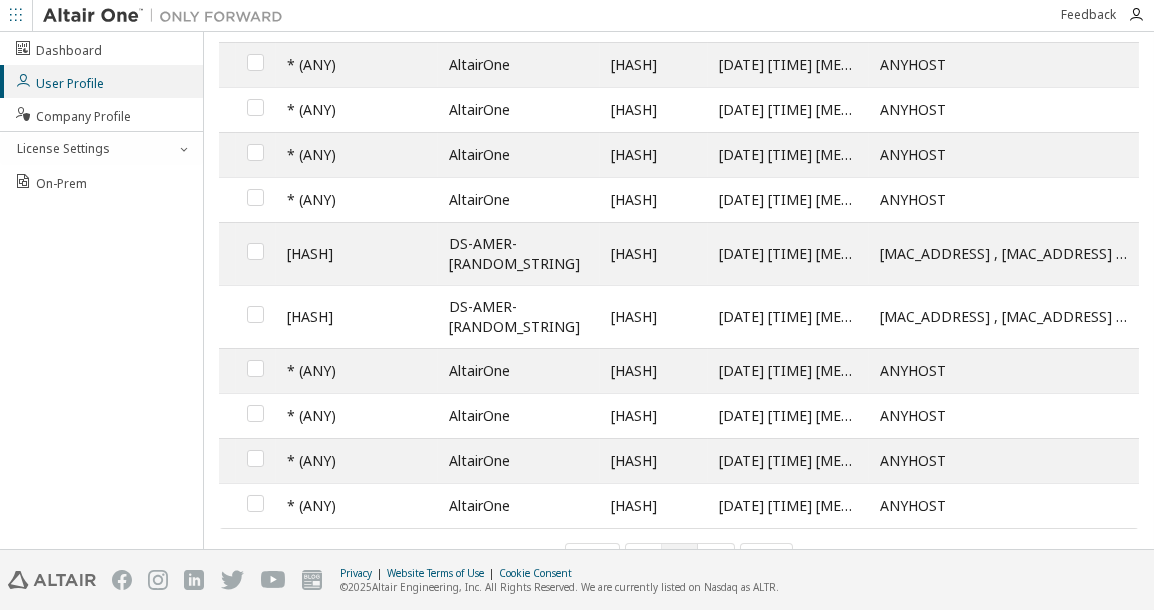 scroll, scrollTop: 0, scrollLeft: 0, axis: both 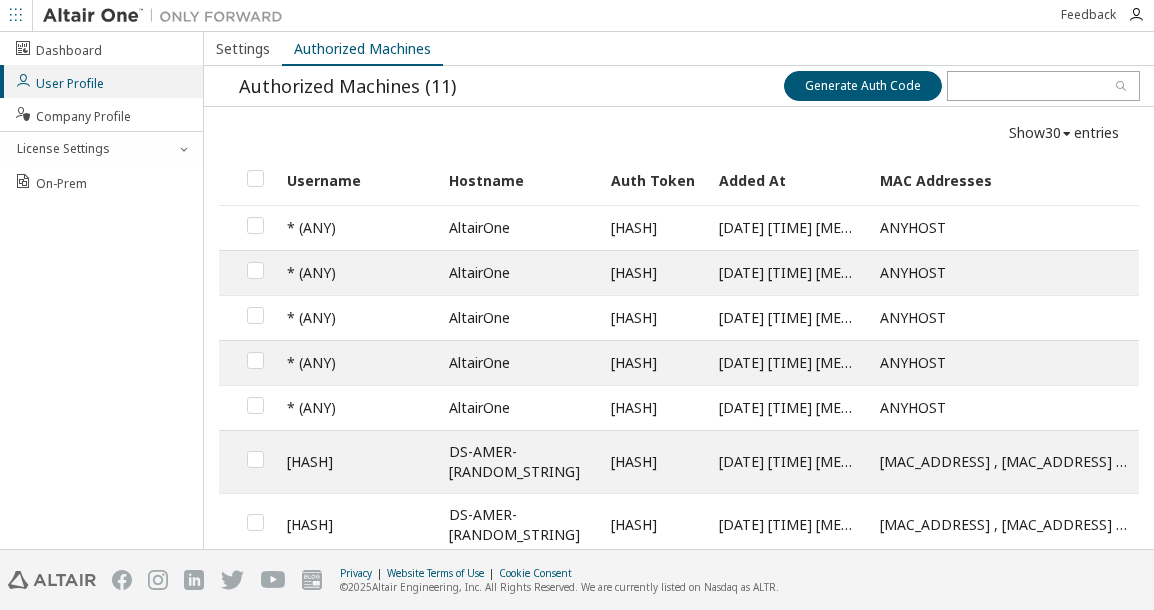 click at bounding box center (1067, 134) 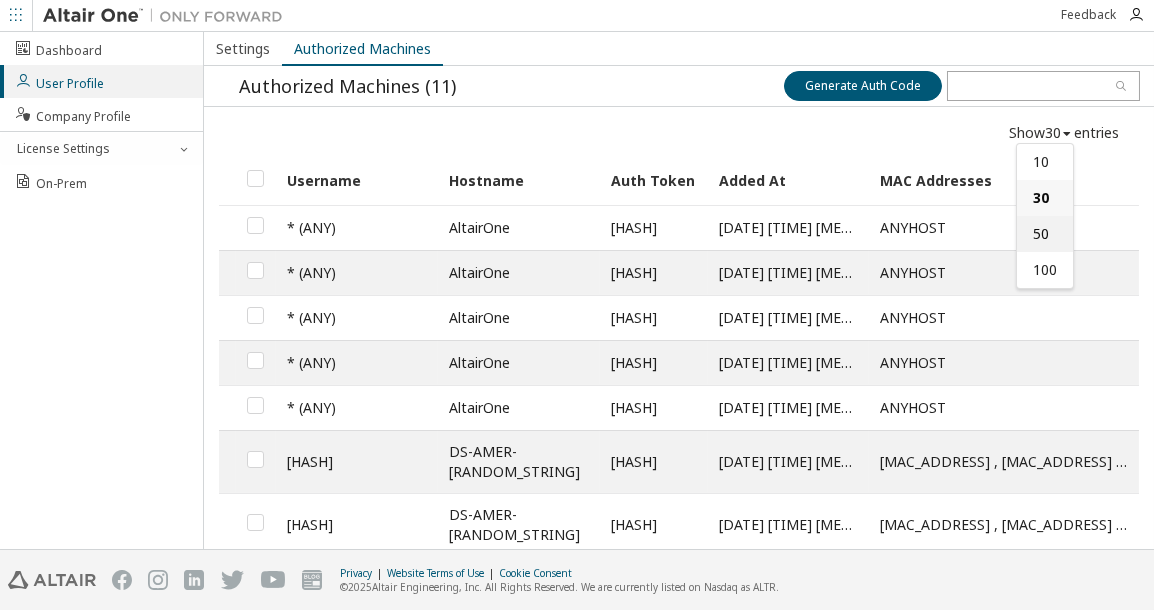 click on "50" at bounding box center (1041, 233) 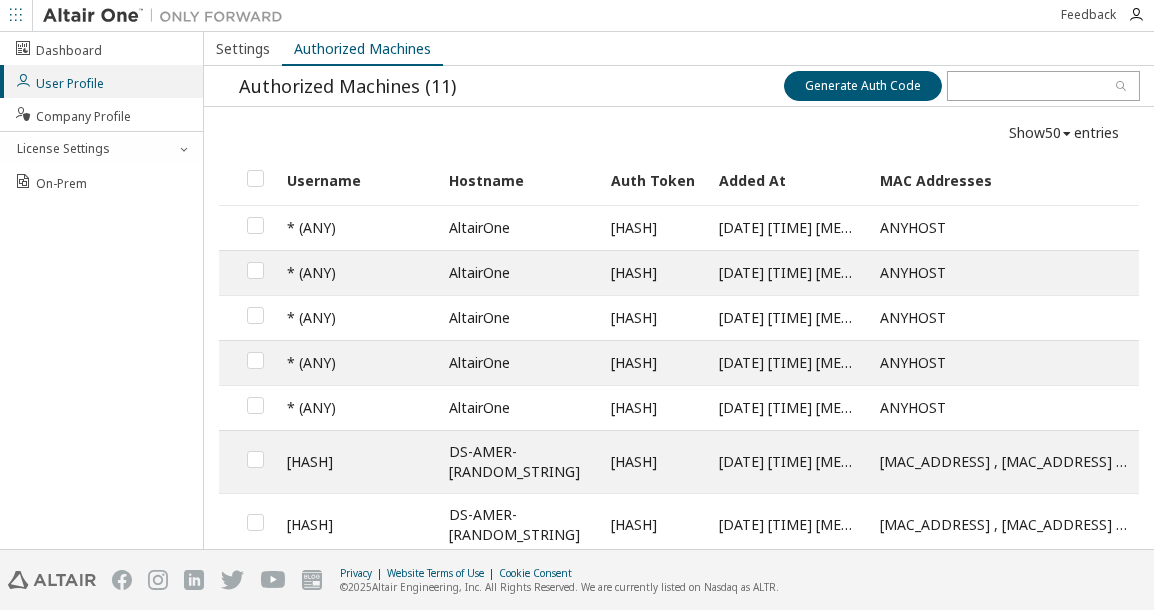 click at bounding box center (1067, 134) 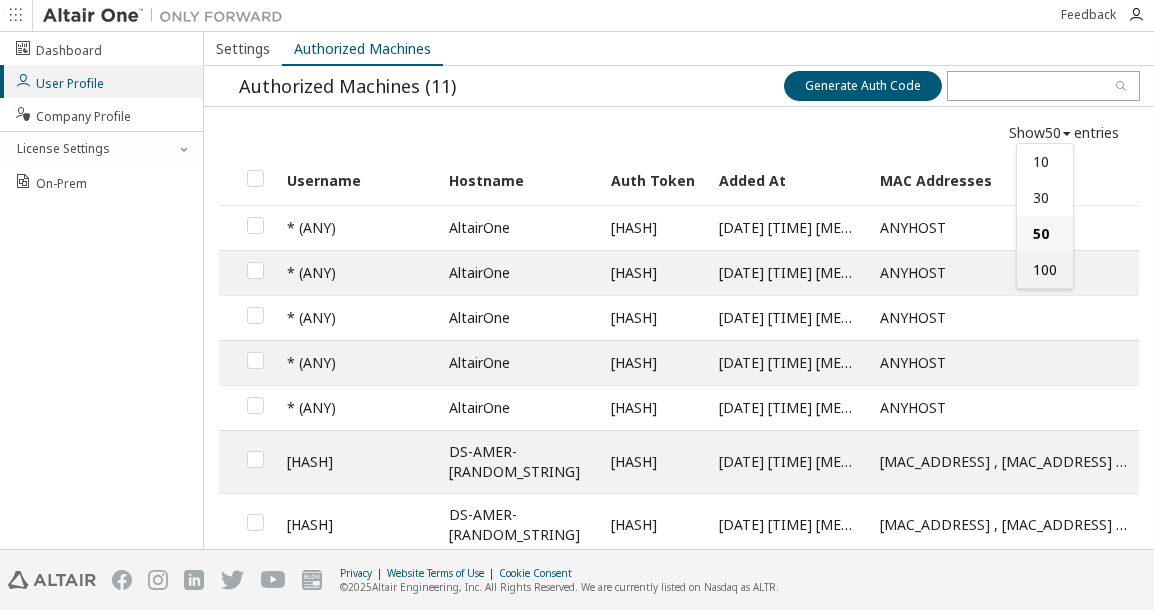 click on "100" at bounding box center [1045, 269] 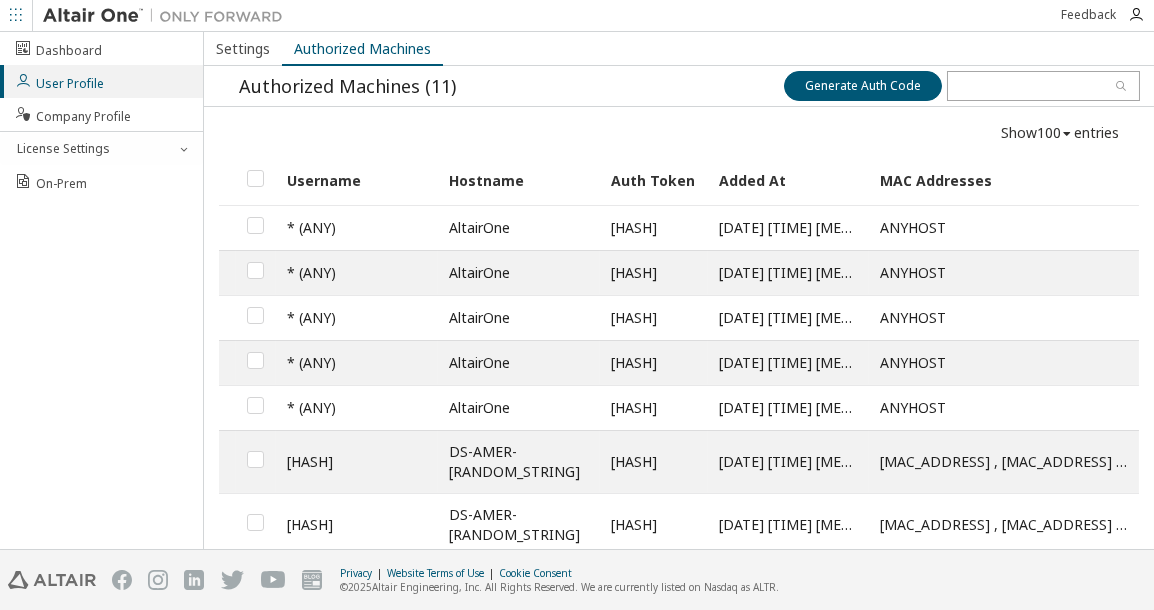click at bounding box center [1067, 134] 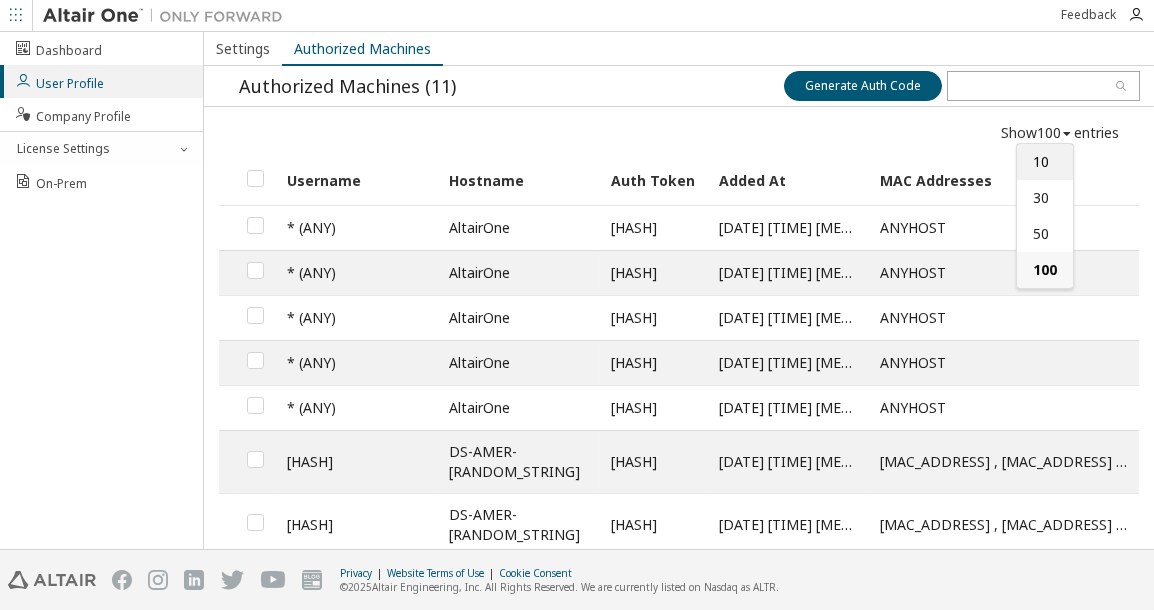 click on "10" at bounding box center (1041, 161) 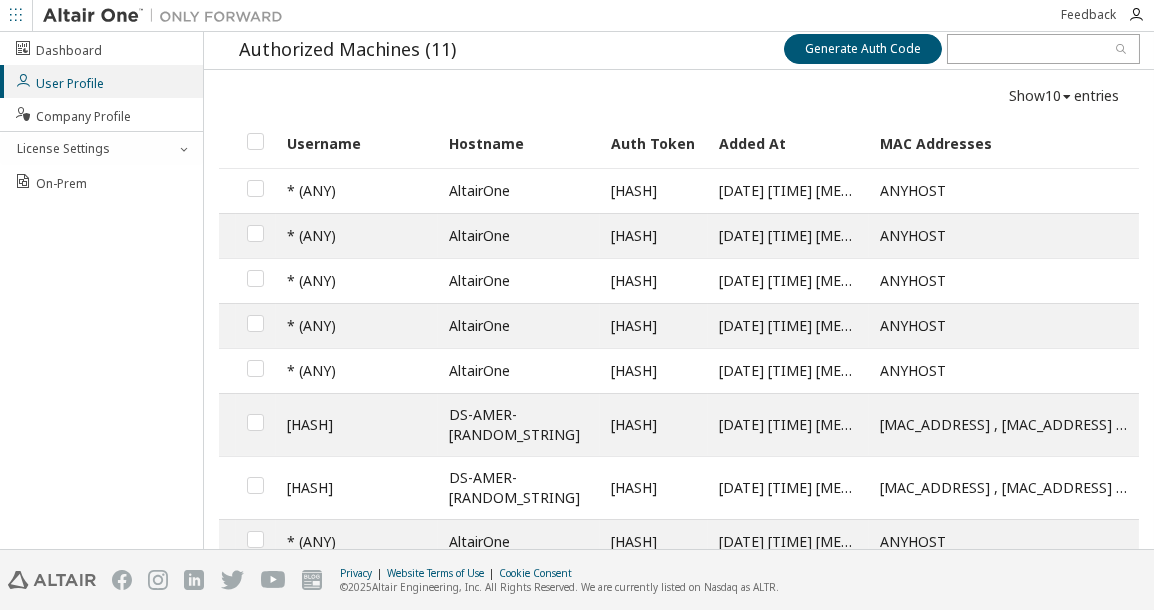scroll, scrollTop: 0, scrollLeft: 0, axis: both 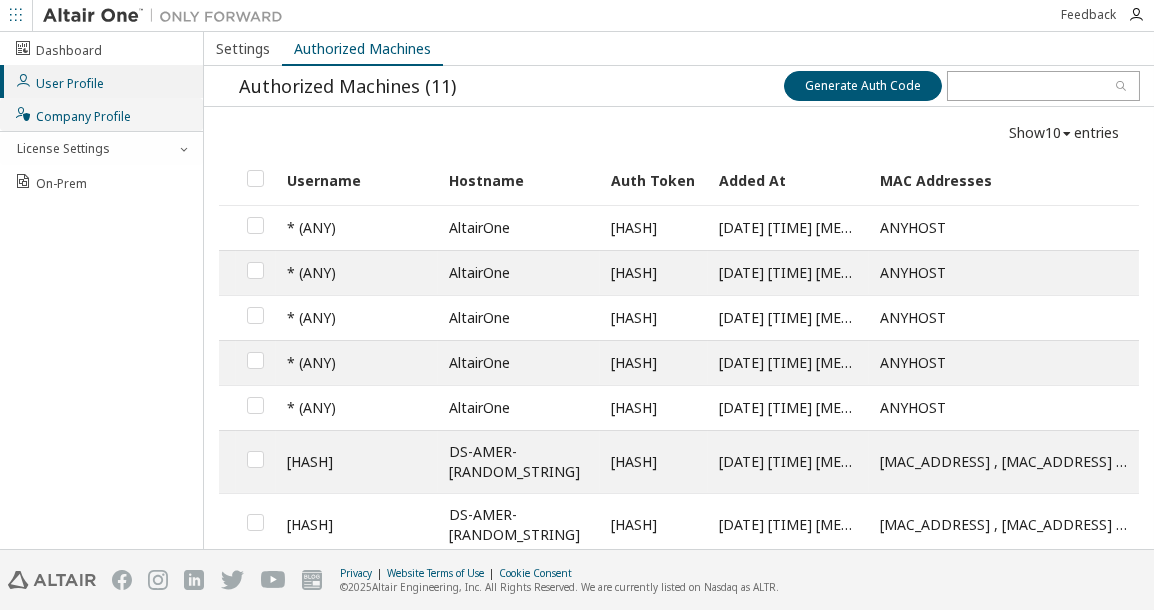 click on "Company Profile" at bounding box center (72, 114) 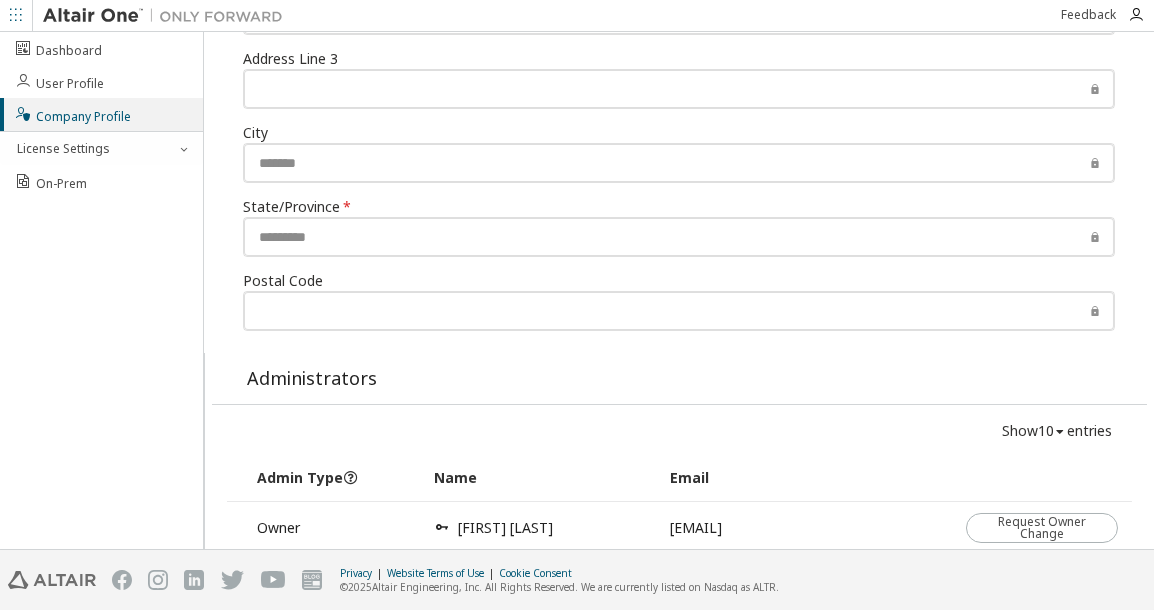 scroll, scrollTop: 498, scrollLeft: 0, axis: vertical 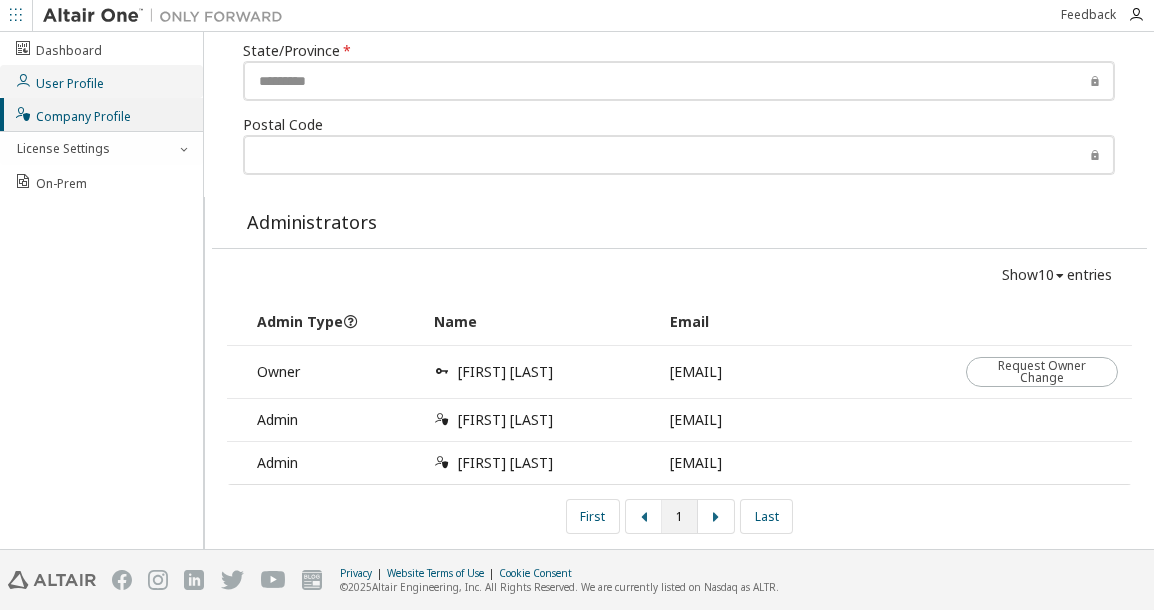 click on "User Profile" at bounding box center (59, 81) 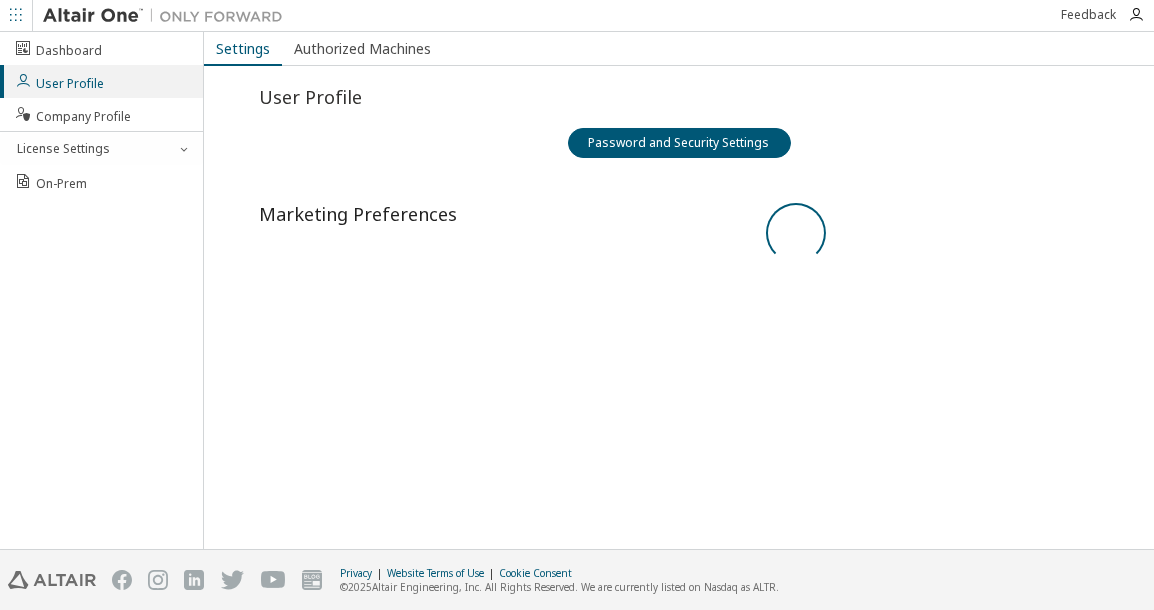 scroll, scrollTop: 0, scrollLeft: 0, axis: both 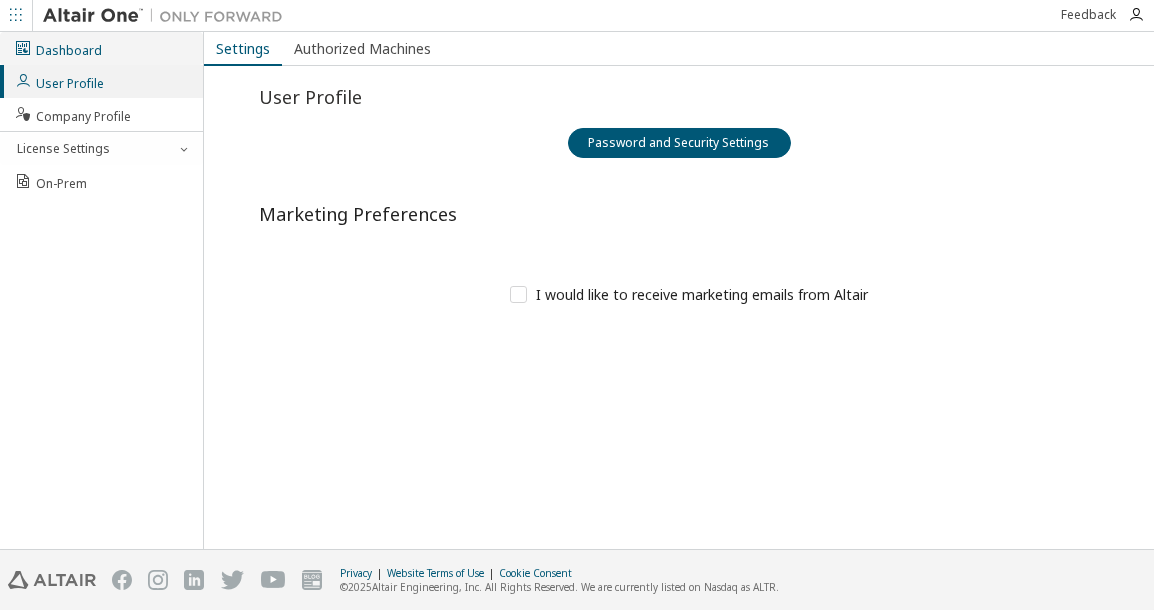 click on "Dashboard" at bounding box center (58, 48) 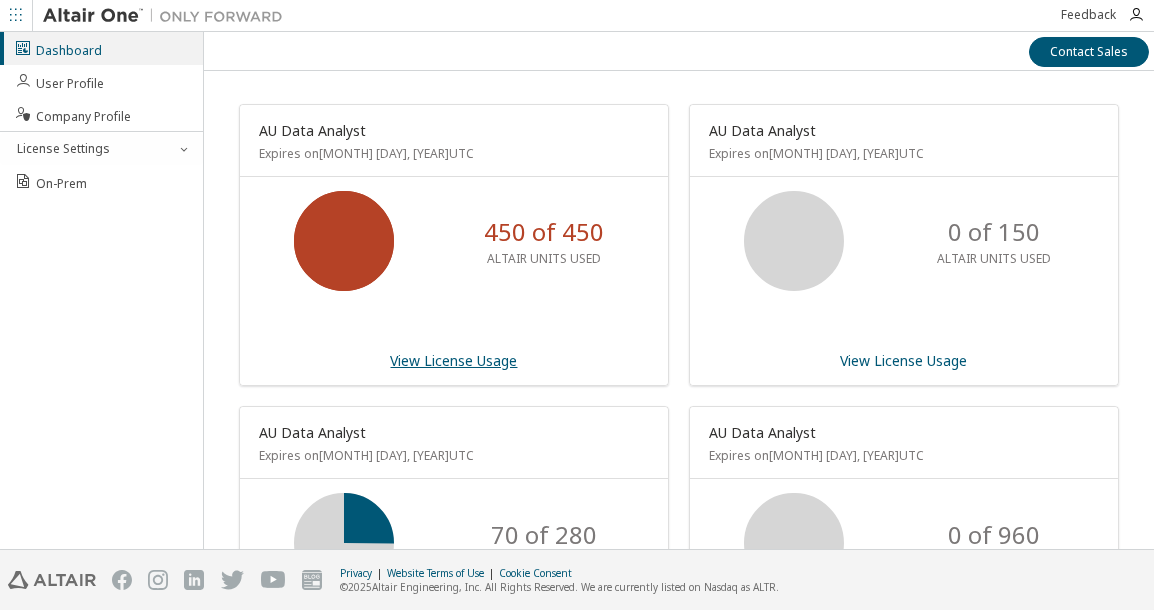 click on "View License Usage" at bounding box center (454, 360) 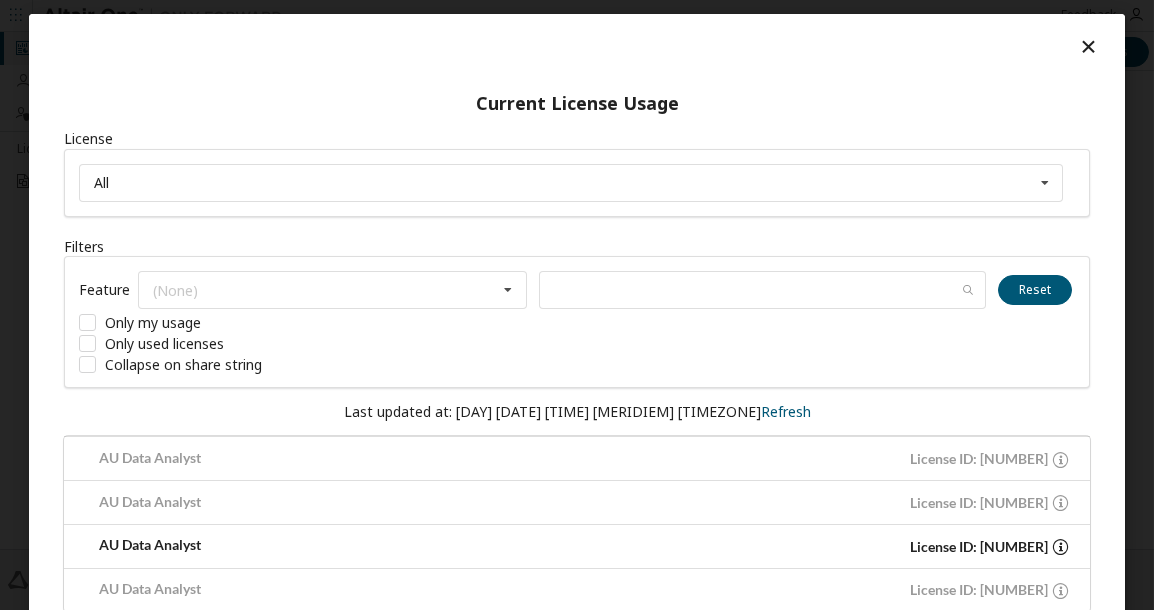 scroll, scrollTop: 19, scrollLeft: 0, axis: vertical 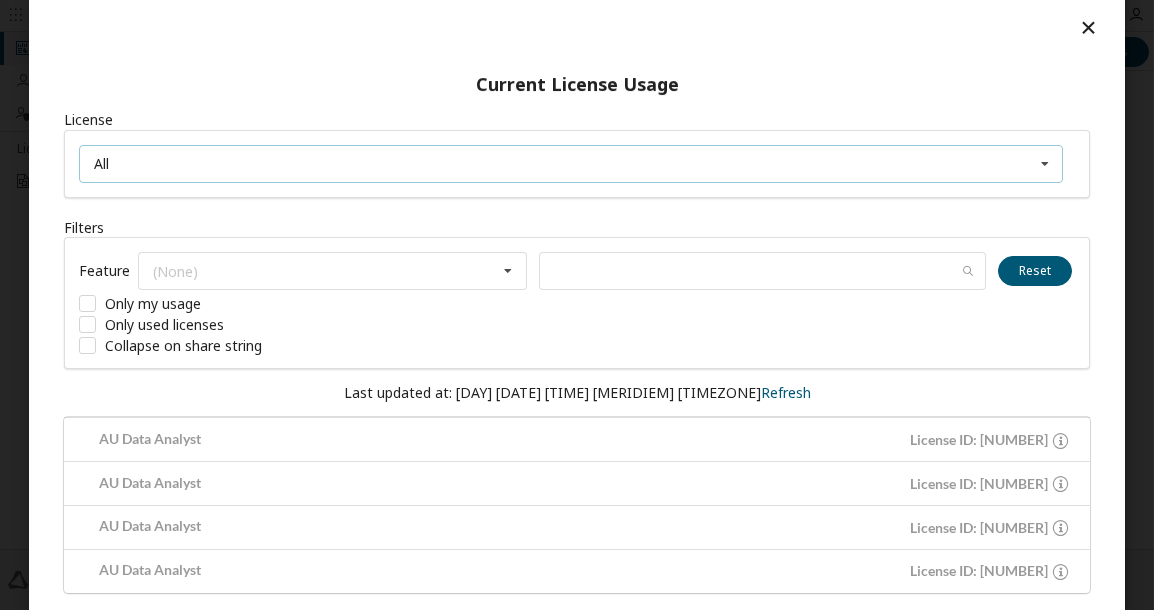 click at bounding box center [1045, 164] 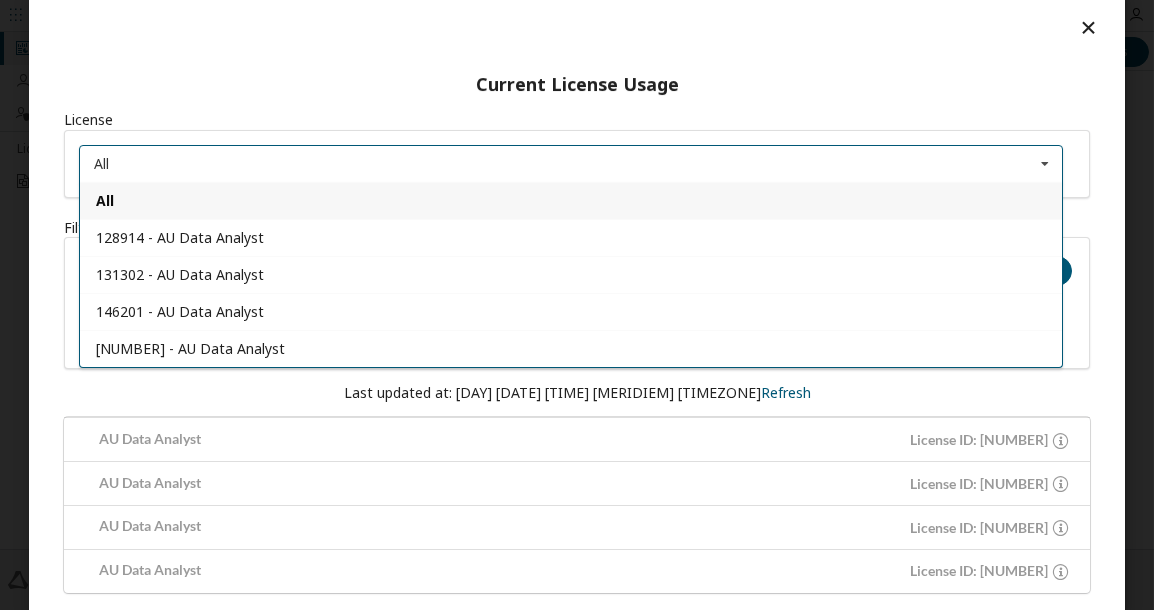 click at bounding box center (577, 32) 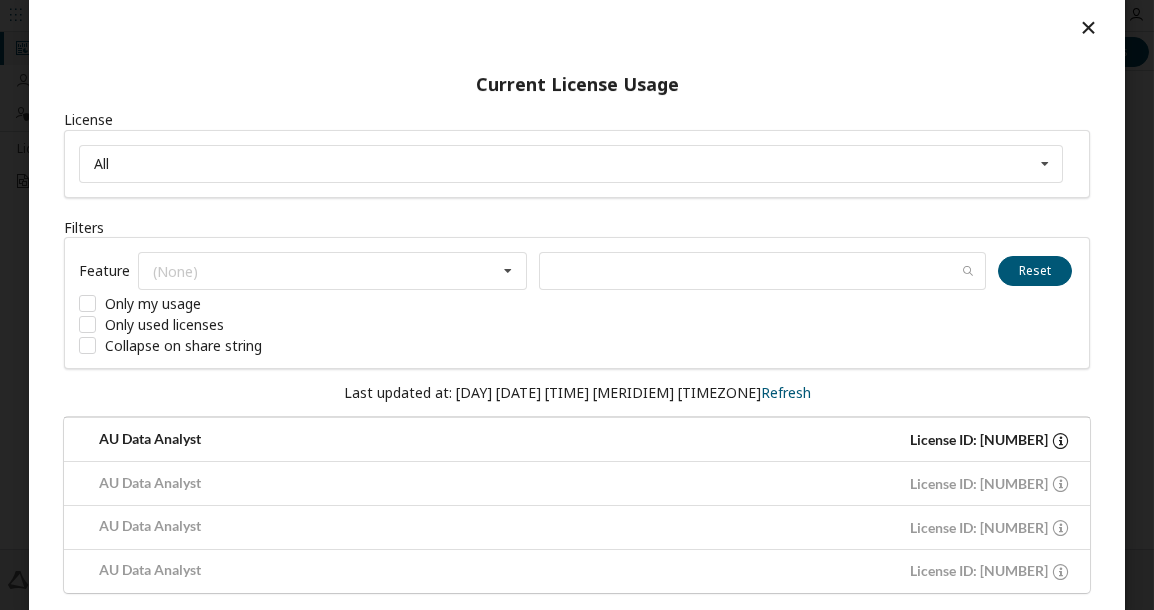 click at bounding box center (1060, 440) 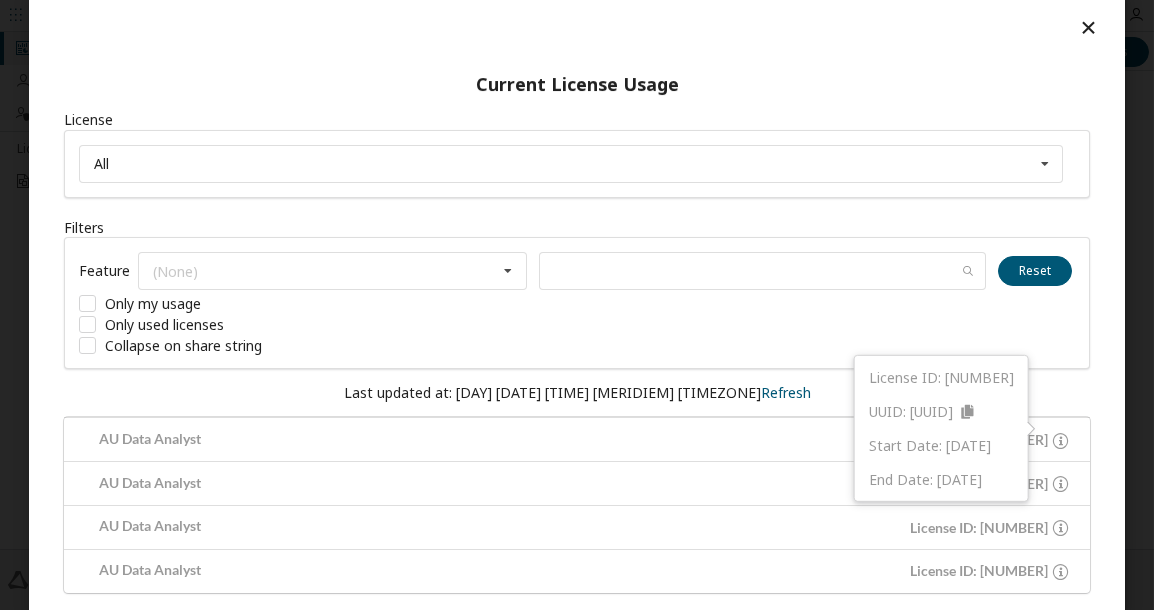 click on "Last updated at: Fri 2025-07-11 07:54 AM EDT  Refresh" at bounding box center [577, 393] 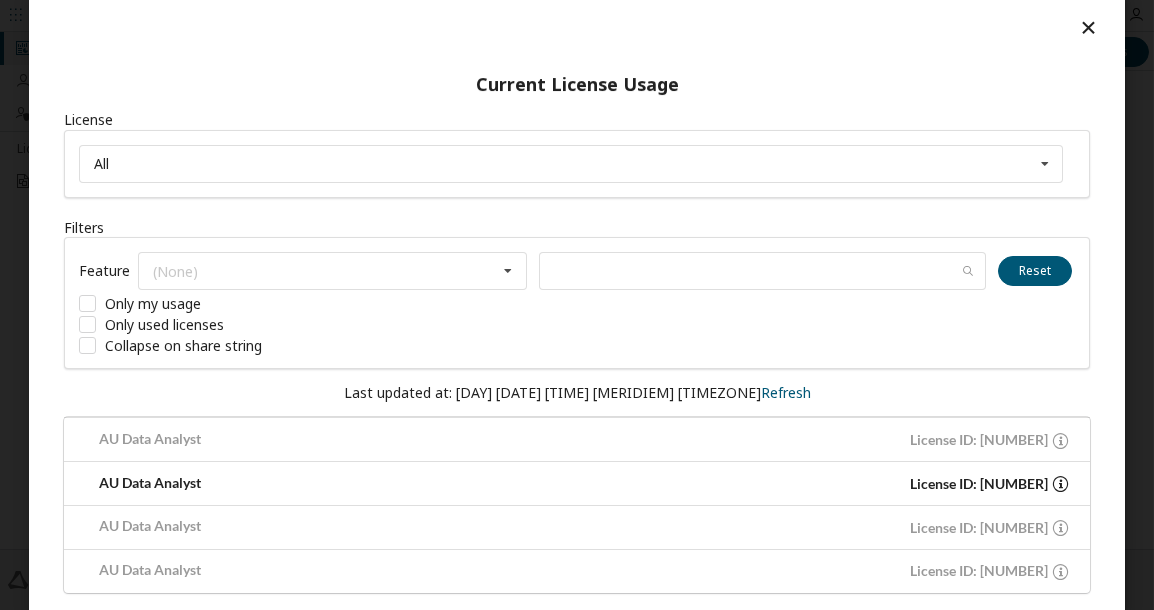 click at bounding box center (1060, 483) 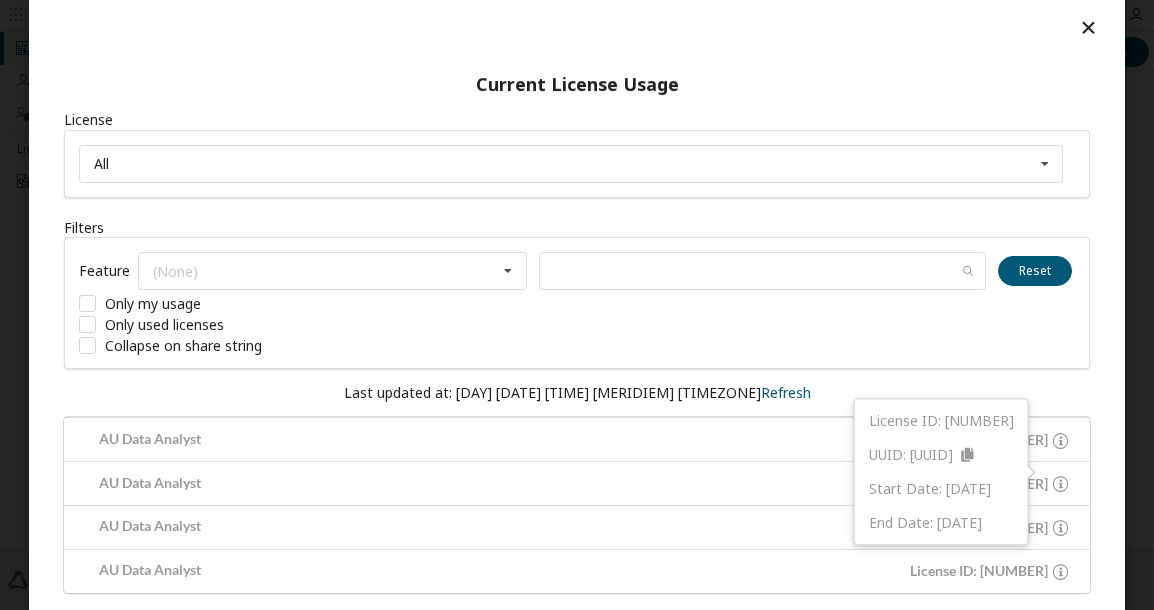 click on "Last updated at: Fri 2025-07-11 07:54 AM EDT  Refresh" at bounding box center (577, 393) 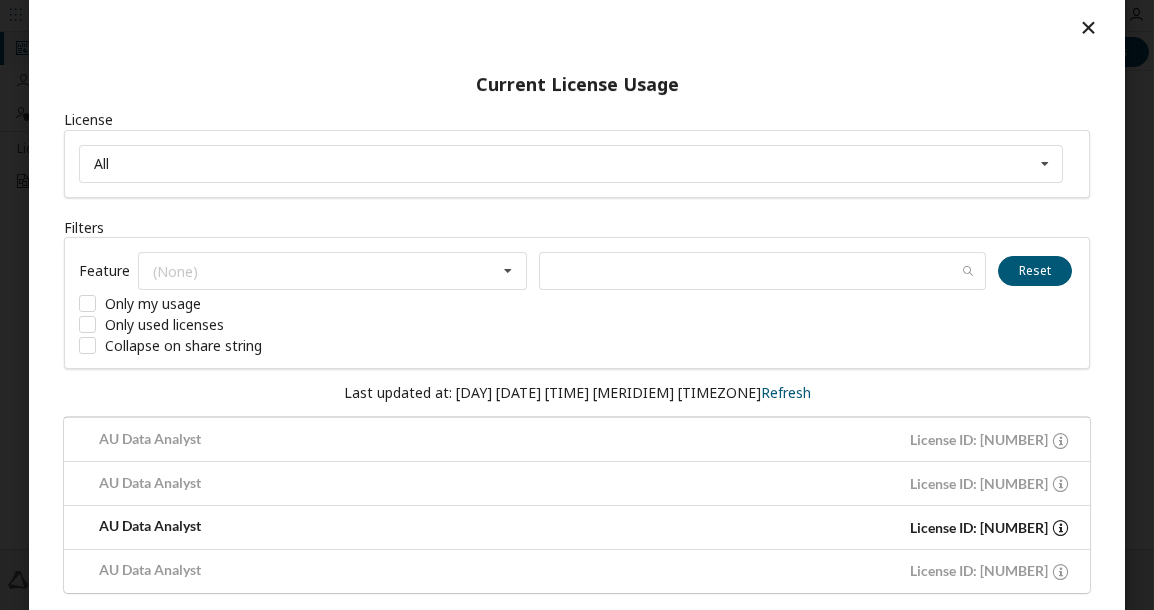 click at bounding box center [1060, 527] 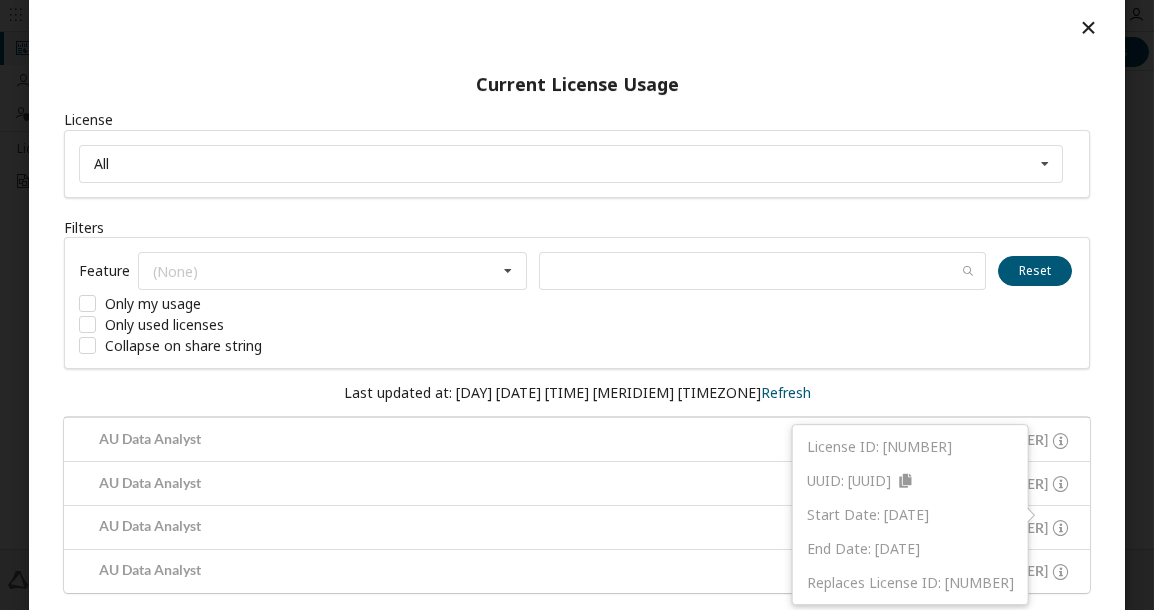 click on "License All All 128914 - AU Data Analyst  131302 - AU Data Analyst  146201 - AU Data Analyst  131291 - AU Data Analyst  Filters Feature (None) HyperWorks GlobalZoneAM HWAccessEmbedded HWActivate HWAltairOneDesktop HWAltairOneEnterpriseUser HWAnalyticsWorkbench HWCompose HWEmbedBasic HWEmbedCodeGen HWEmbedSimulation HWEnvisionBase HWEnvisionUserFloat HWGraphLakehouse HWGraphStudio HWHyperStudy HWHyperStudyPiFill HWHyperStudyPiFit HWHyperStudyPiOpt HWKnowledgeHub HWKnowledgeSeeker HWKnowledgeStudio HWKnowledgeStudioSpark HWMDICoreDB HWMonarchClassic HWMonarchDataPrepStudio HWMonarchServerAutomator HWMonarchServerRMS HWMonarchServerRW HWPanopticonDesigner HWPanopticonStreams HWPanopticonVizServer HWRapidMinerAIHub HWRapidMinerRadoop HWRapidMinerStudio HWSLCHub HWSLCServer HWSLCWorkstation HWSmartWorksAnalytics HWSmartWorksIoT HWWPSAnalyticsEngineServer HWWPSAnalyticsEngineWorkstation HWWPSAnalyticsWorkbench HWromAI GlobalZoneAP HWPartner0058 HWPartner0059 HWPartner0060 HWPartner0061 HWPartner0062 HWPartner0113" at bounding box center [577, 351] 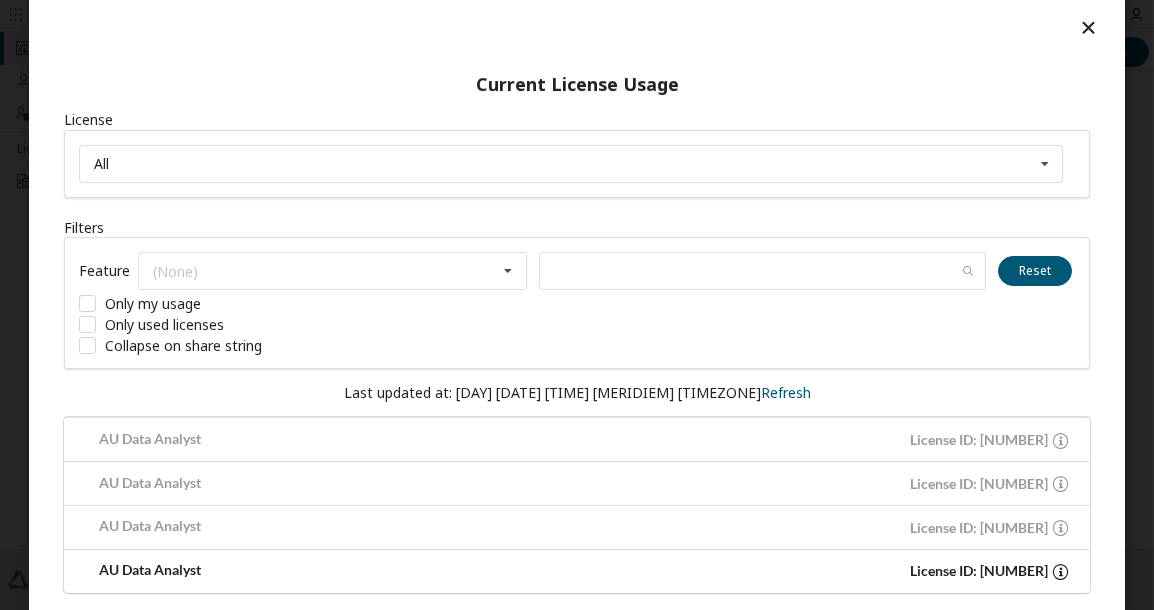 click at bounding box center [1060, 571] 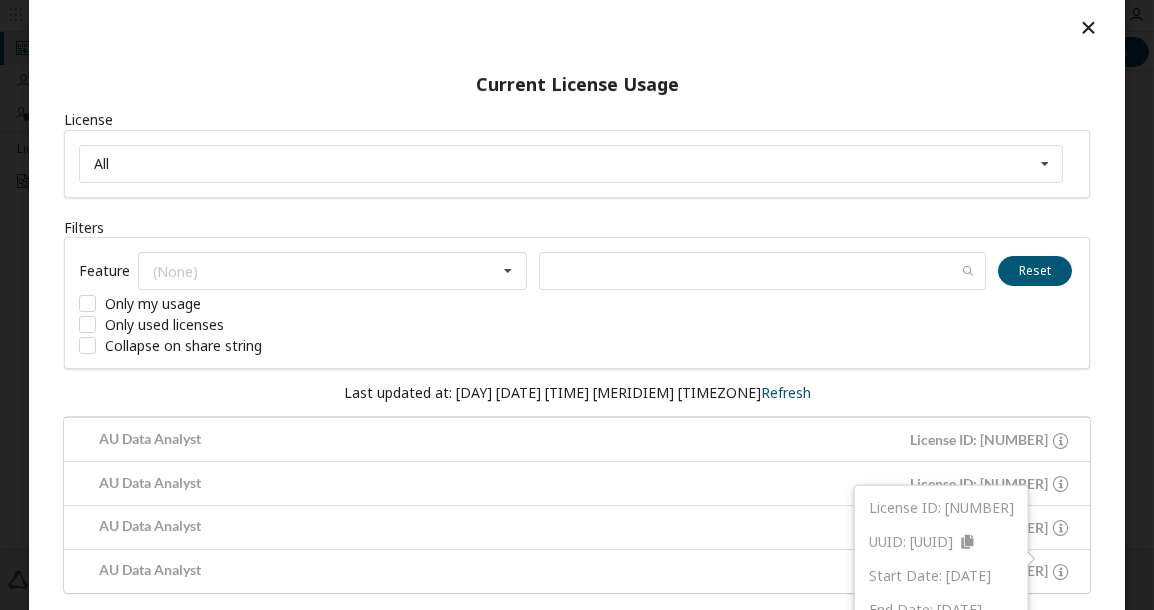 click on "Current License Usage License All All [NUMBER] - [PRODUCT]  [NUMBER] - [PRODUCT]  [NUMBER] - [PRODUCT]  [NUMBER] - [PRODUCT]  Filters Feature (None) HyperWorks GlobalZoneAM HWAccessEmbedded HWActivate HWAltairOneDesktop HWAltairOneEnterpriseUser HWAnalyticsWorkbench HWCompose HWEmbedBasic HWEmbedCodeGen HWEmbedSimulation HWEnvisionBase HWEnvisionUserFloat HWGraphLakehouse HWGraphStudio HWHyperStudy HWHyperStudyPiFill HWHyperStudyPiFit HWHyperStudyPiOpt HWKnowledgeHub HWKnowledgeSeeker HWKnowledgeStudio HWKnowledgeStudioSpark HWMDICoreDB HWMonarchClassic HWMonarchDataPrepStudio HWMonarchServerAutomator HWMonarchServerRMS HWMonarchServerRW HWPanopticonDesigner HWPanopticonStreams HWPanopticonVizServer HWRapidMinerAIHub HWRapidMinerRadoop HWRapidMinerStudio HWSLCHub HWSLCServer HWSLCWorkstation HWSmartWorksAnalytics HWSmartWorksIoT HWWPSAnalyticsEngineServer HWWPSAnalyticsEngineWorkstation HWWPSAnalyticsWorkbench HWromAI GlobalZoneAP HWPartner0058 HWPartner0059 HWPartner0060 HWPartner0061 Reset" at bounding box center (577, 304) 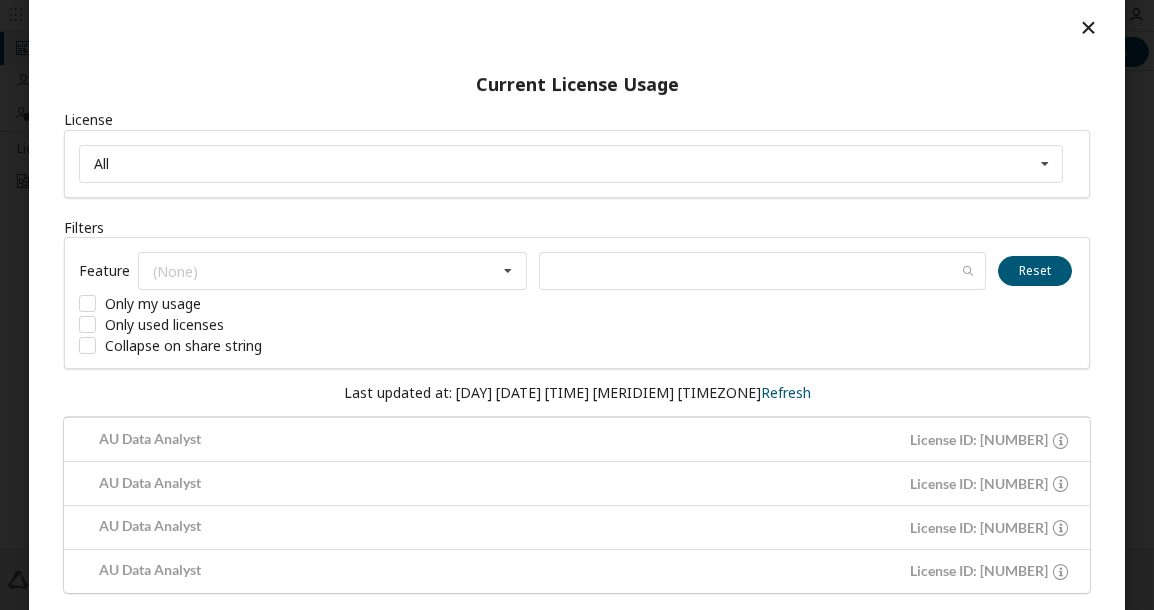 scroll, scrollTop: 0, scrollLeft: 0, axis: both 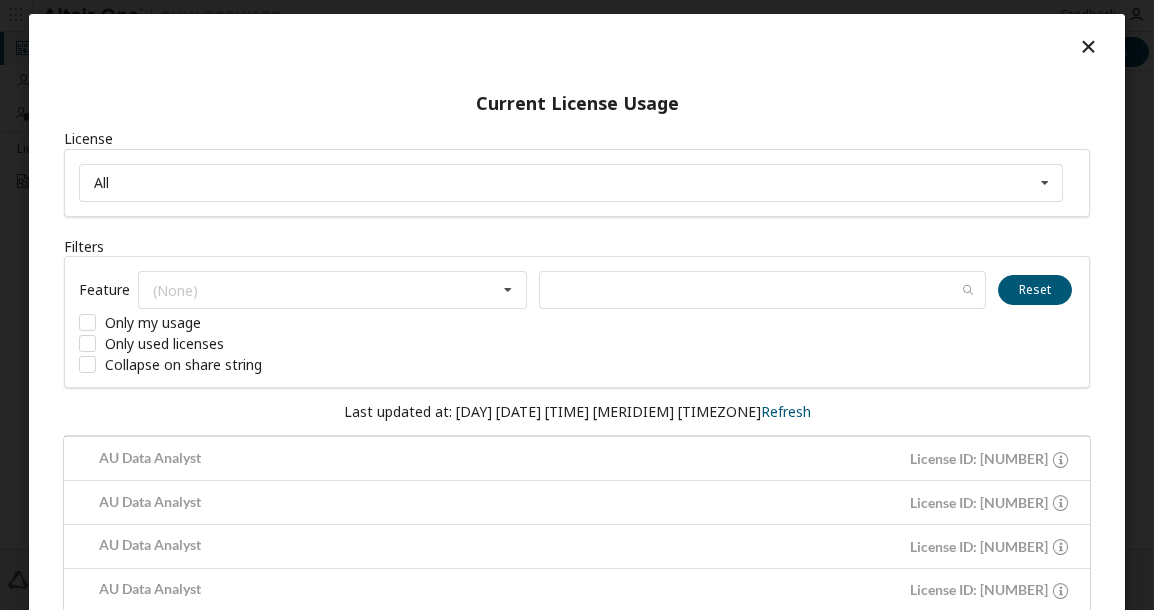 click at bounding box center (1088, 46) 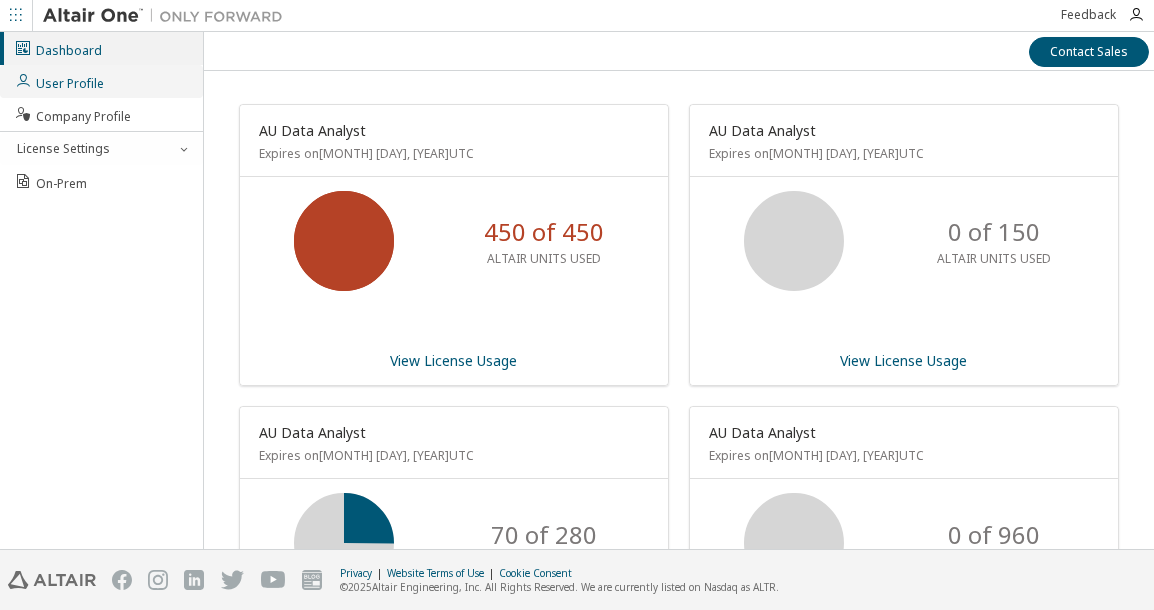 click on "User Profile" at bounding box center [59, 81] 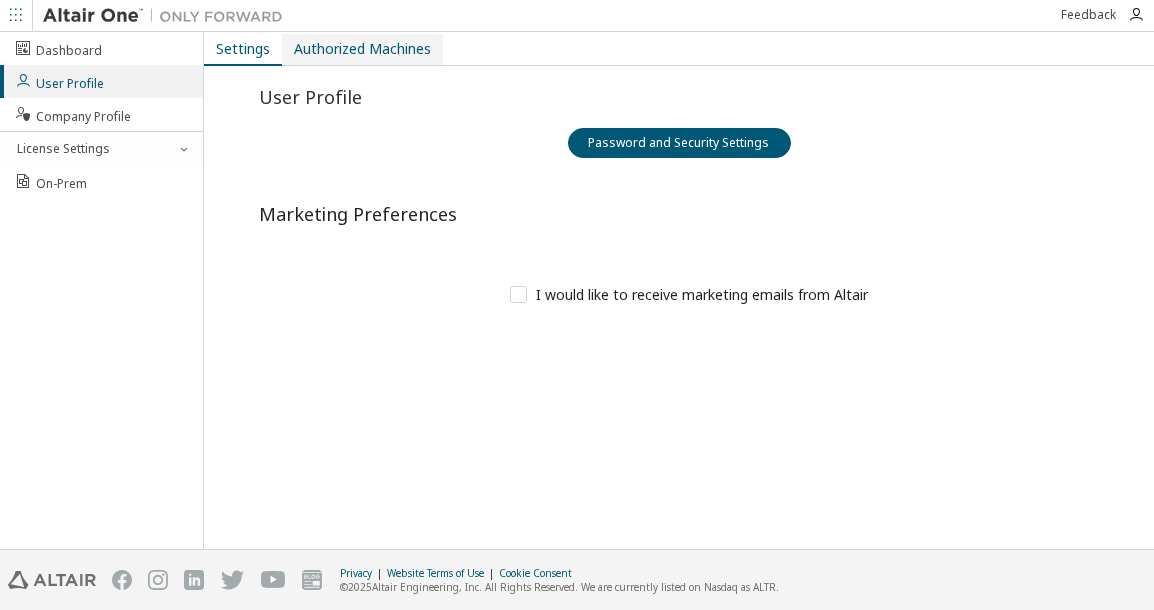 click on "Authorized Machines" at bounding box center [362, 49] 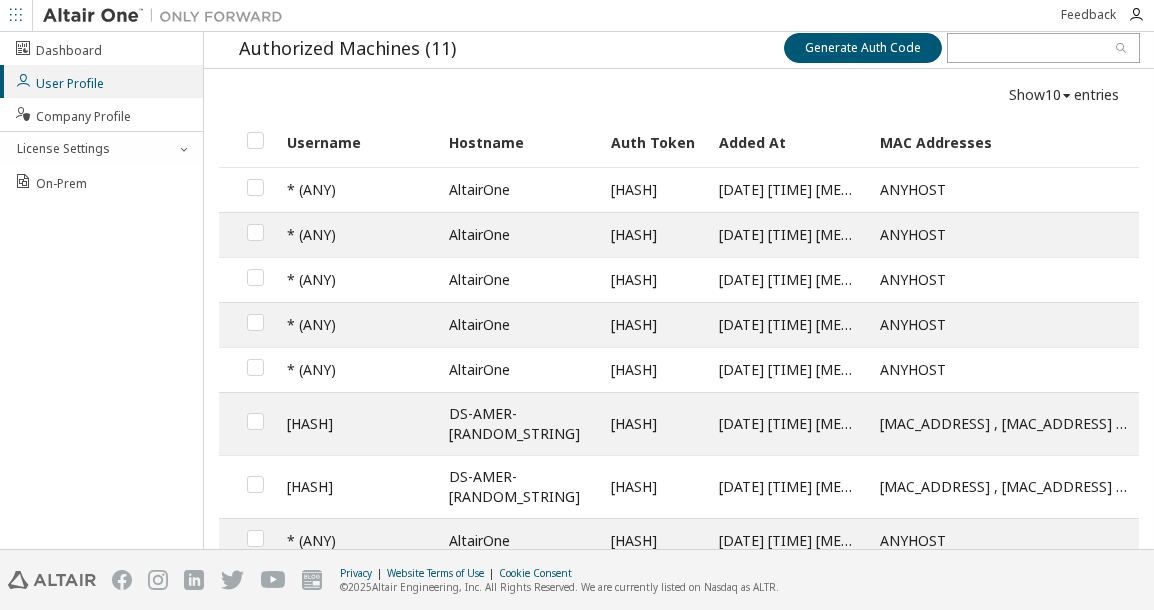 scroll, scrollTop: 0, scrollLeft: 0, axis: both 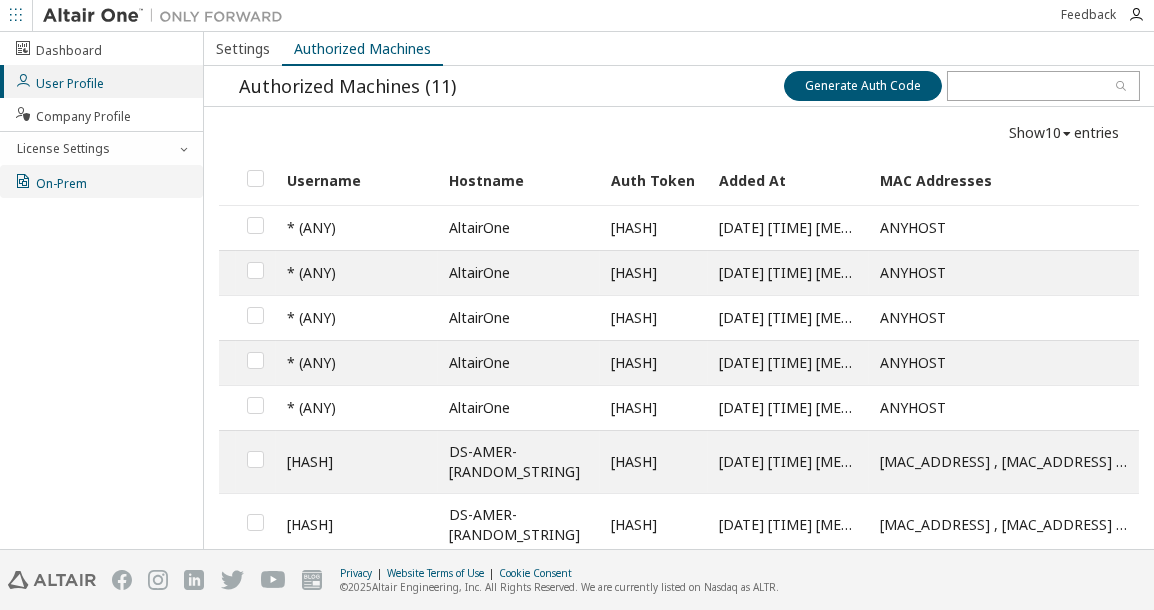 click on "On-Prem" at bounding box center [50, 181] 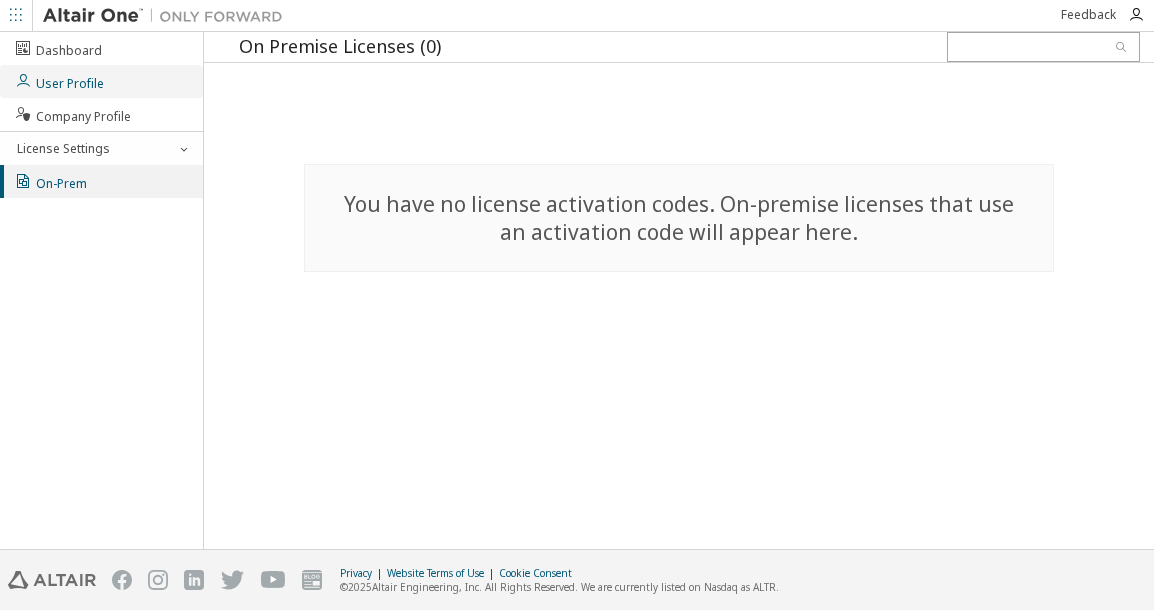 click on "User Profile" at bounding box center [59, 81] 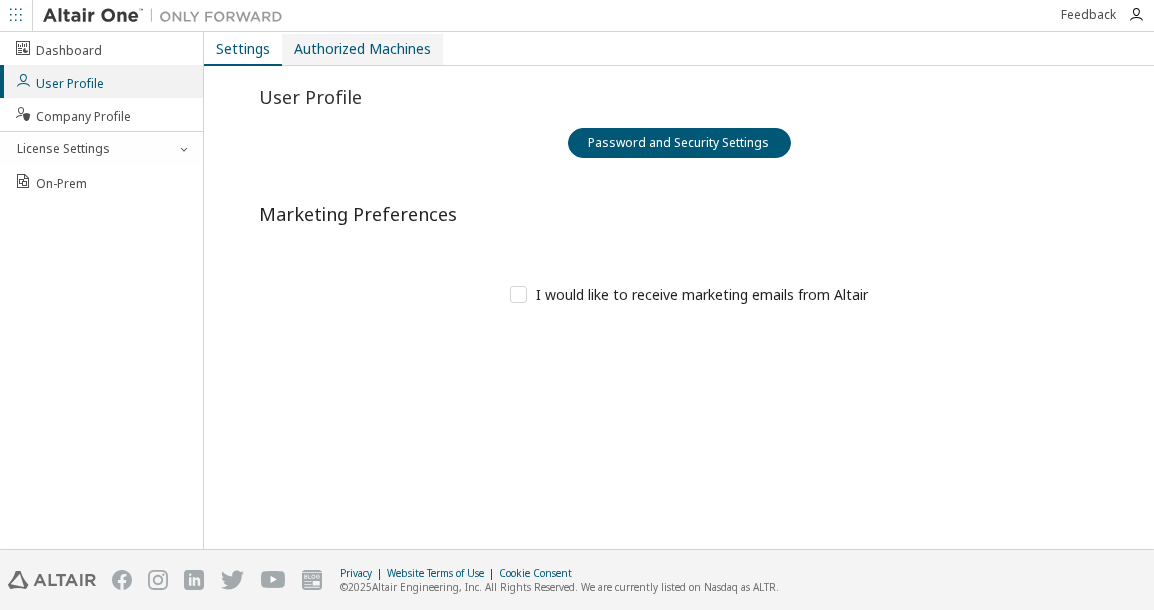 click on "Authorized Machines" at bounding box center (362, 49) 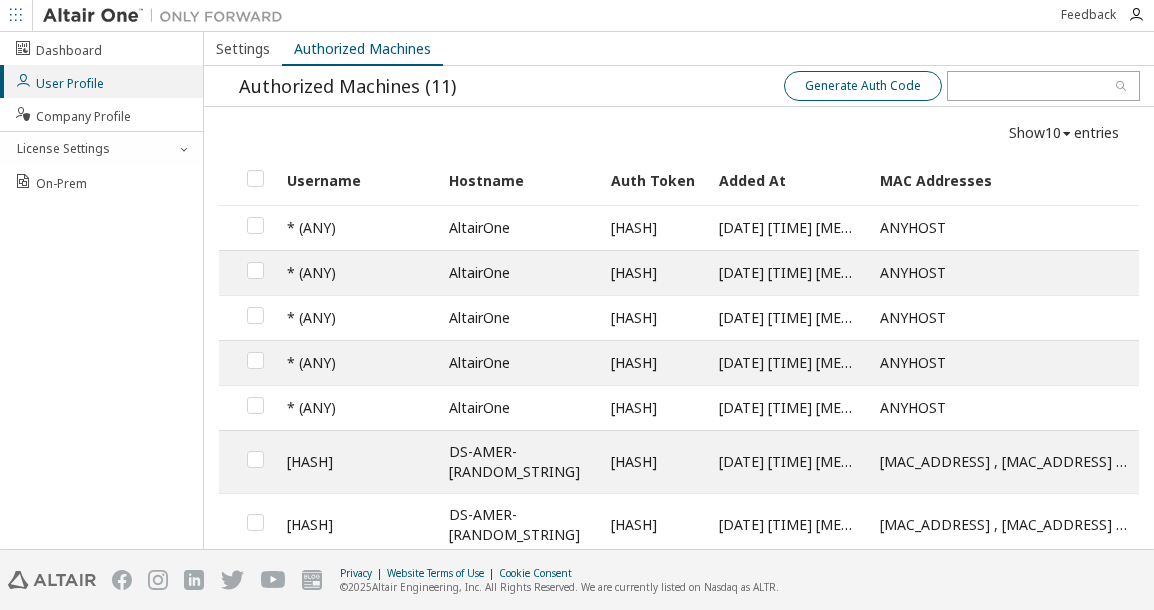 click on "Generate Auth Code" at bounding box center (863, 86) 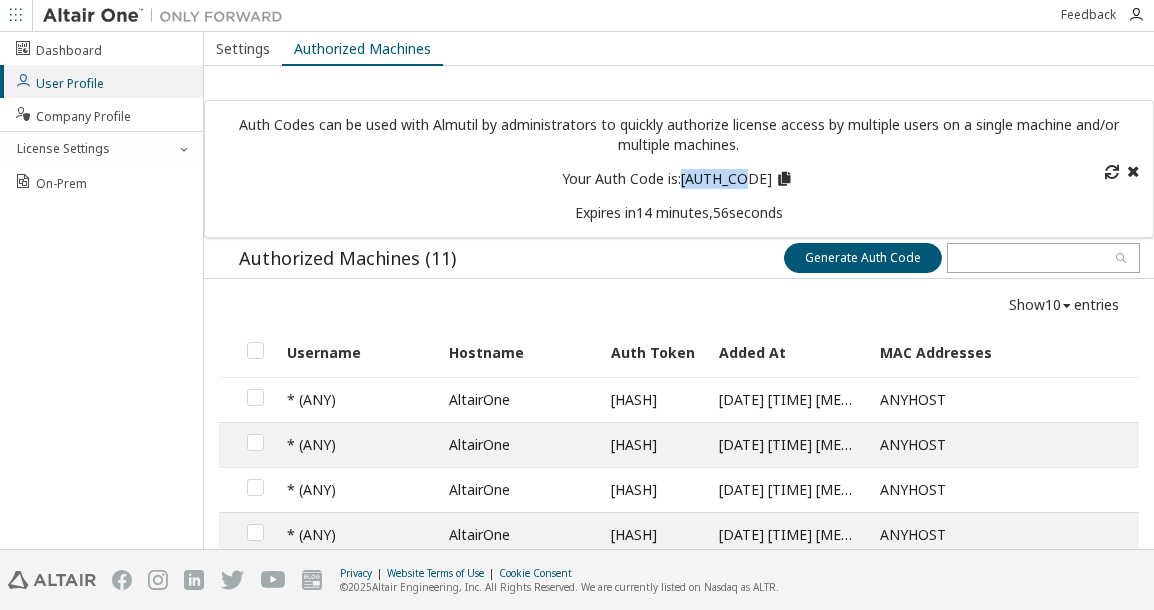 drag, startPoint x: 686, startPoint y: 178, endPoint x: 758, endPoint y: 178, distance: 72 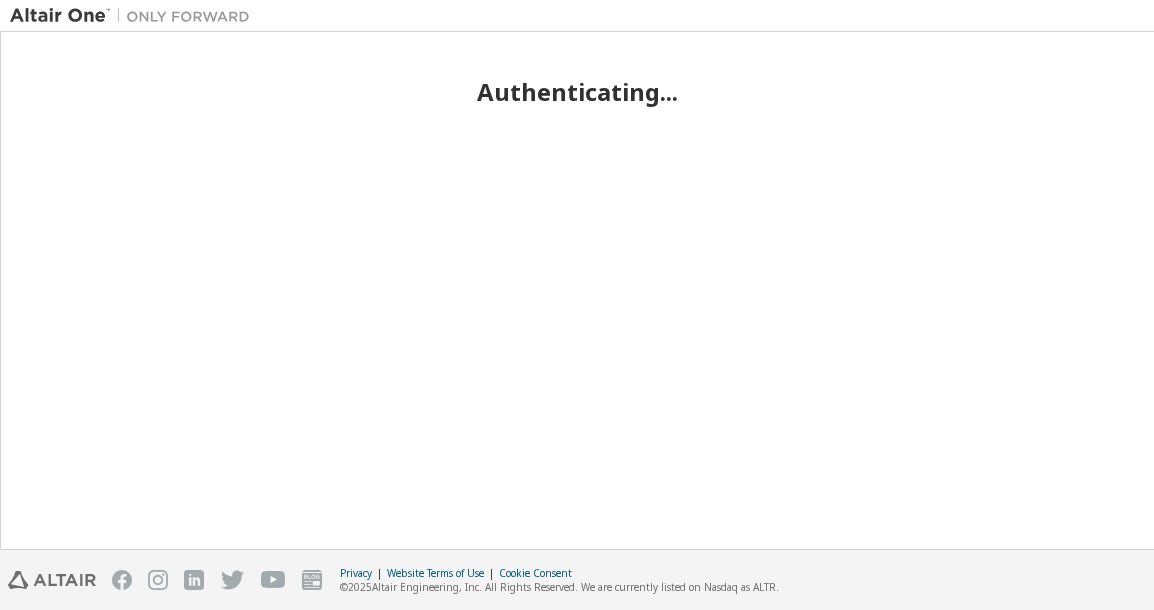 scroll, scrollTop: 0, scrollLeft: 0, axis: both 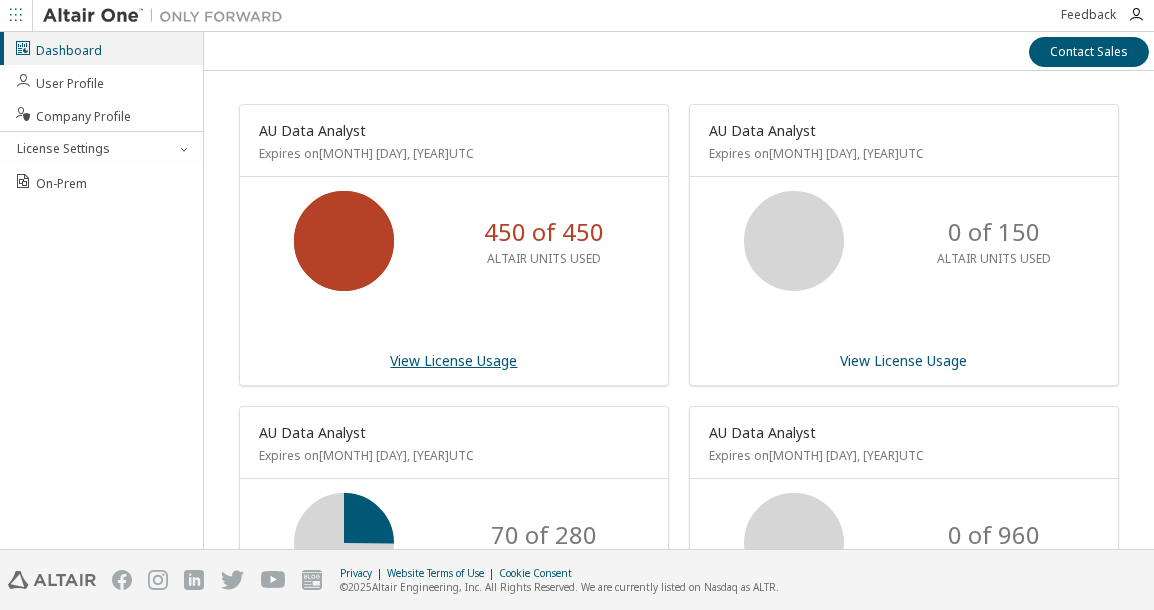 click on "View License Usage" at bounding box center (454, 360) 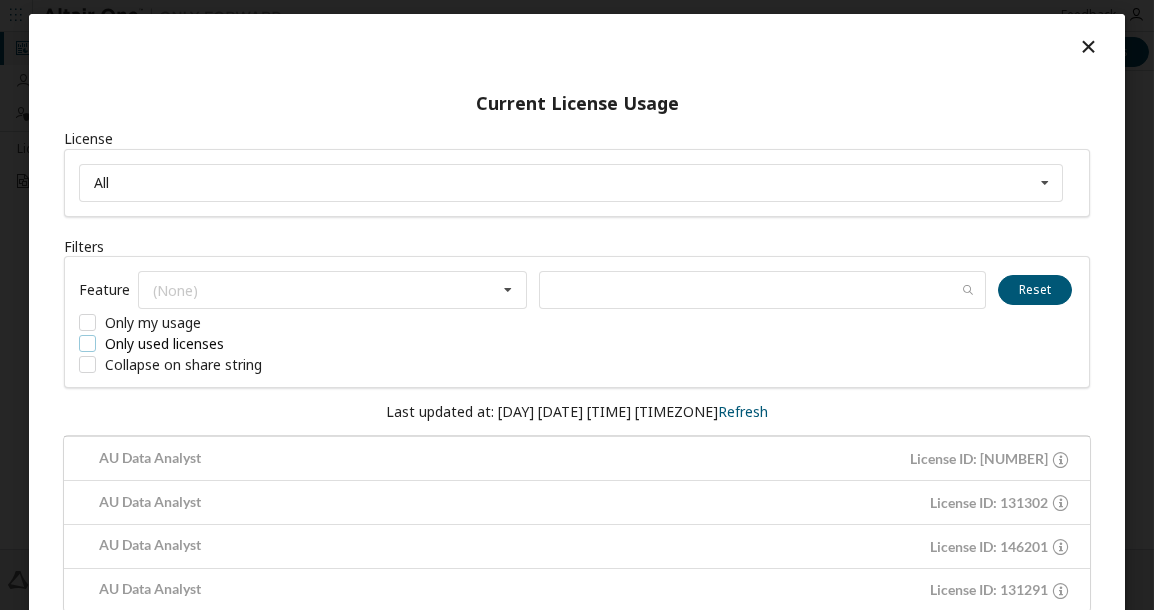 click on "Only used licenses" at bounding box center [229, 343] 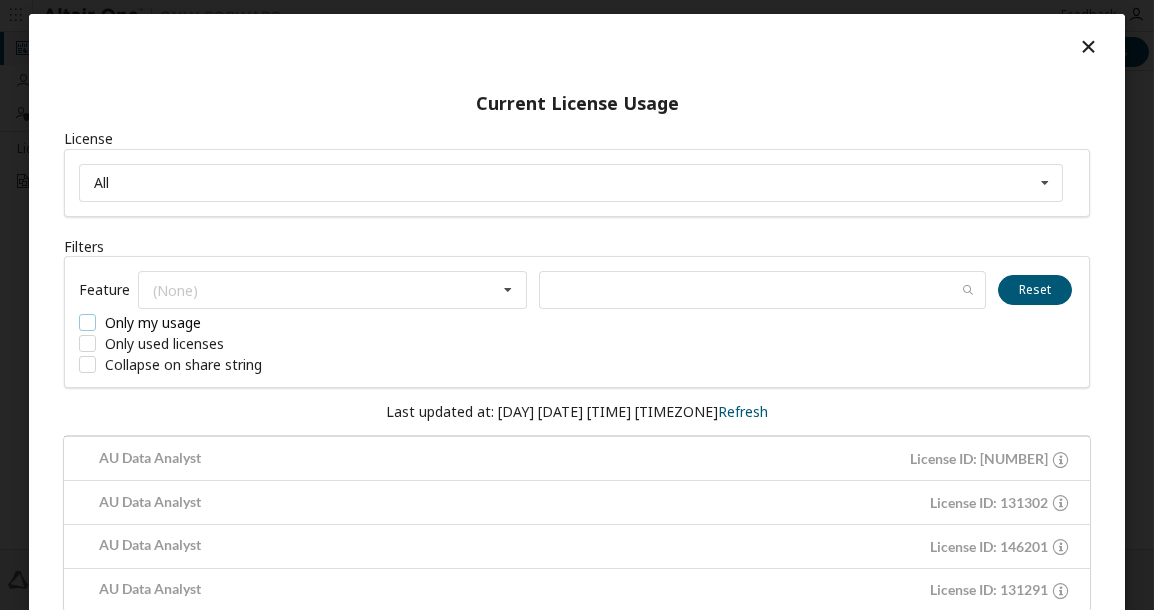 click on "Only my usage" at bounding box center (229, 322) 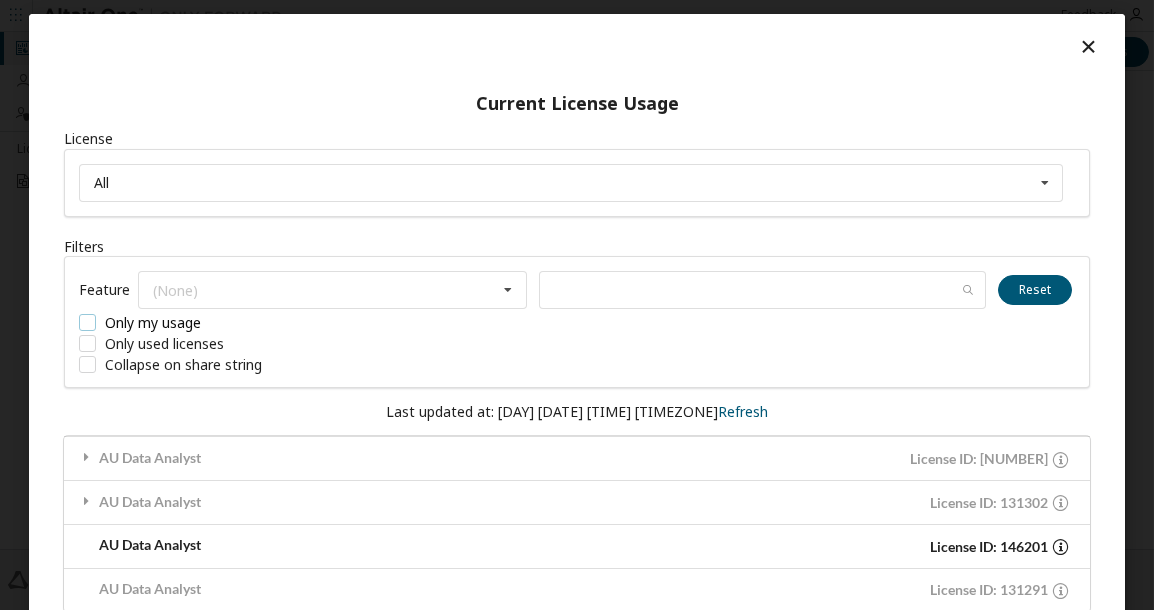 scroll, scrollTop: 19, scrollLeft: 0, axis: vertical 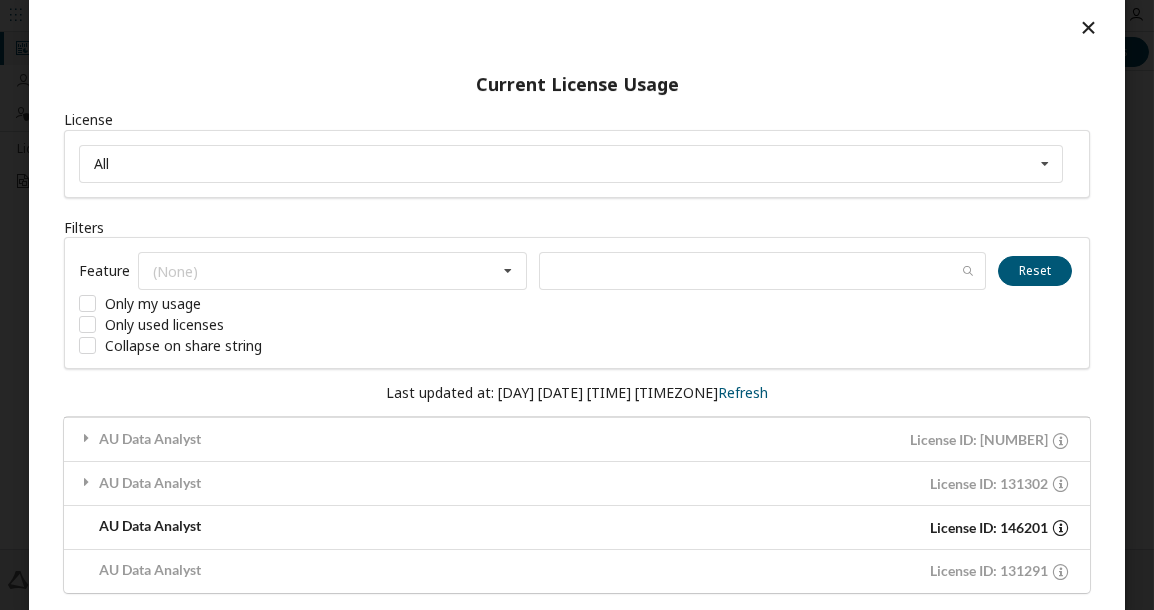 click at bounding box center (1060, 527) 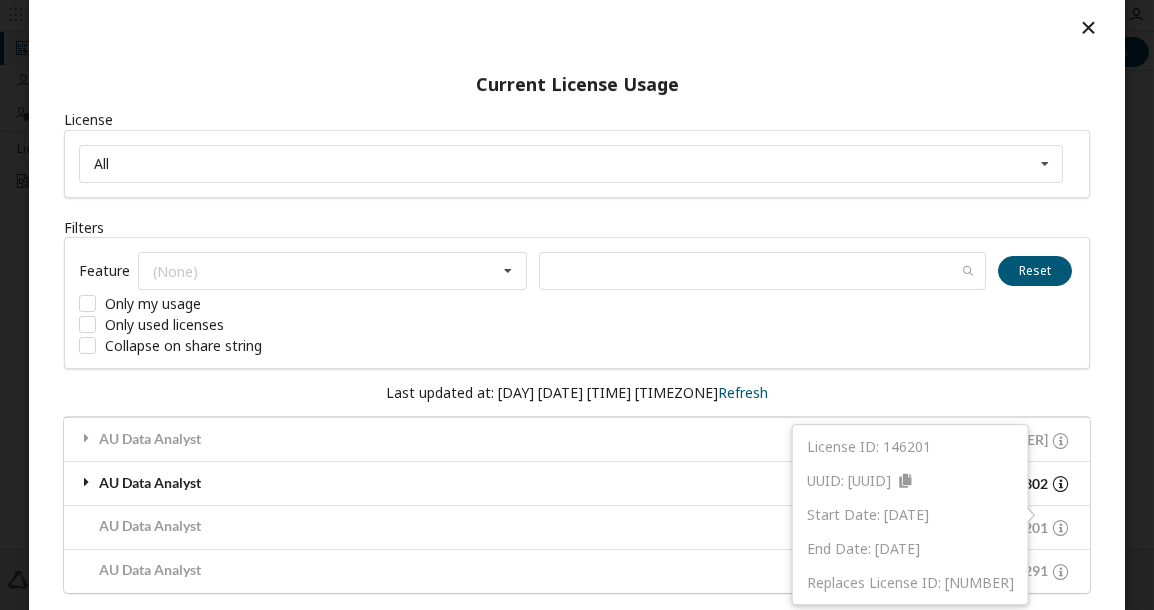 click at bounding box center (1060, 483) 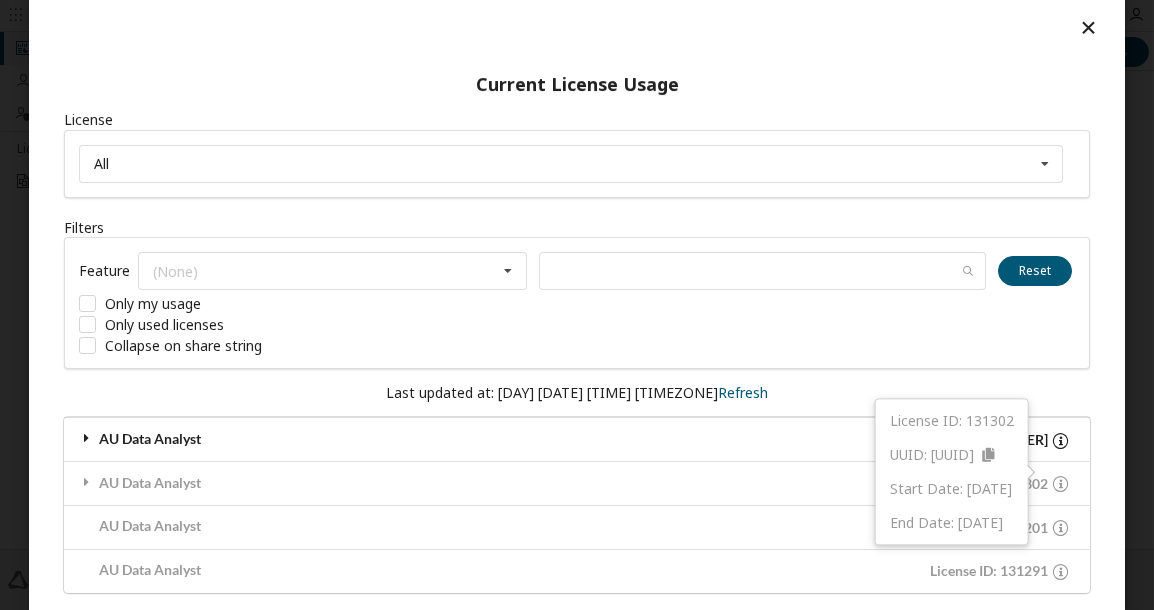 click at bounding box center [1060, 440] 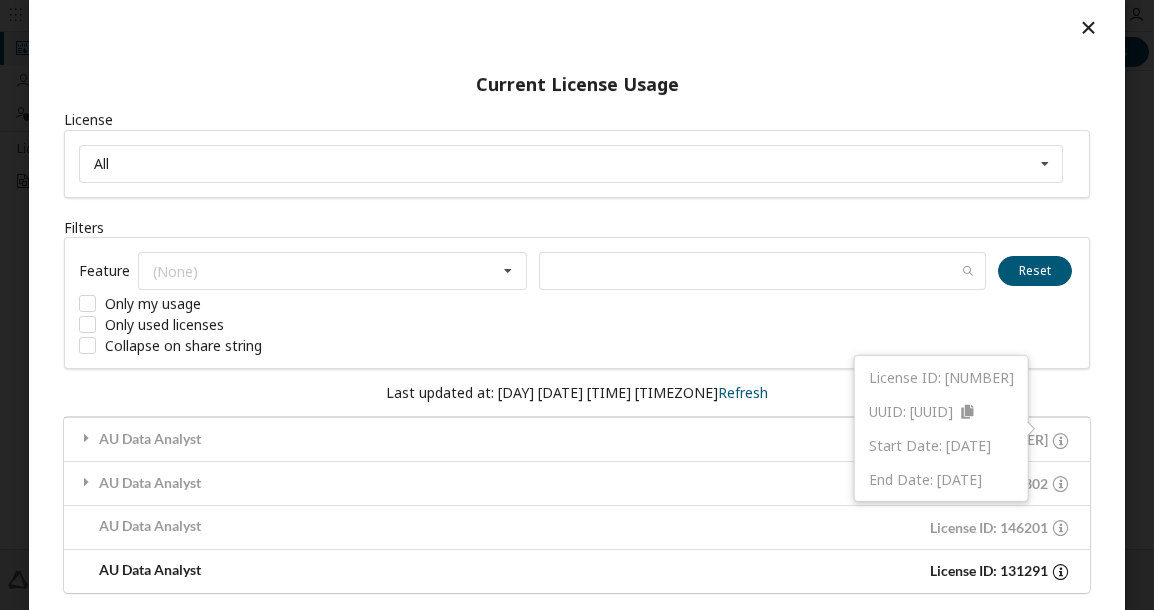 click at bounding box center [1060, 571] 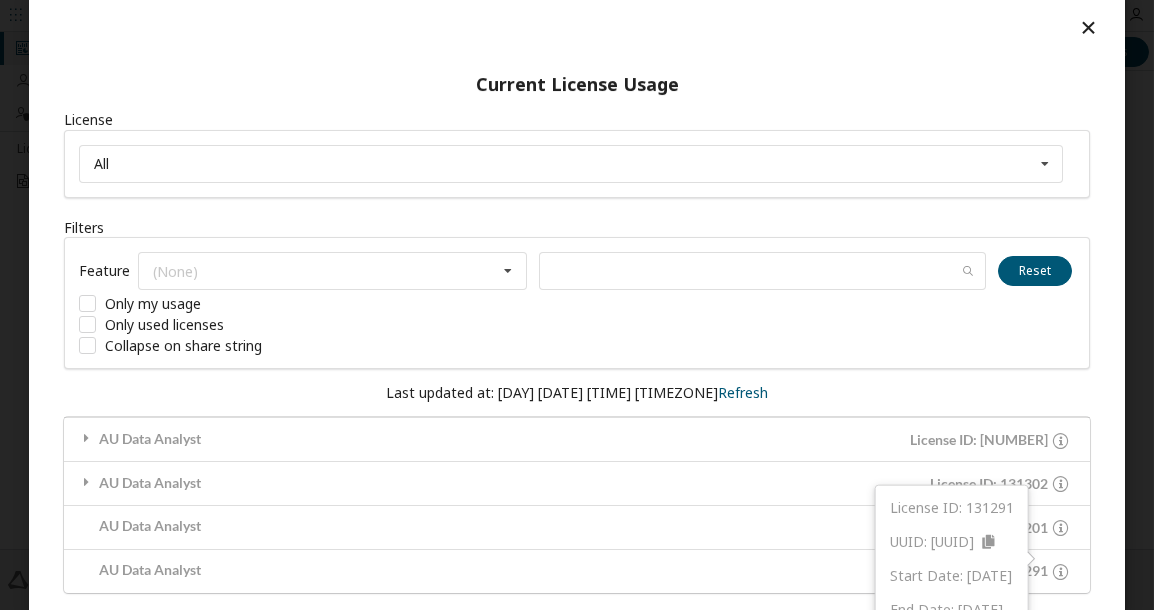 click on "Last updated at: [DAY] [DATE] [TIME] [TIMEZONE]  Refresh" at bounding box center [577, 393] 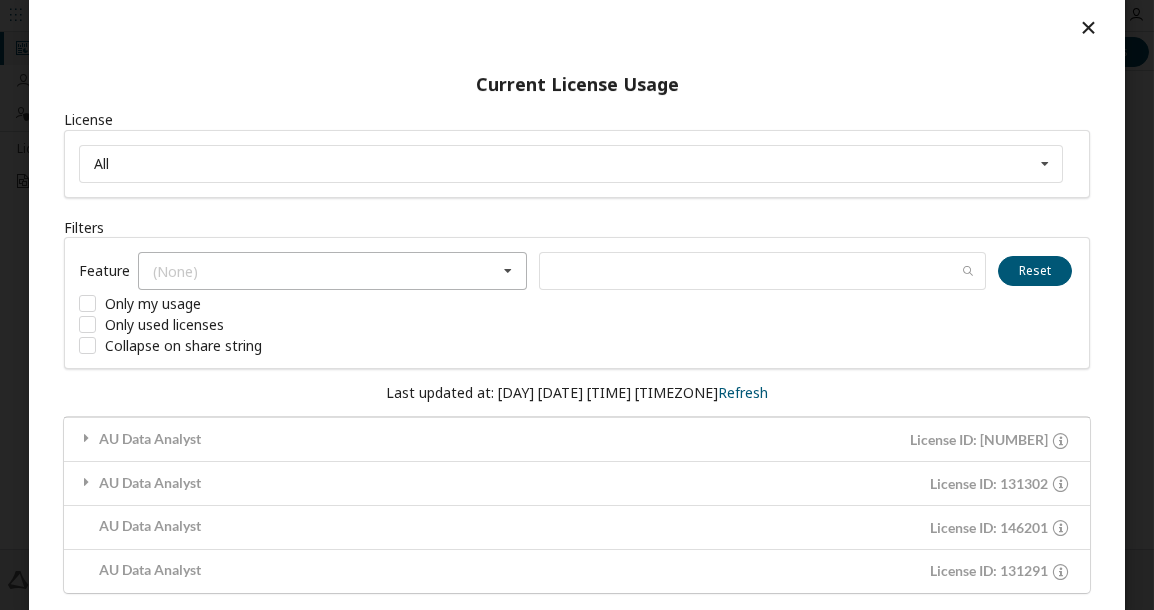 click at bounding box center (508, 271) 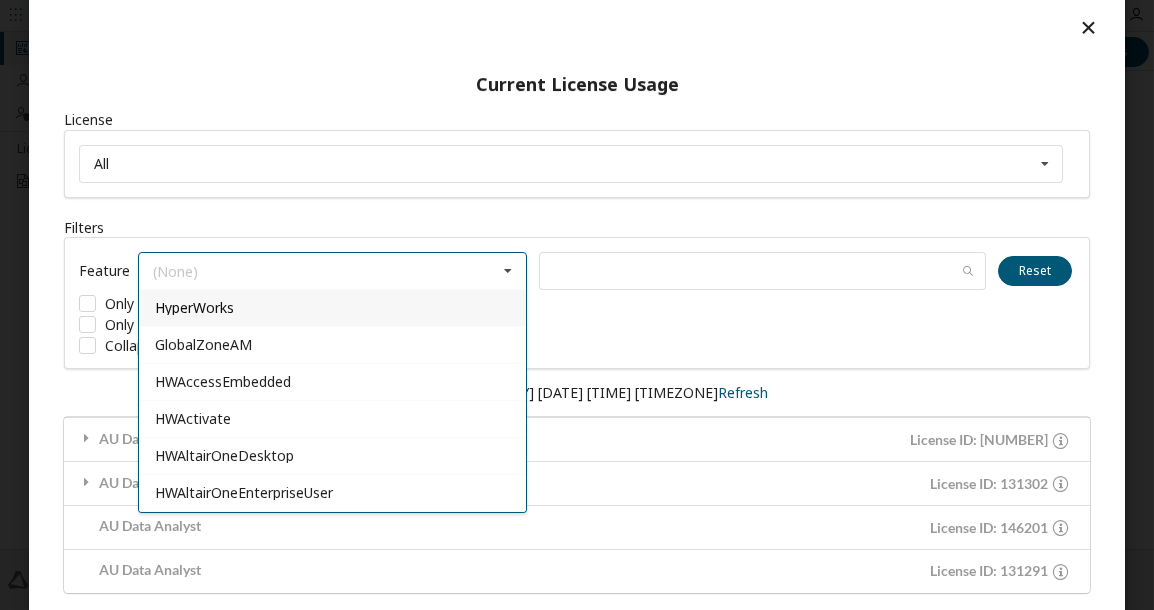 click on "Feature (None) HyperWorks GlobalZoneAM HWAccessEmbedded HWActivate HWAltairOneDesktop HWAltairOneEnterpriseUser HWAnalyticsWorkbench HWCompose HWEmbedBasic HWEmbedCodeGen HWEmbedSimulation HWEnvisionBase HWEnvisionUserFloat HWGraphLakehouse HWGraphStudio HWHyperStudy HWHyperStudyPiFill HWHyperStudyPiFit HWHyperStudyPiOpt HWKnowledgeHub HWKnowledgeSeeker HWKnowledgeStudio HWKnowledgeStudioSpark HWMDICoreDB HWMonarchClassic HWMonarchDataPrepStudio HWMonarchServerAutomator HWMonarchServerRMS HWMonarchServerRW HWPanopticonDesigner HWPanopticonStreams HWPanopticonVizServer HWRapidMinerAIHub HWRapidMinerRadoop HWRapidMinerStudio HWSLCHub HWSLCServer HWSLCWorkstation HWSmartWorksAnalytics HWSmartWorksIoT HWWPSAnalyticsEngineServer HWWPSAnalyticsEngineWorkstation HWWPSAnalyticsWorkbench HWromAI GlobalZoneAP HWPartner0058 HWPartner0059 HWPartner0060 HWPartner0061 HWPartner0062 HWPartner0113 HWPartner0114 HWPartner0115 HWPartner0117 HWPartner0122 HWPartner0123 HWPartner0124 HWPartner0125 HWPartner0126 HWPartner0140" at bounding box center [577, 303] 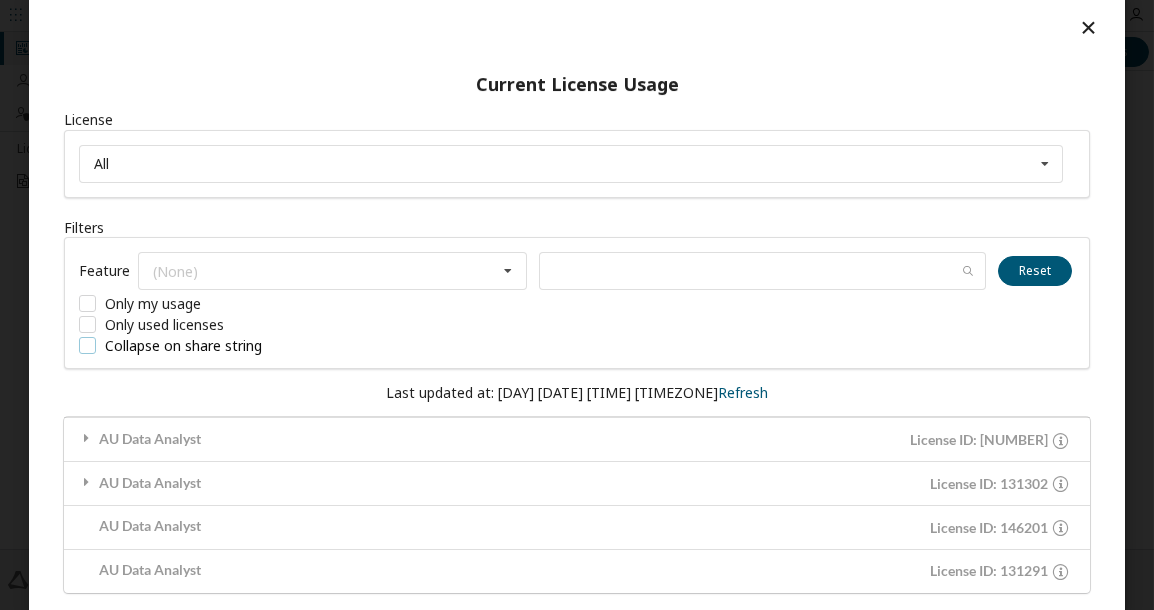 click on "Collapse on share string" at bounding box center [229, 345] 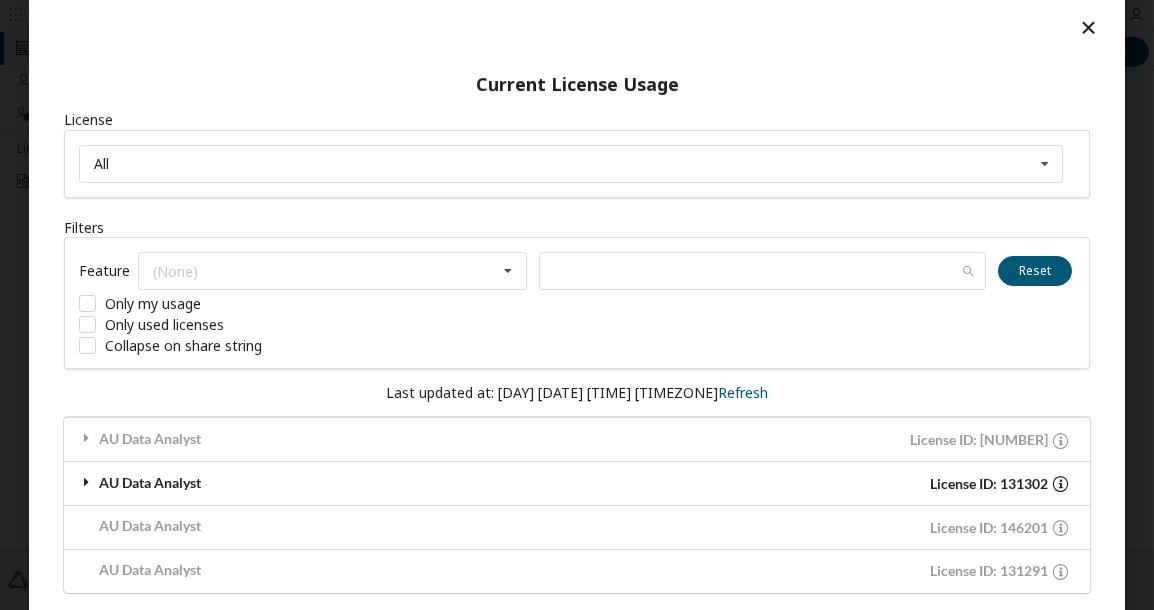 click at bounding box center (87, 482) 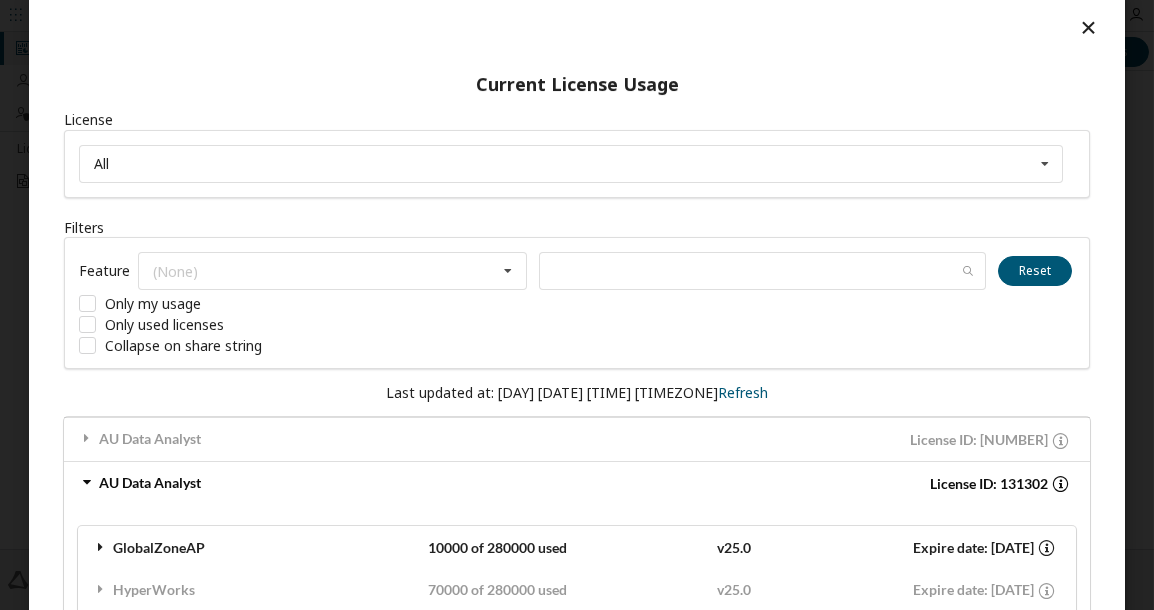 scroll, scrollTop: 230, scrollLeft: 0, axis: vertical 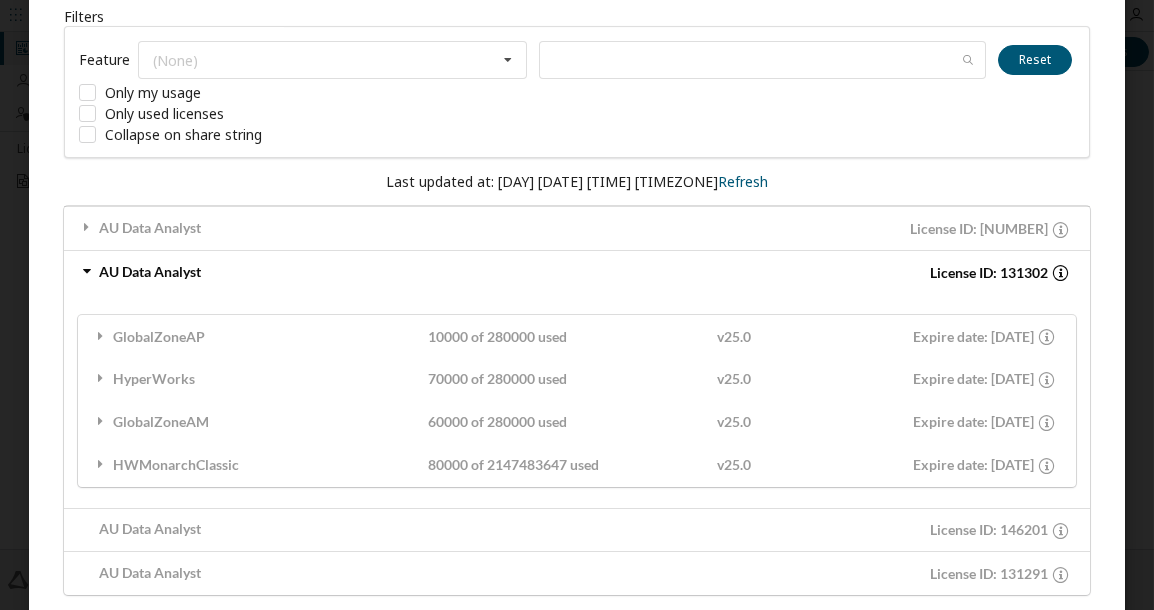 click at bounding box center [87, 271] 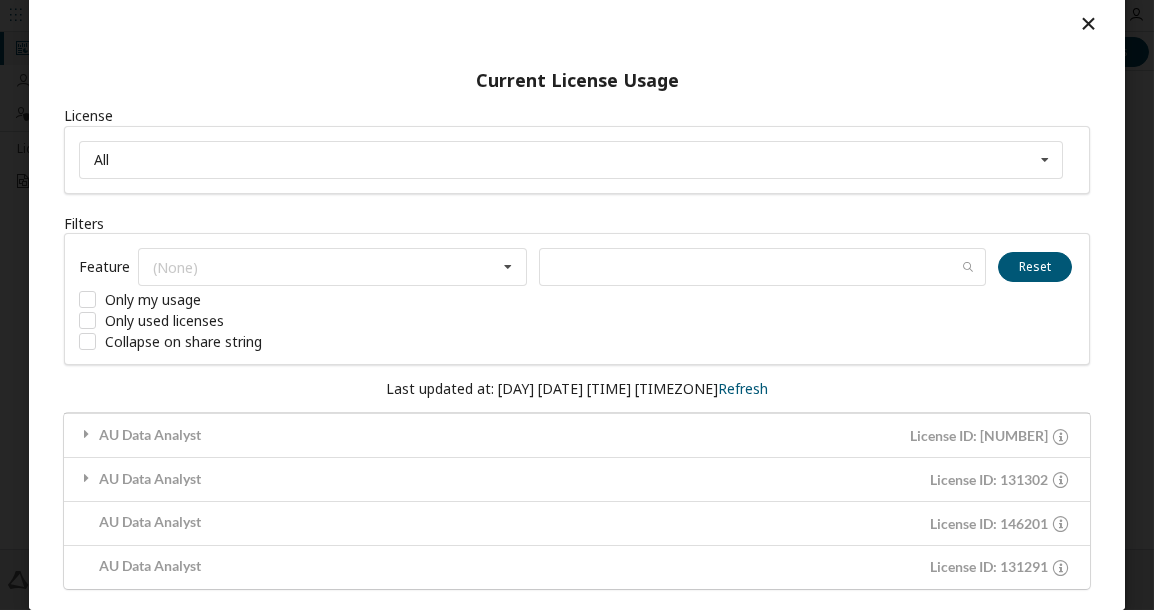 scroll, scrollTop: 19, scrollLeft: 0, axis: vertical 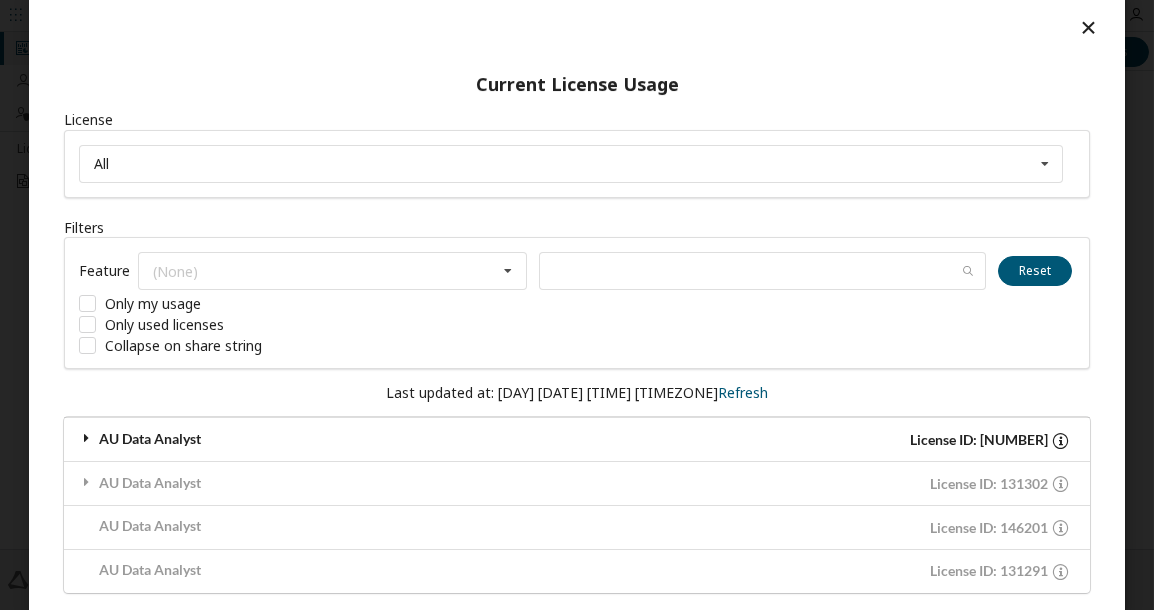 click at bounding box center (87, 438) 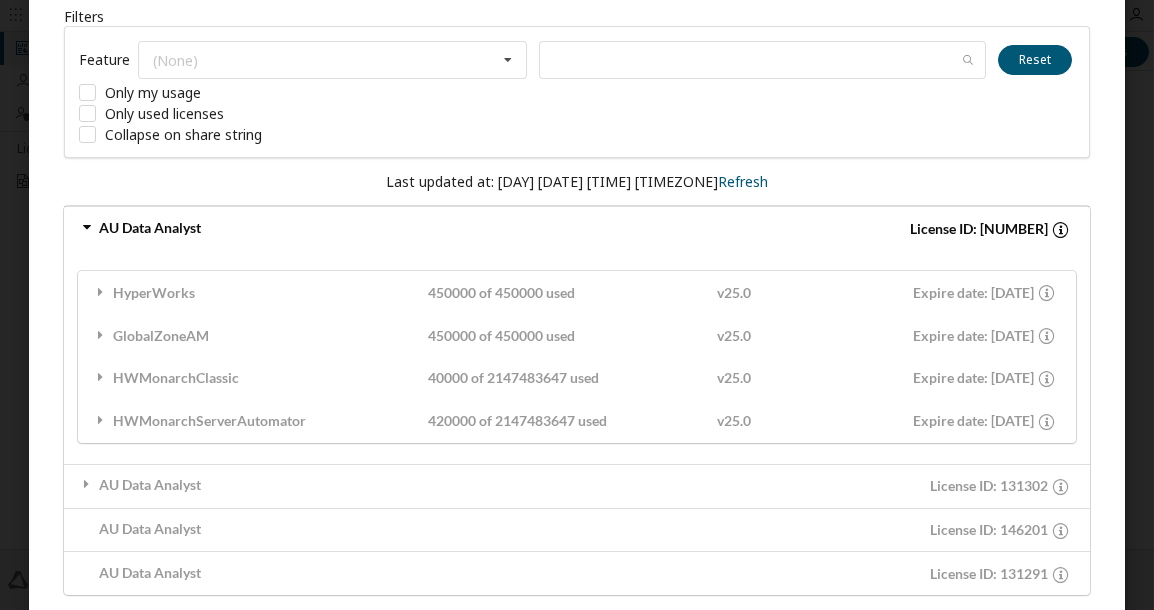 click at bounding box center (87, 227) 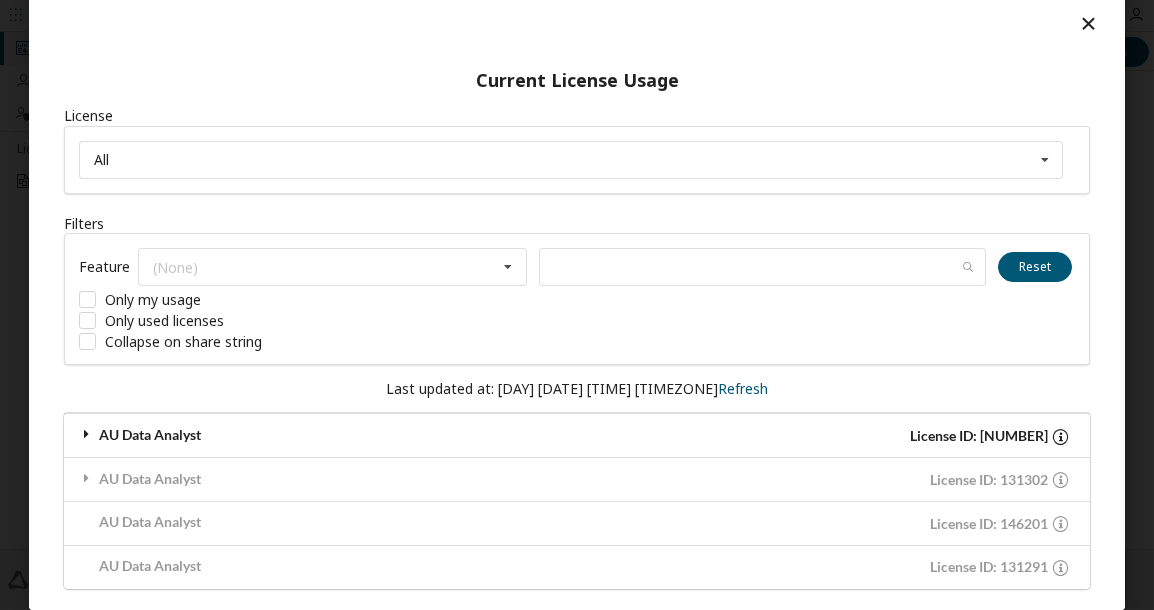 scroll, scrollTop: 19, scrollLeft: 0, axis: vertical 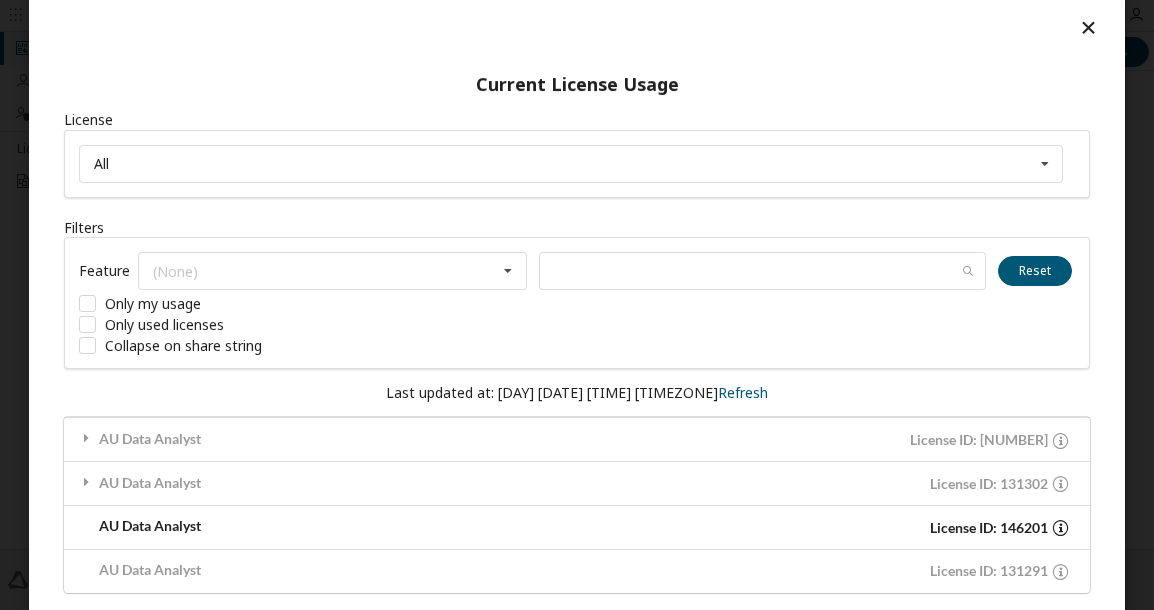 click on "AU Data Analyst" at bounding box center (327, 527) 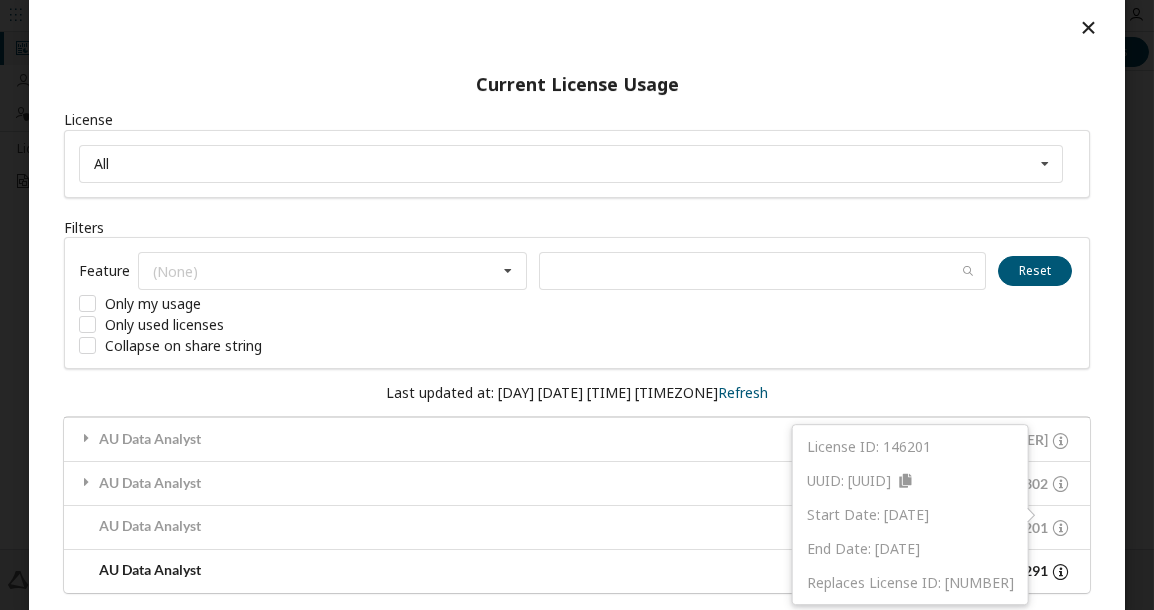 click on "License ID: 131291" at bounding box center [826, 571] 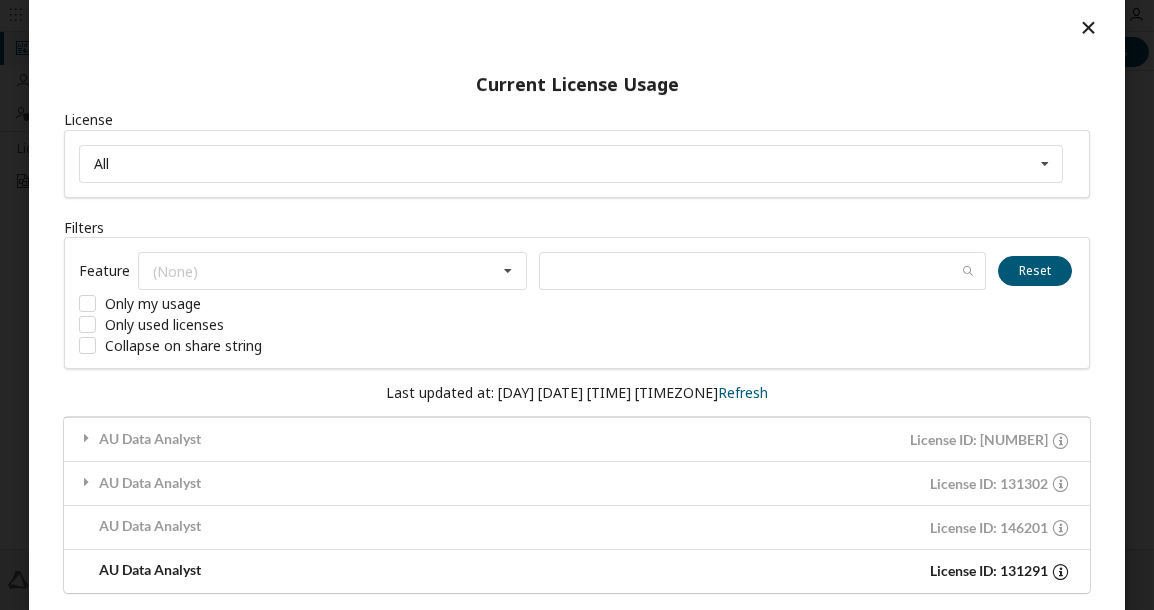 click at bounding box center (1060, 571) 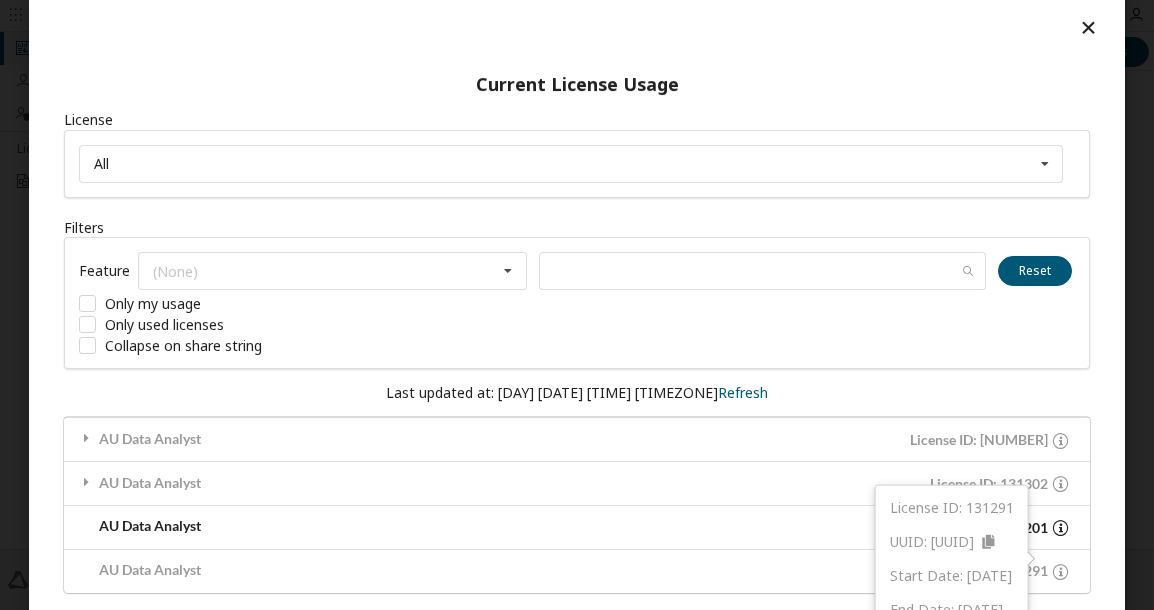 click at bounding box center [1060, 527] 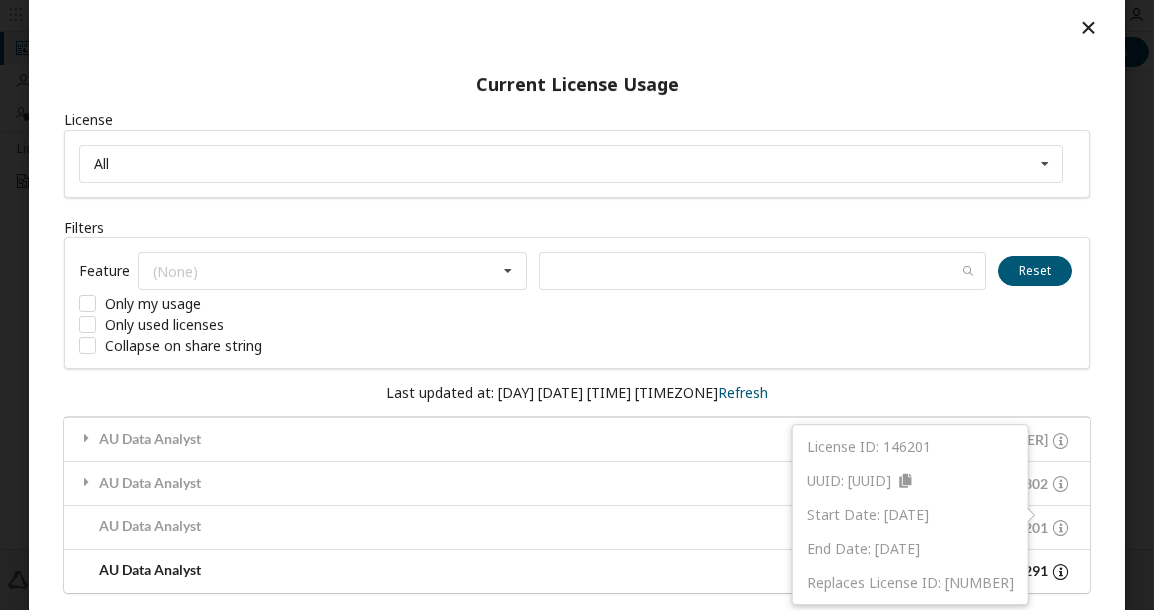click at bounding box center (1060, 571) 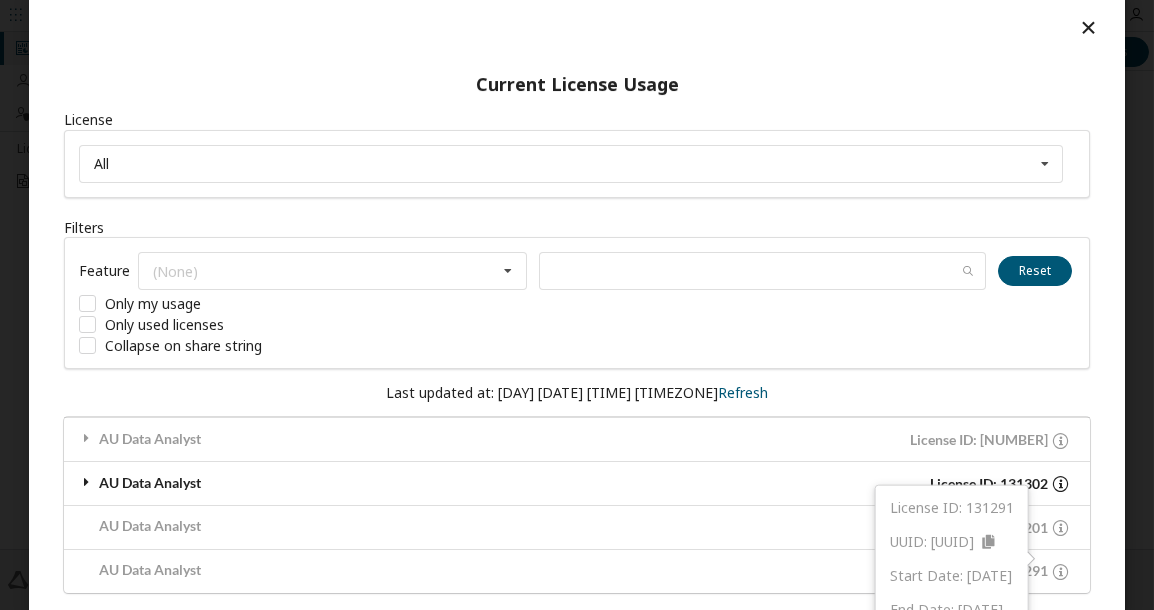 click at bounding box center [1060, 483] 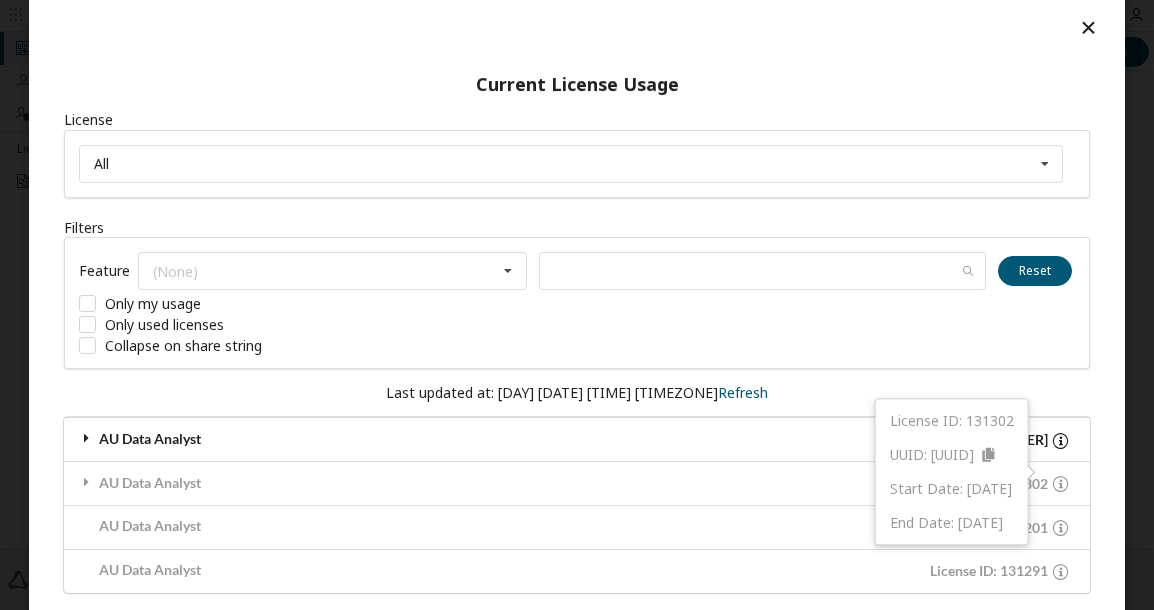 click at bounding box center [1060, 440] 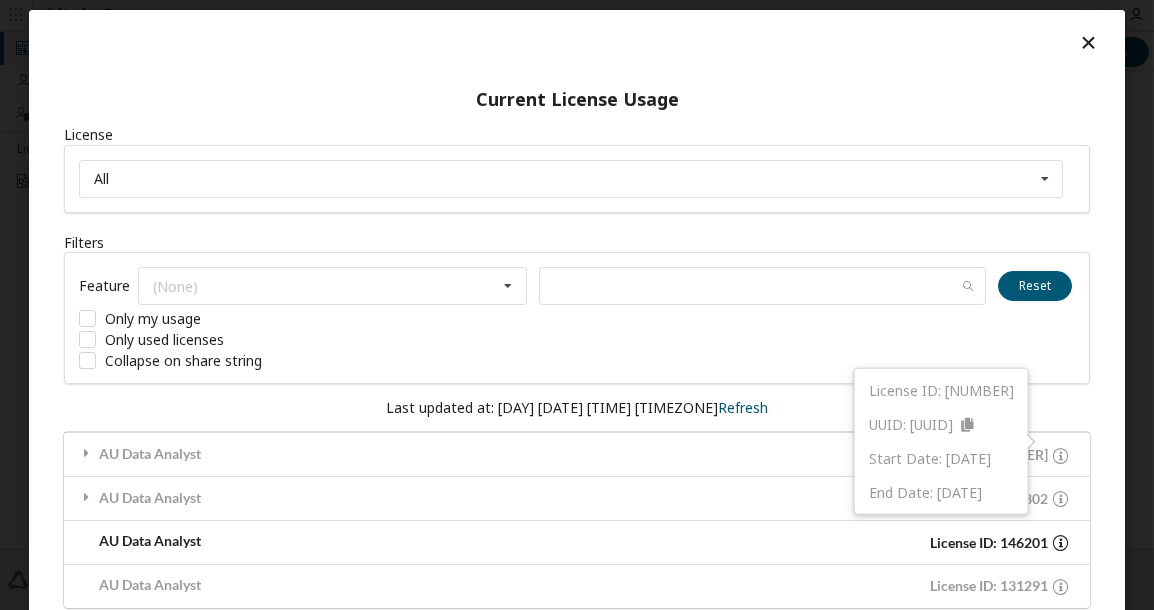 scroll, scrollTop: 0, scrollLeft: 0, axis: both 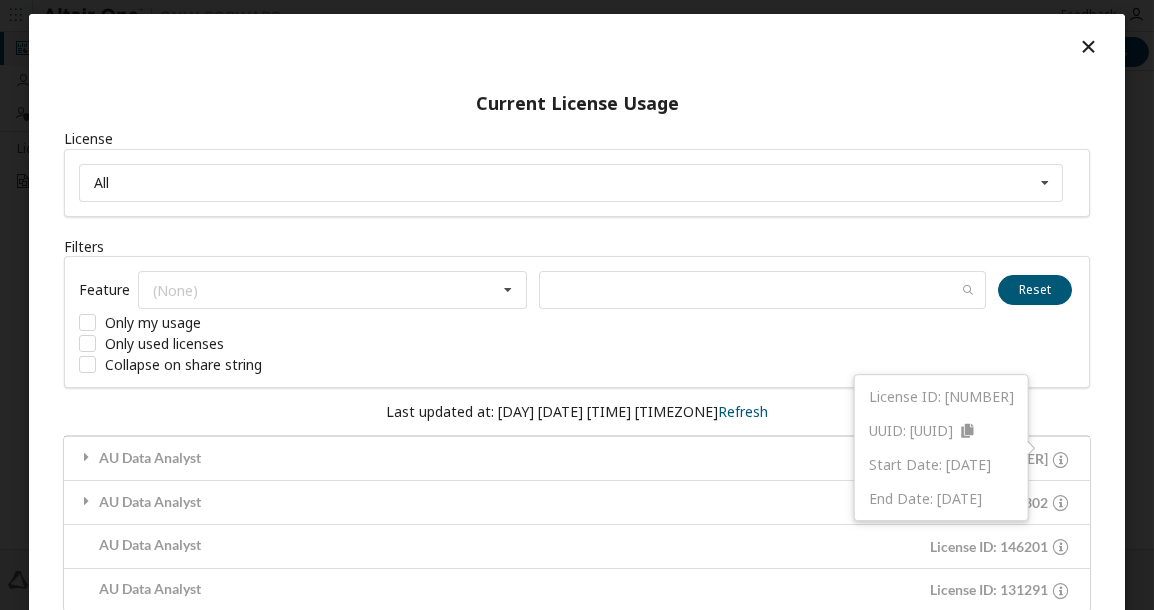 click at bounding box center (1088, 46) 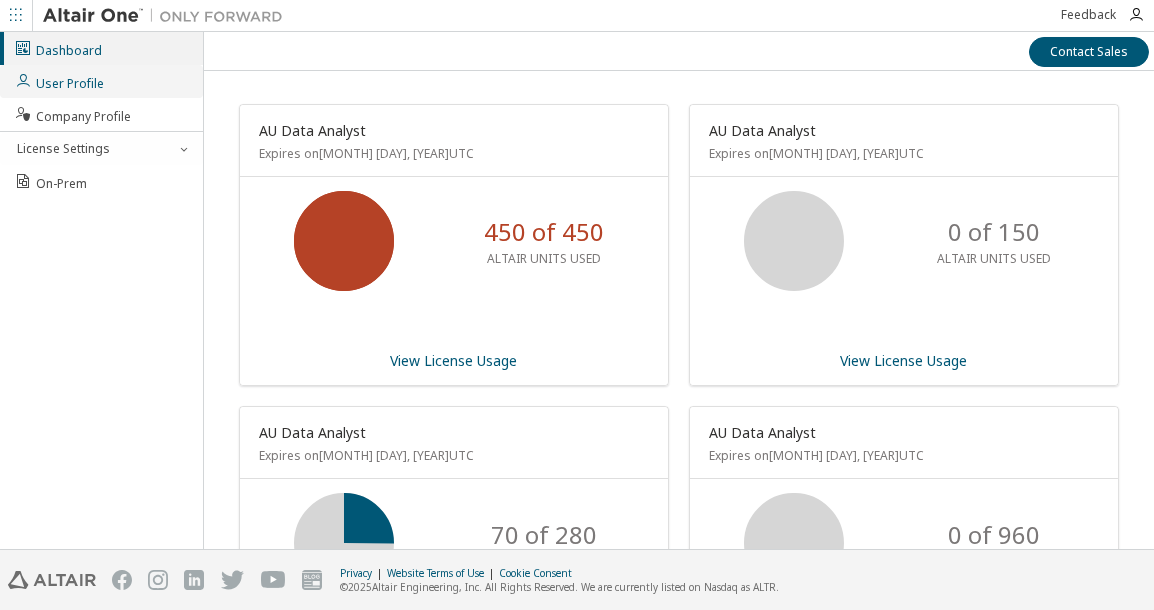click on "User Profile" at bounding box center [101, 81] 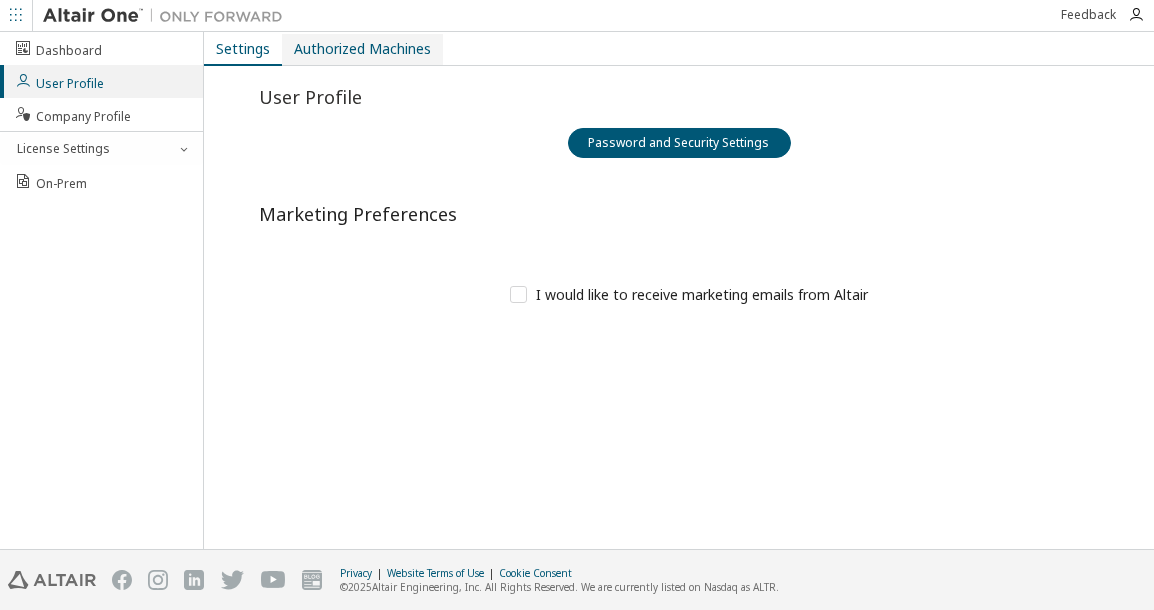 click on "Authorized Machines" at bounding box center [362, 49] 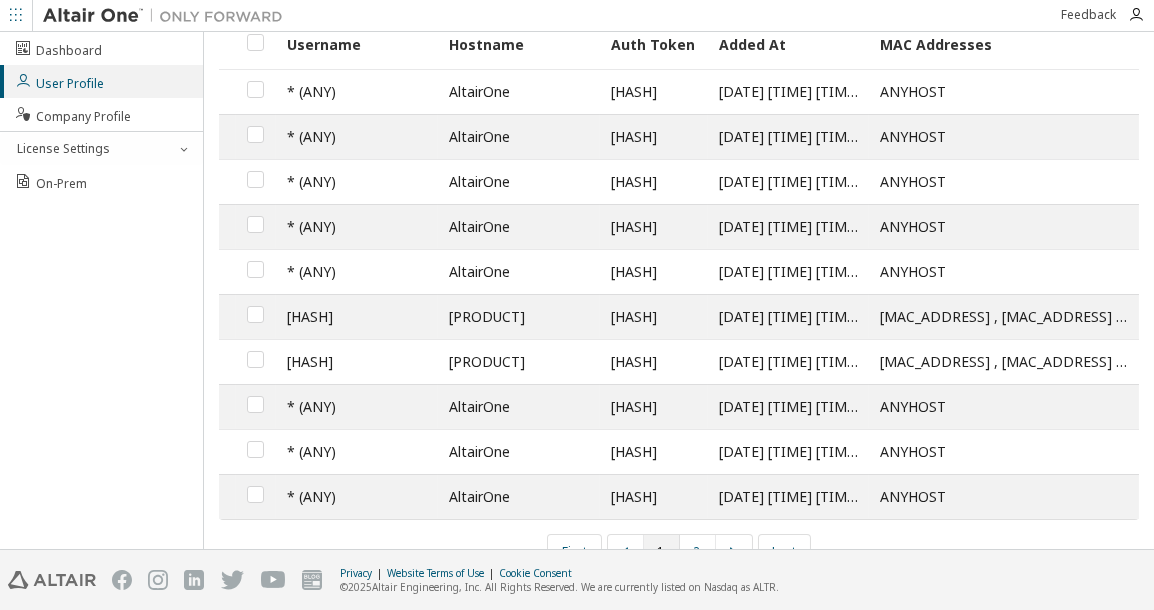 scroll, scrollTop: 163, scrollLeft: 0, axis: vertical 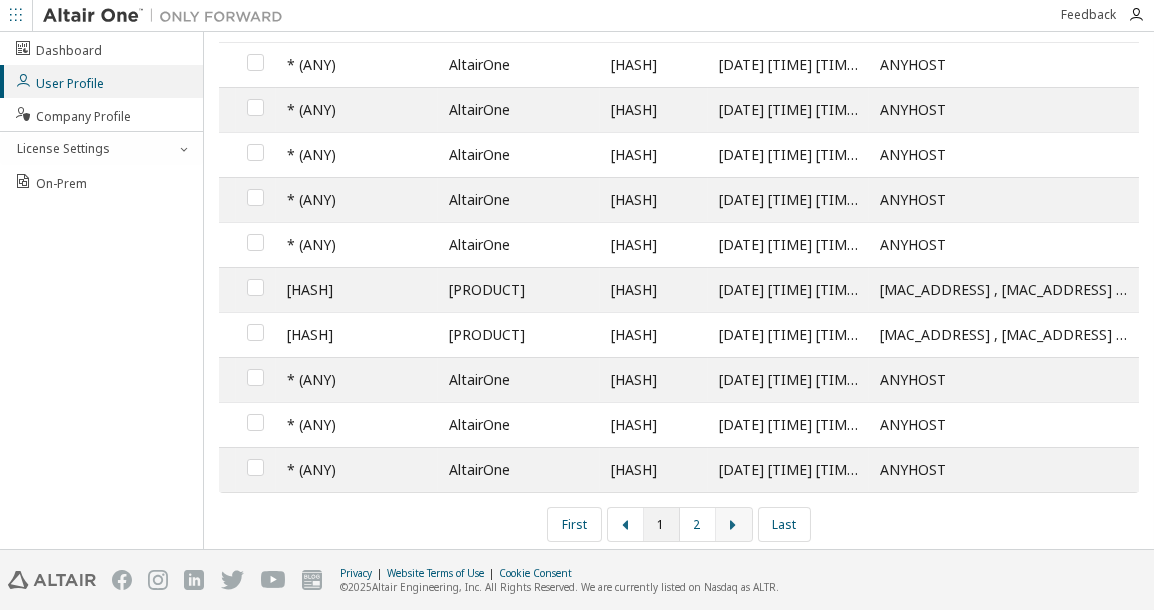 click at bounding box center [734, 524] 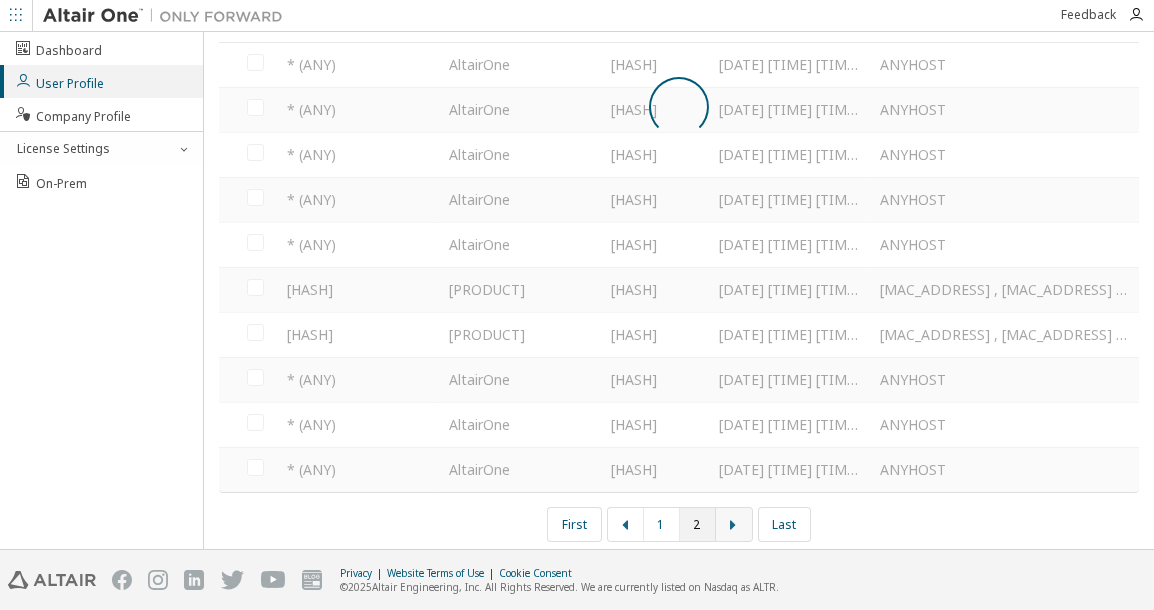scroll, scrollTop: 0, scrollLeft: 0, axis: both 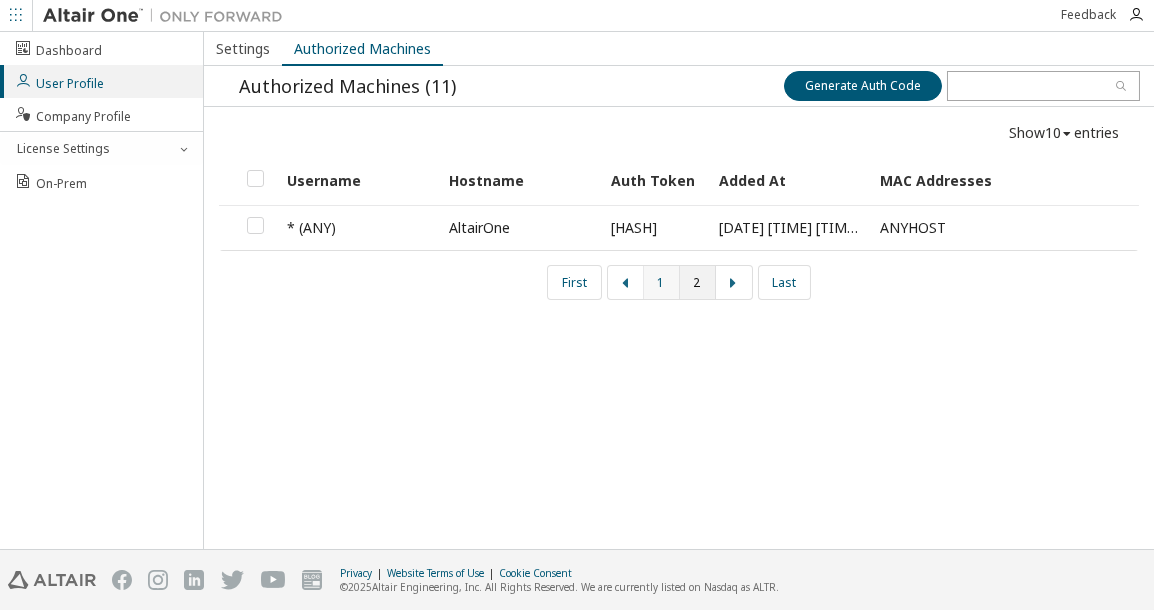 click on "1" at bounding box center (662, 282) 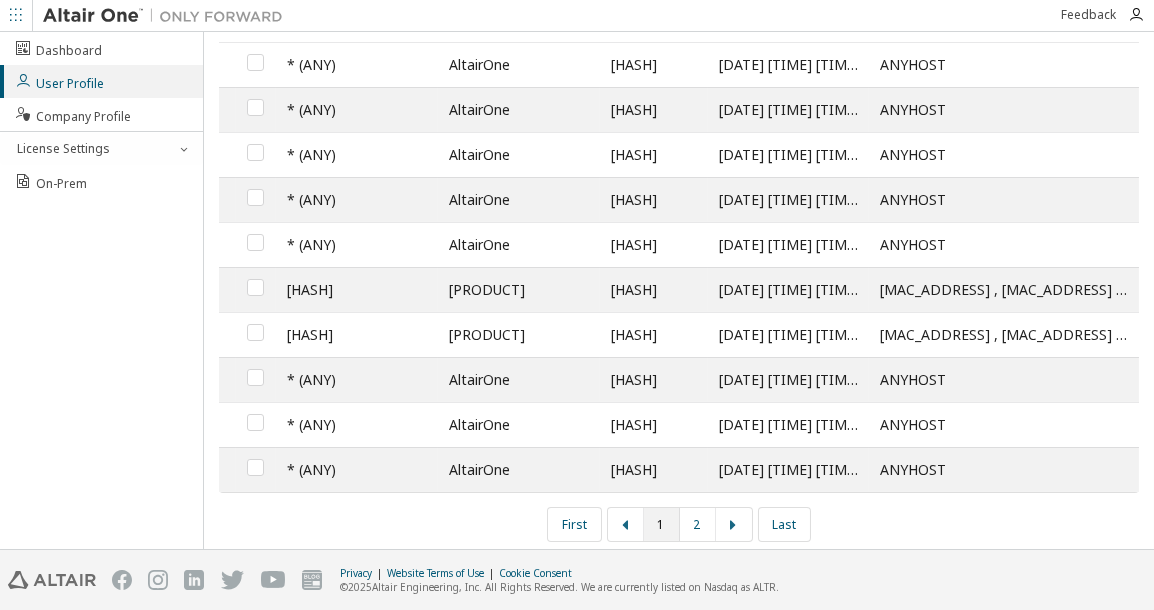 scroll, scrollTop: 0, scrollLeft: 0, axis: both 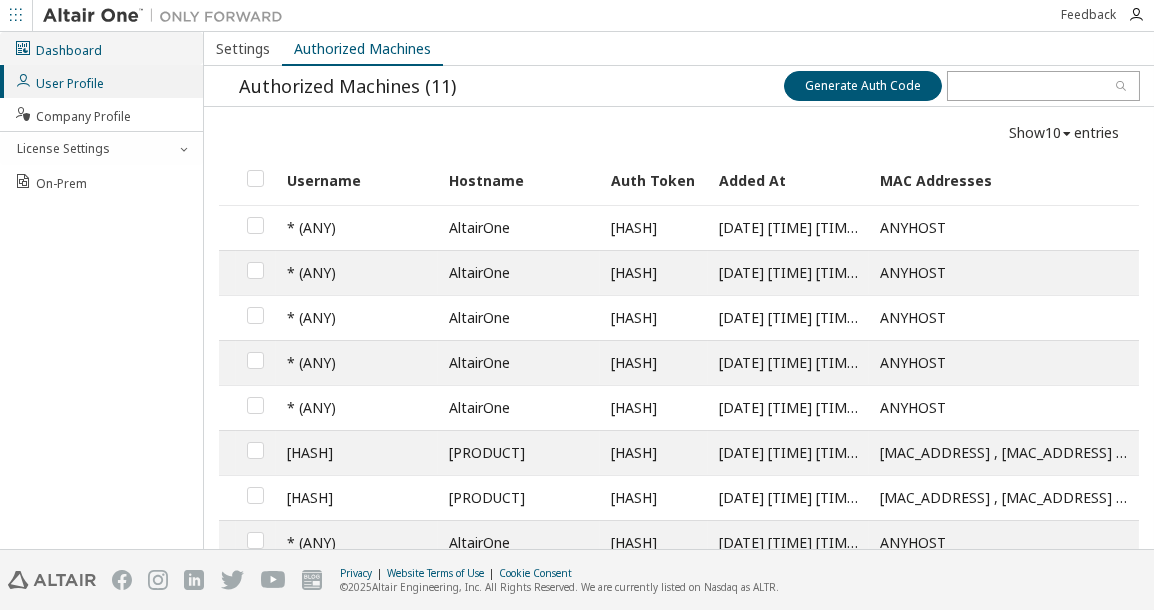 click on "Dashboard" at bounding box center [58, 48] 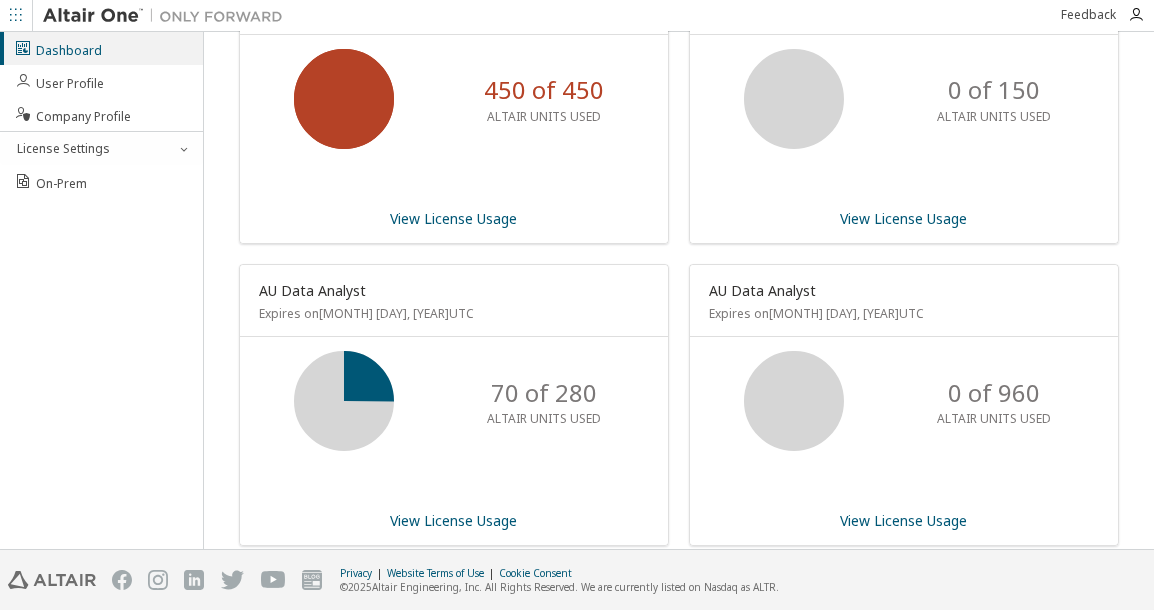 scroll, scrollTop: 170, scrollLeft: 0, axis: vertical 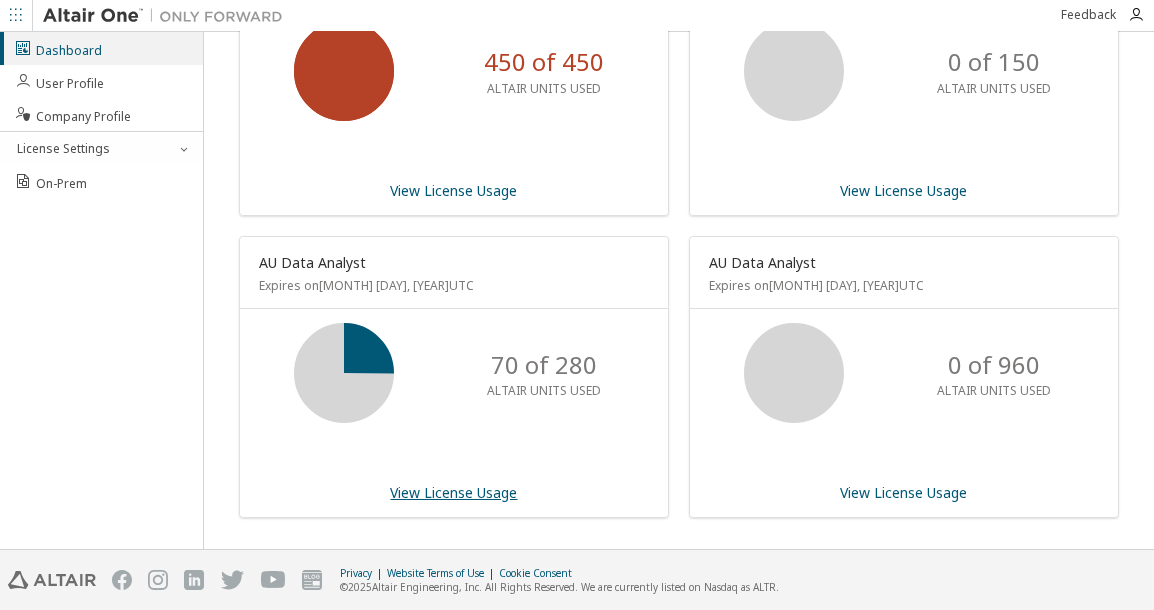 click on "View License Usage" at bounding box center (454, 492) 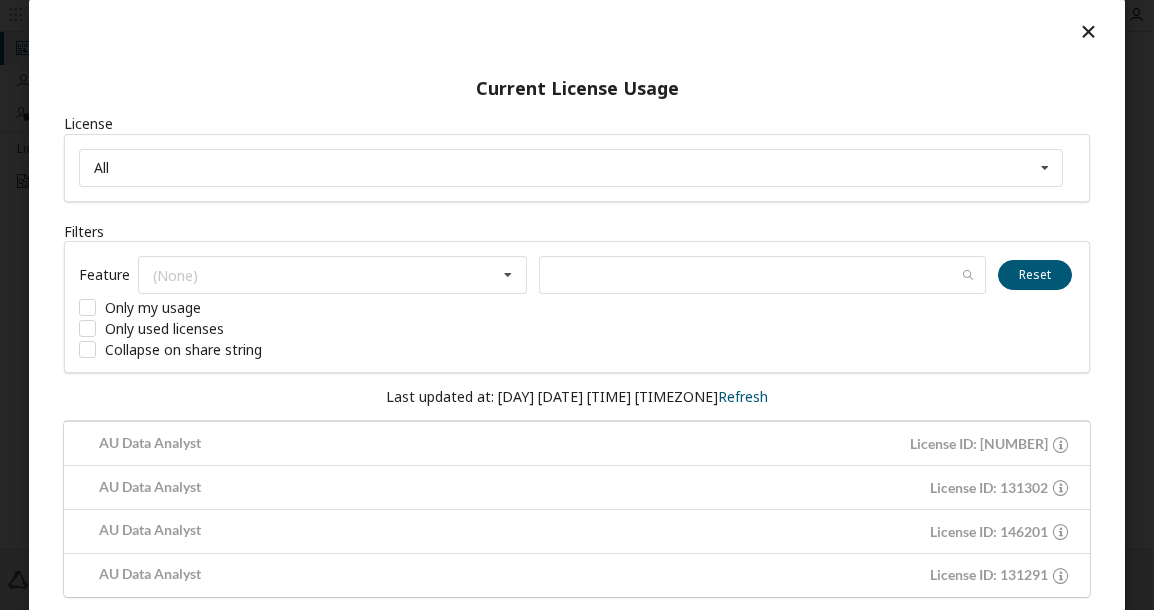 scroll, scrollTop: 19, scrollLeft: 0, axis: vertical 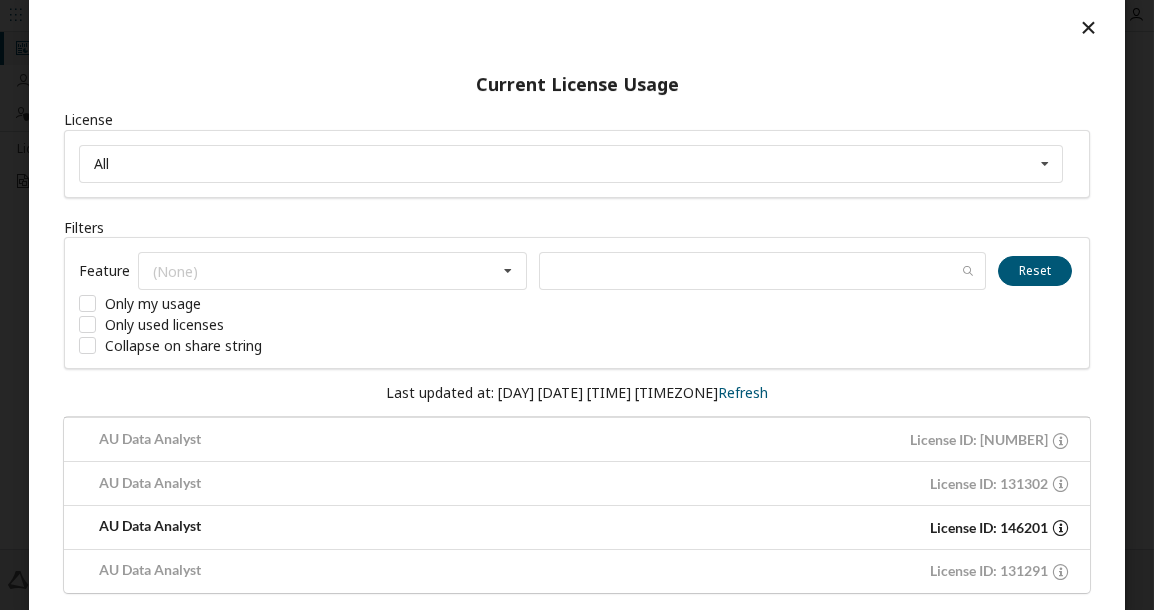 click at bounding box center [1060, 527] 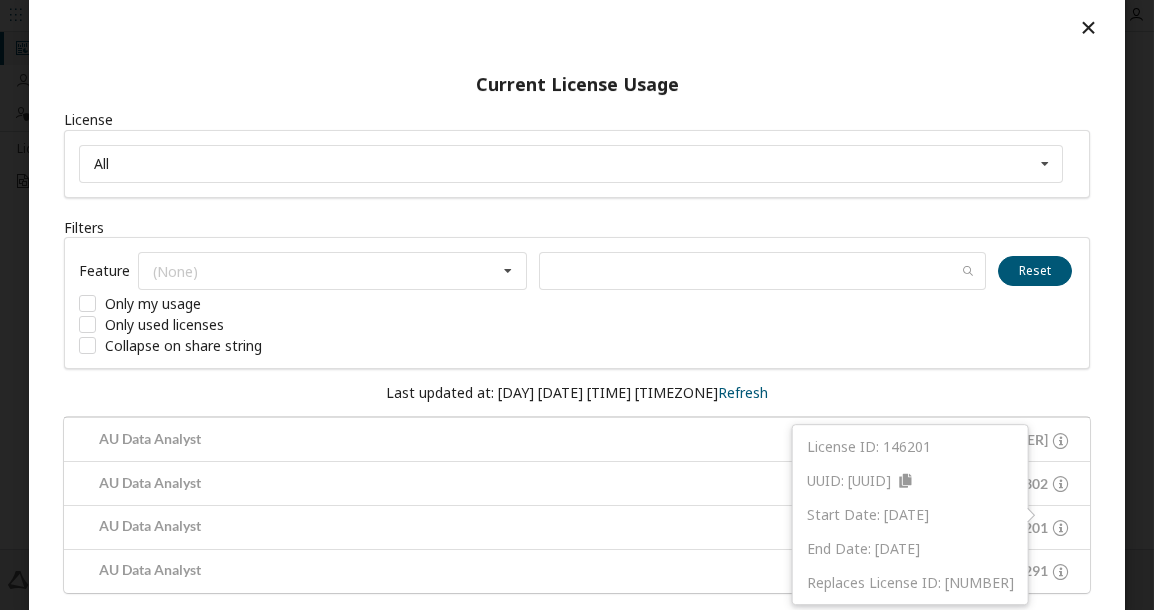 click on "Last updated at: [DAY] [DATE] [TIME] [TIMEZONE]  Refresh" at bounding box center (577, 393) 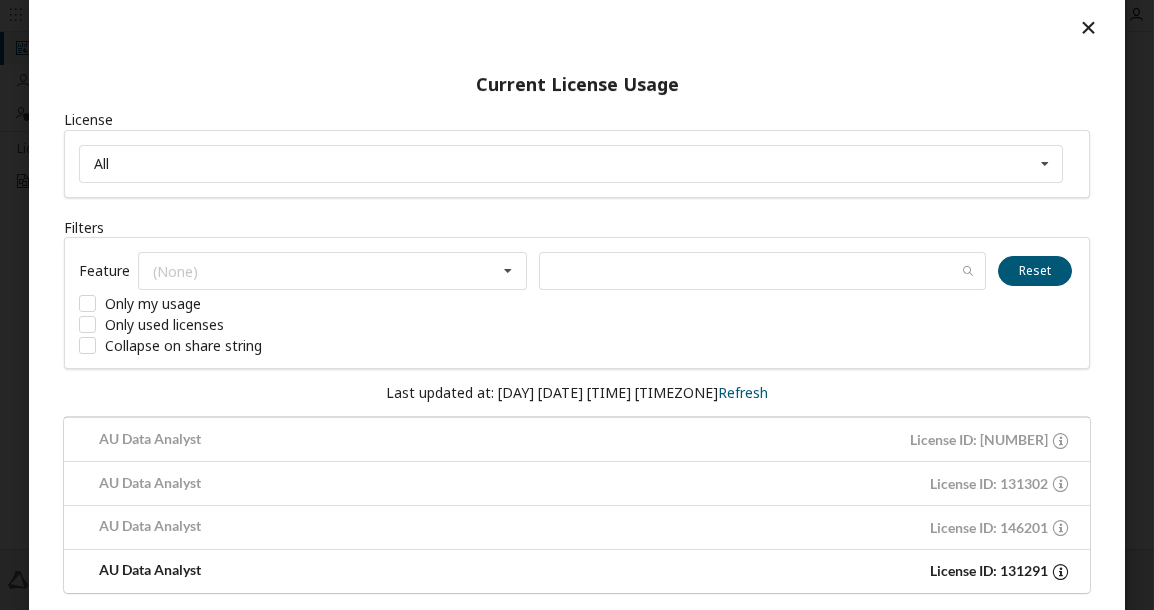 click at bounding box center (1060, 571) 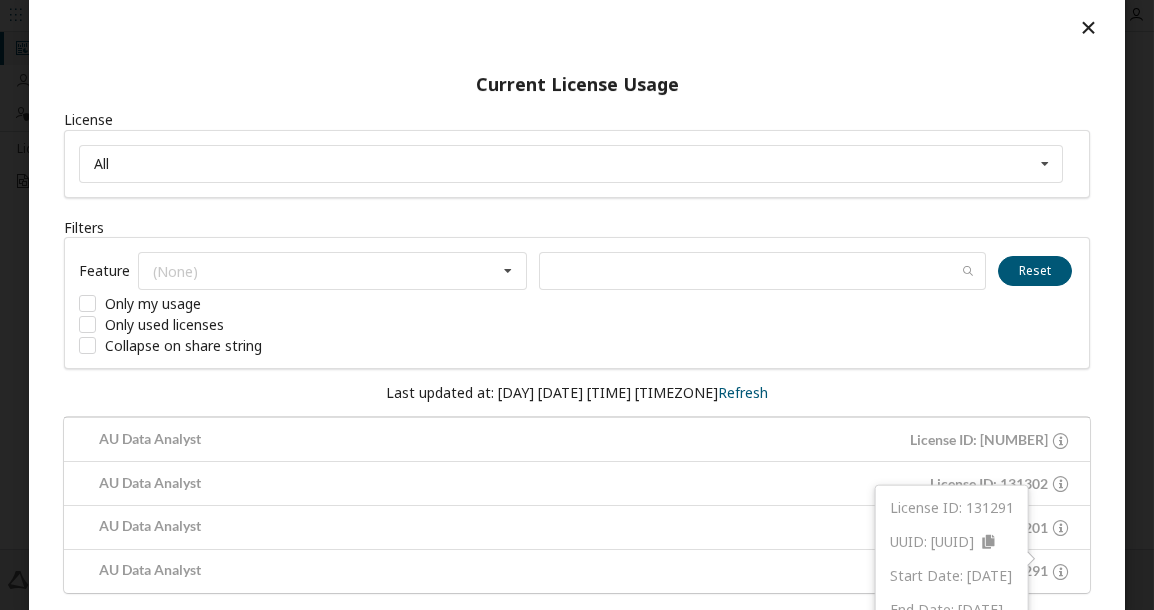 click at bounding box center [1088, 27] 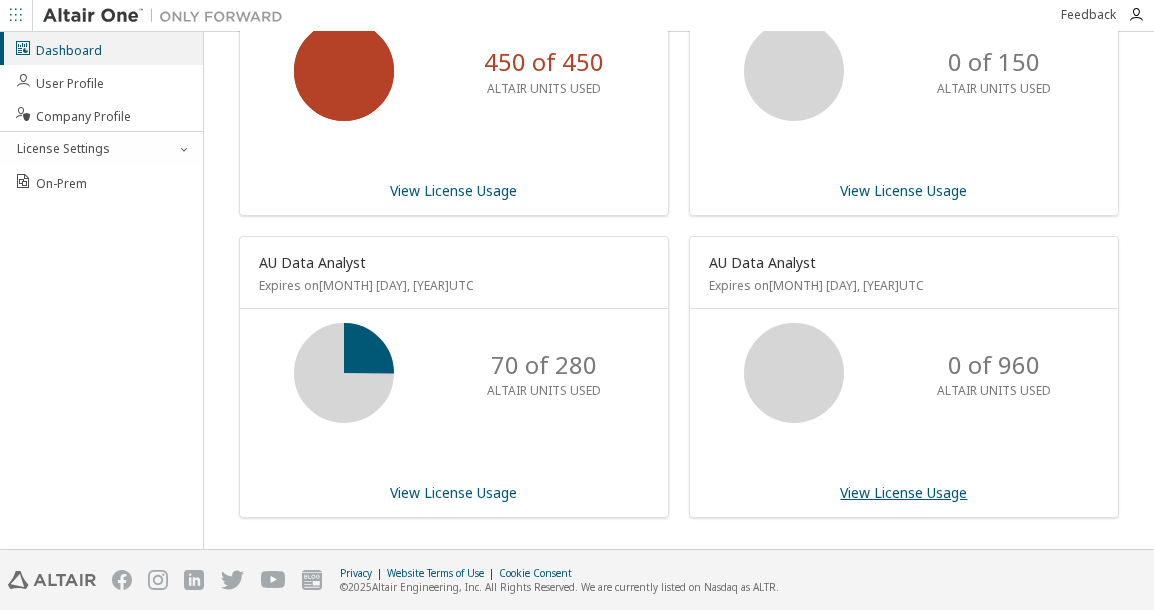 click on "View License Usage" at bounding box center [904, 492] 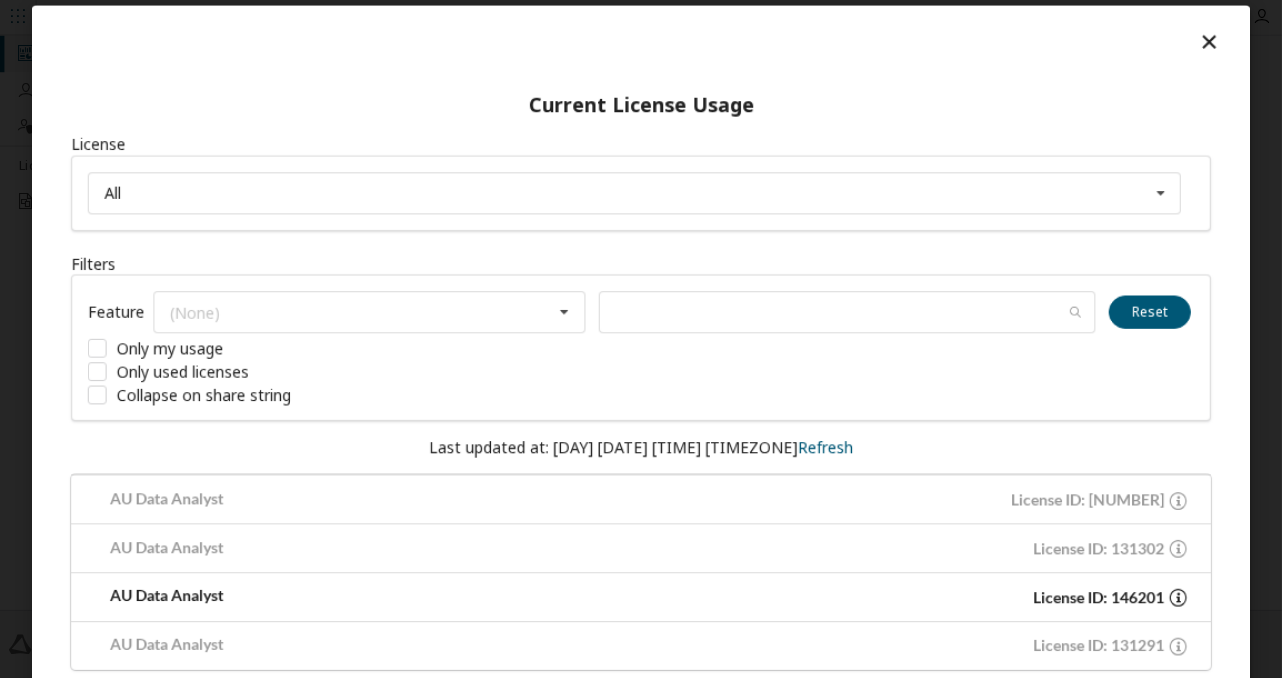 scroll, scrollTop: 19, scrollLeft: 0, axis: vertical 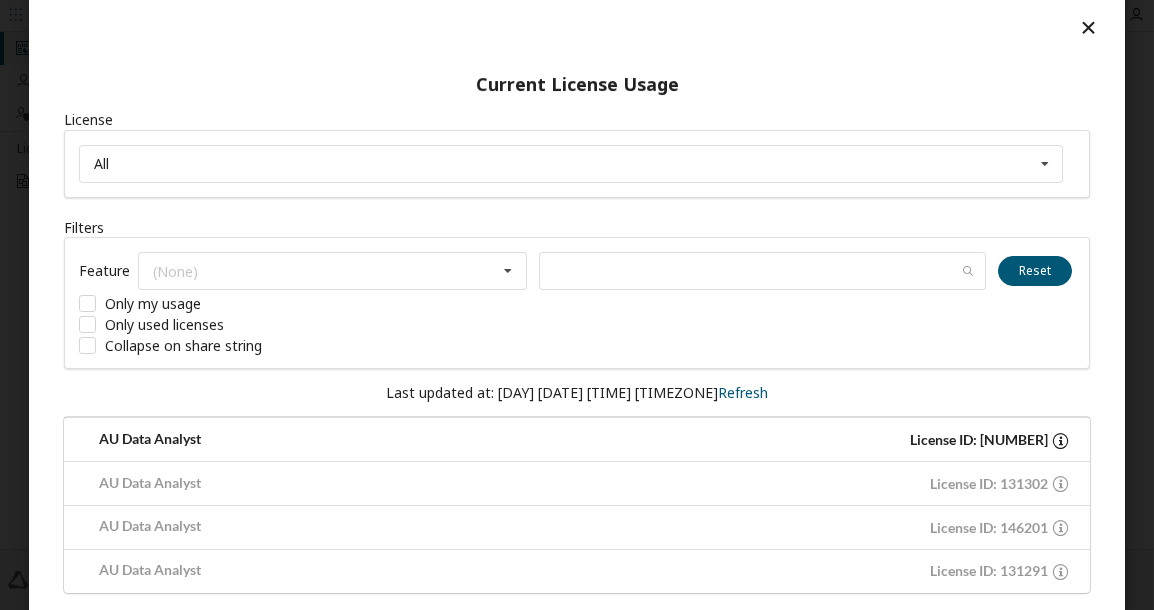click at bounding box center (1060, 440) 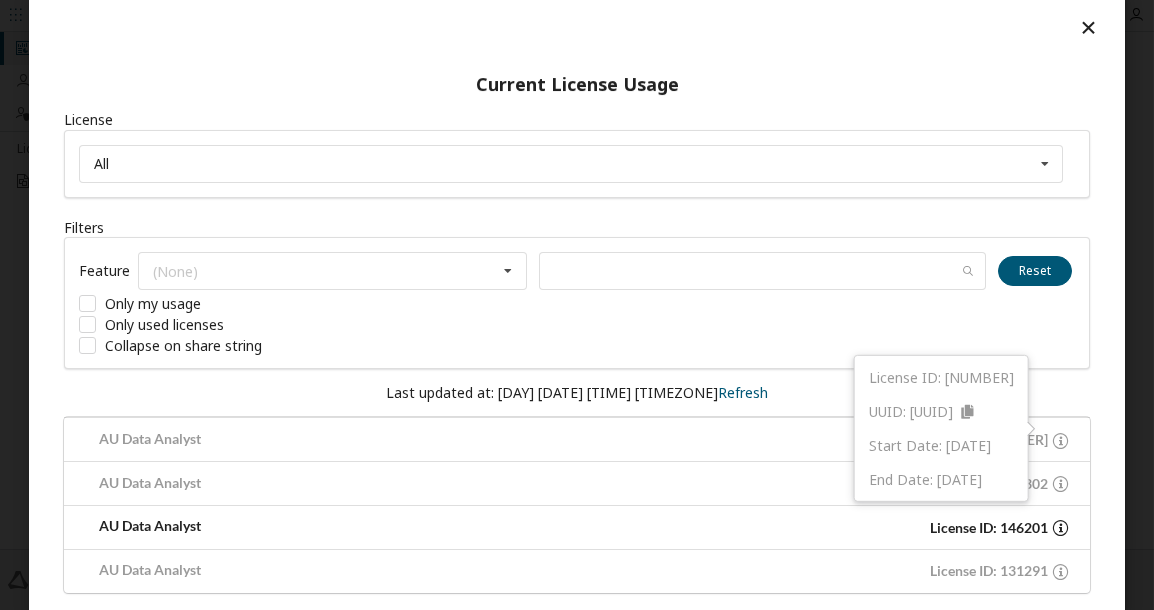click on "AU Data Analyst" at bounding box center [327, 527] 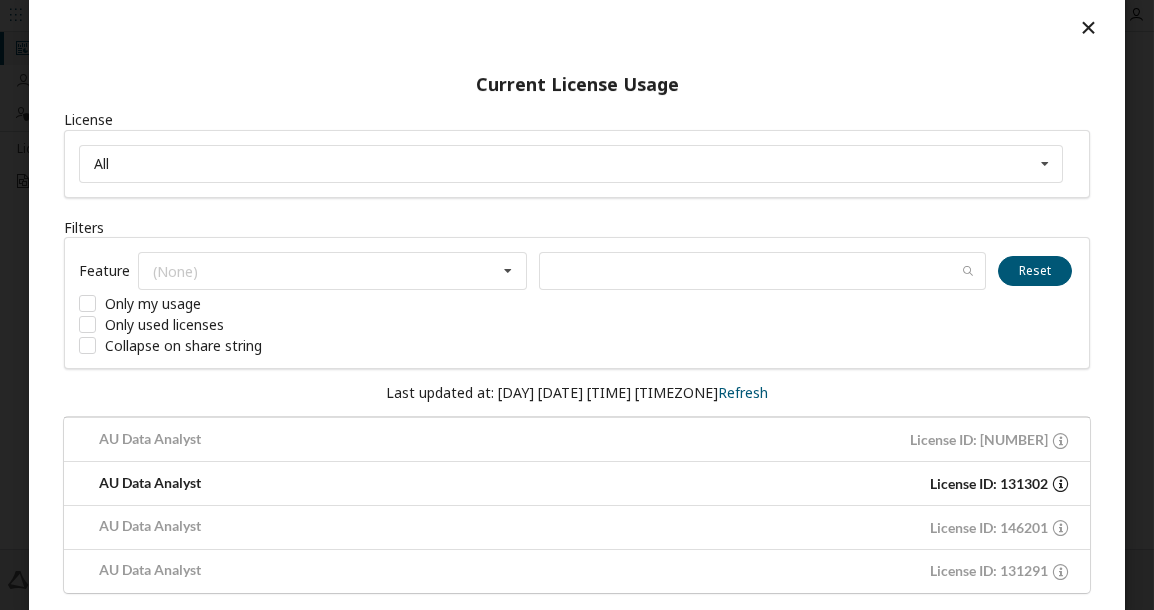 click at bounding box center [1060, 483] 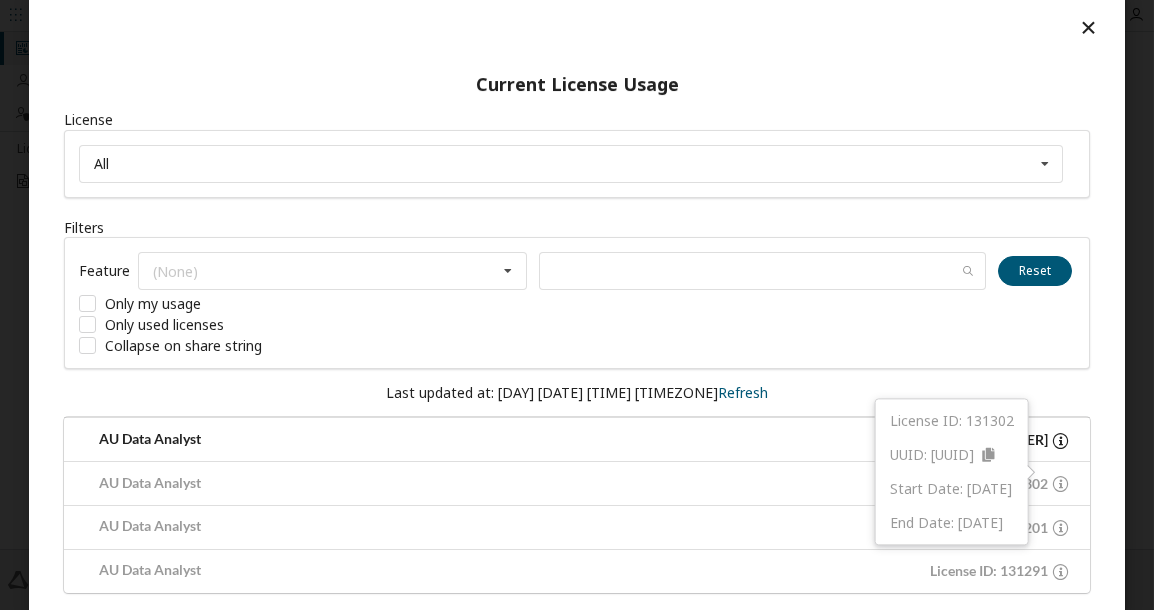 click at bounding box center (1060, 440) 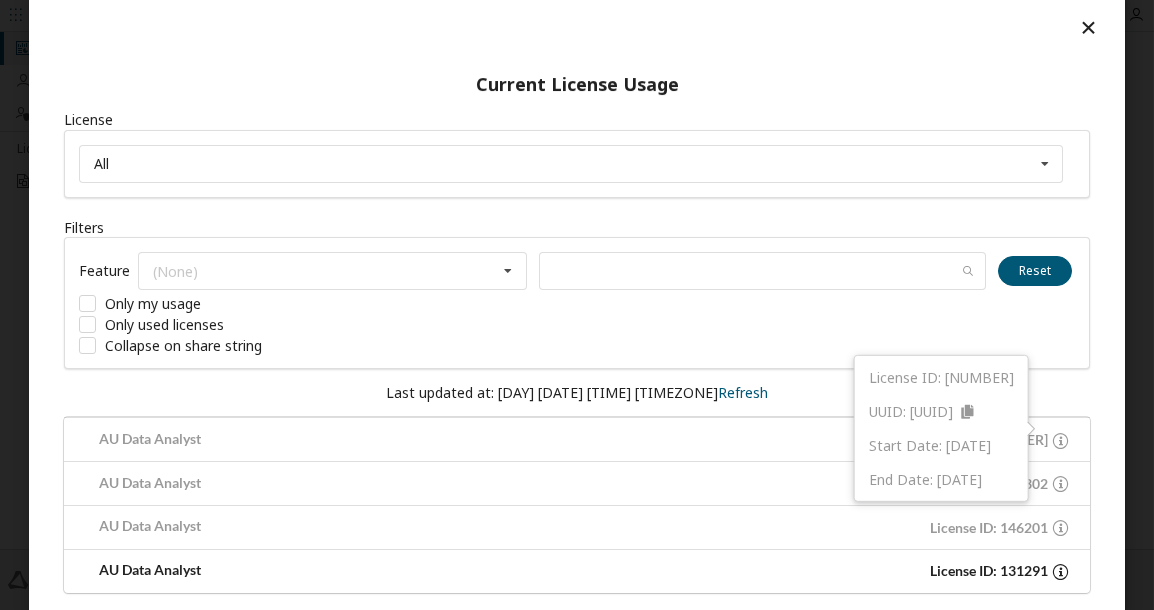 click at bounding box center (1060, 571) 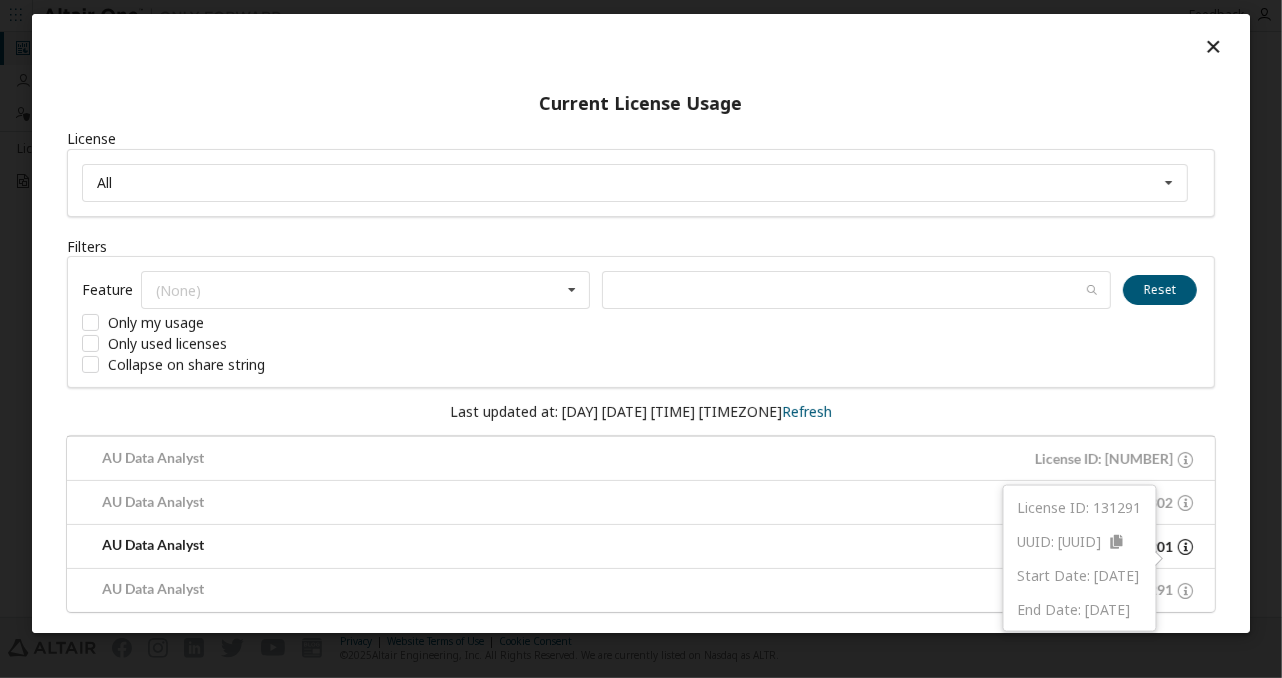 scroll, scrollTop: 103, scrollLeft: 0, axis: vertical 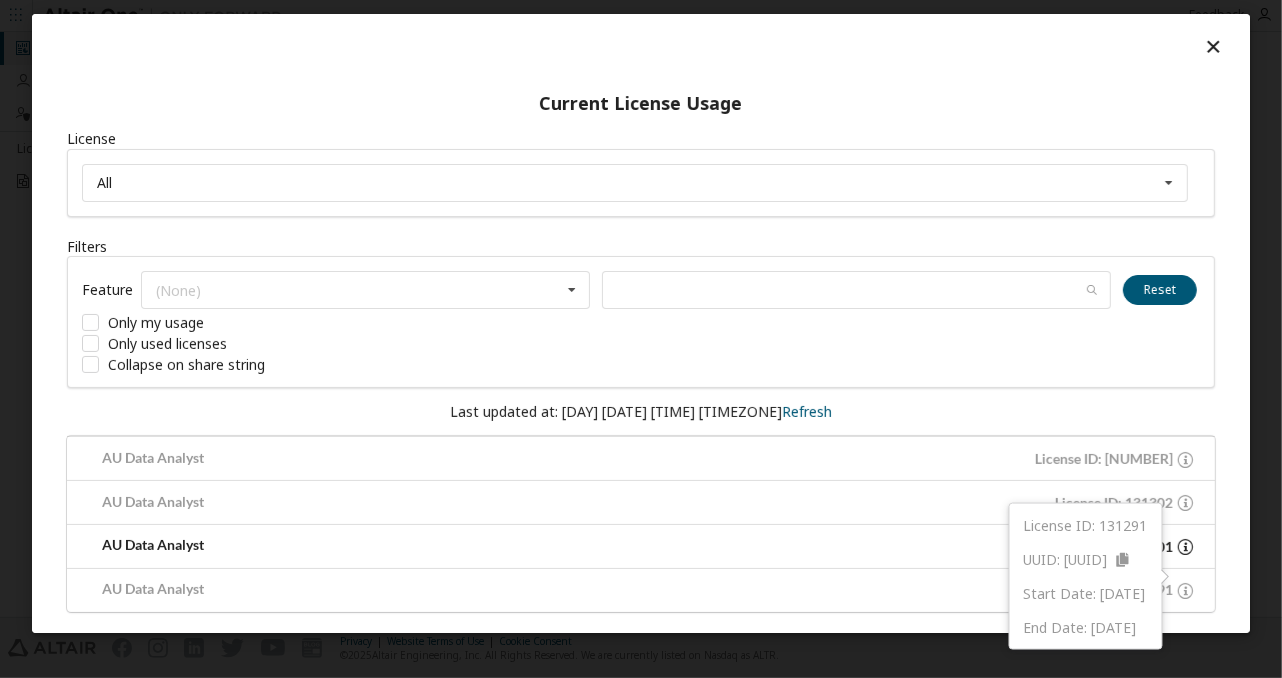 click on "License ID: 131291" at bounding box center (921, 590) 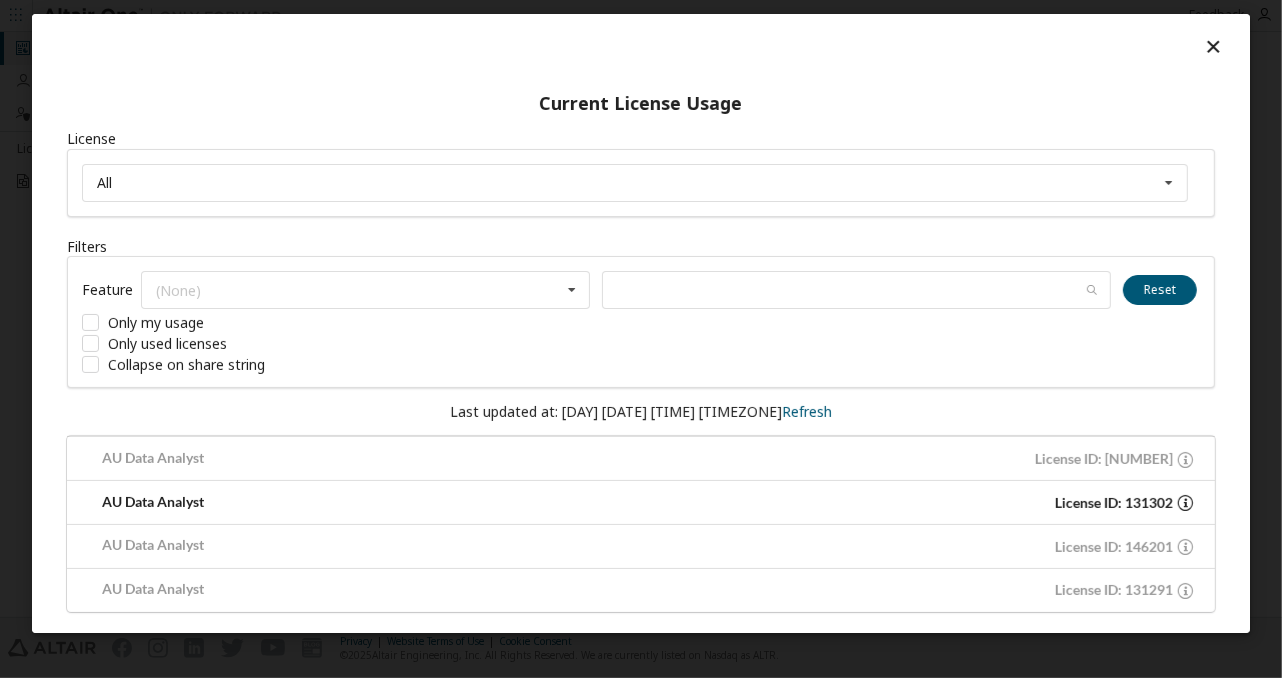 click at bounding box center (1185, 502) 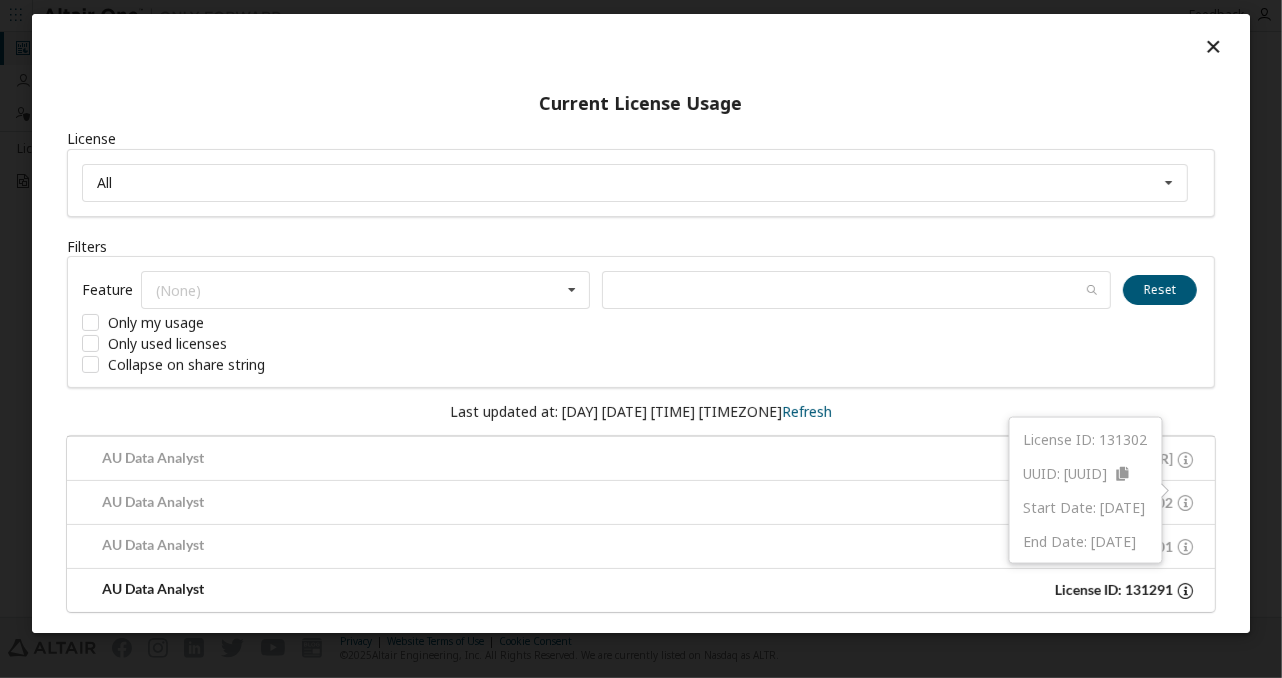 click on "License ID: 131291" at bounding box center (921, 590) 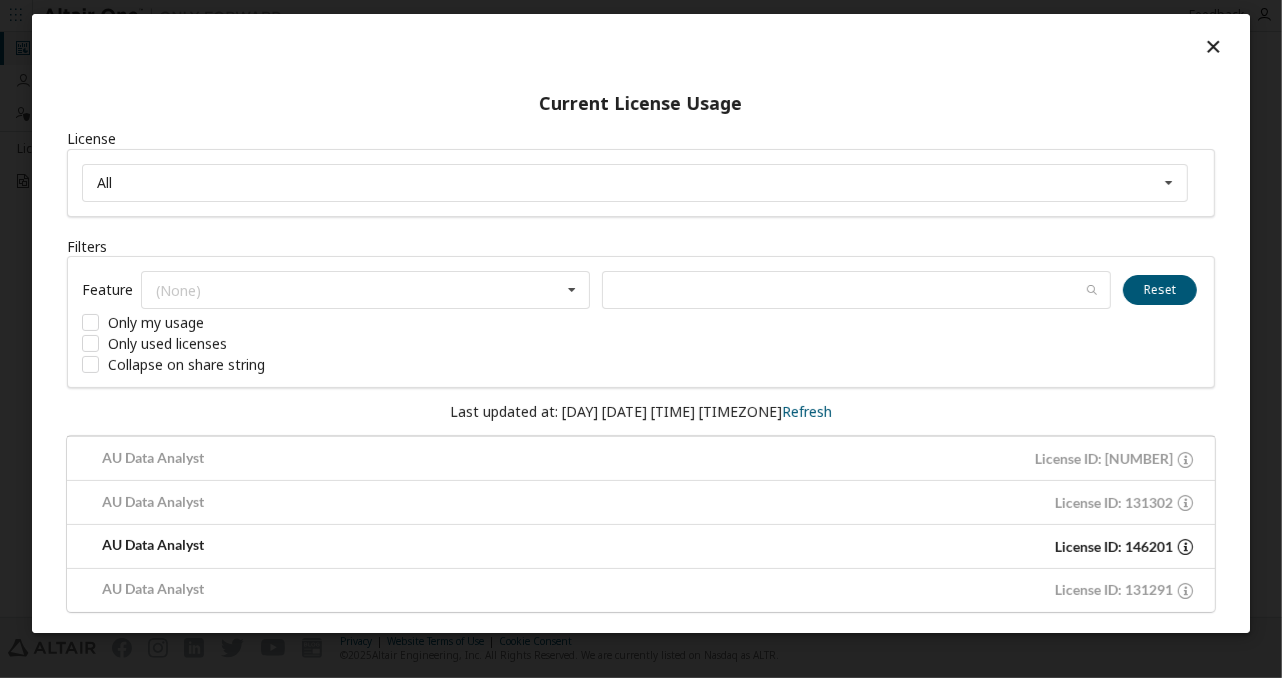 click at bounding box center (1185, 546) 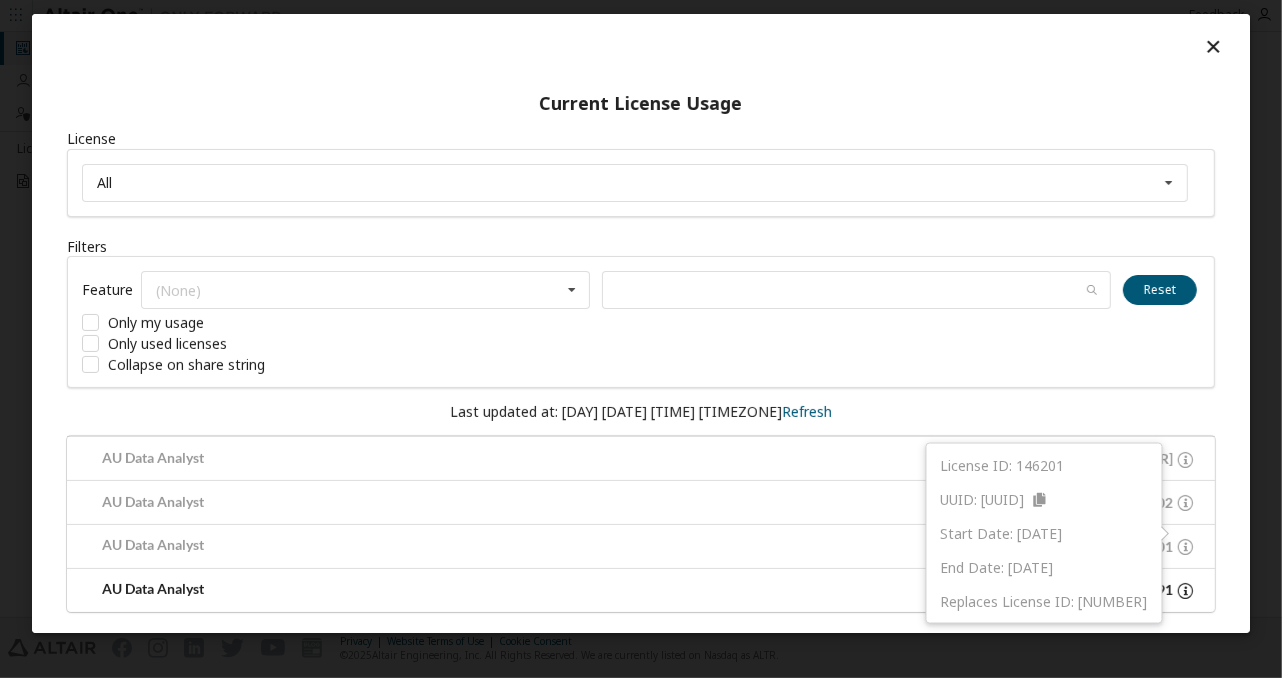 click on "License ID: 131291" at bounding box center [921, 590] 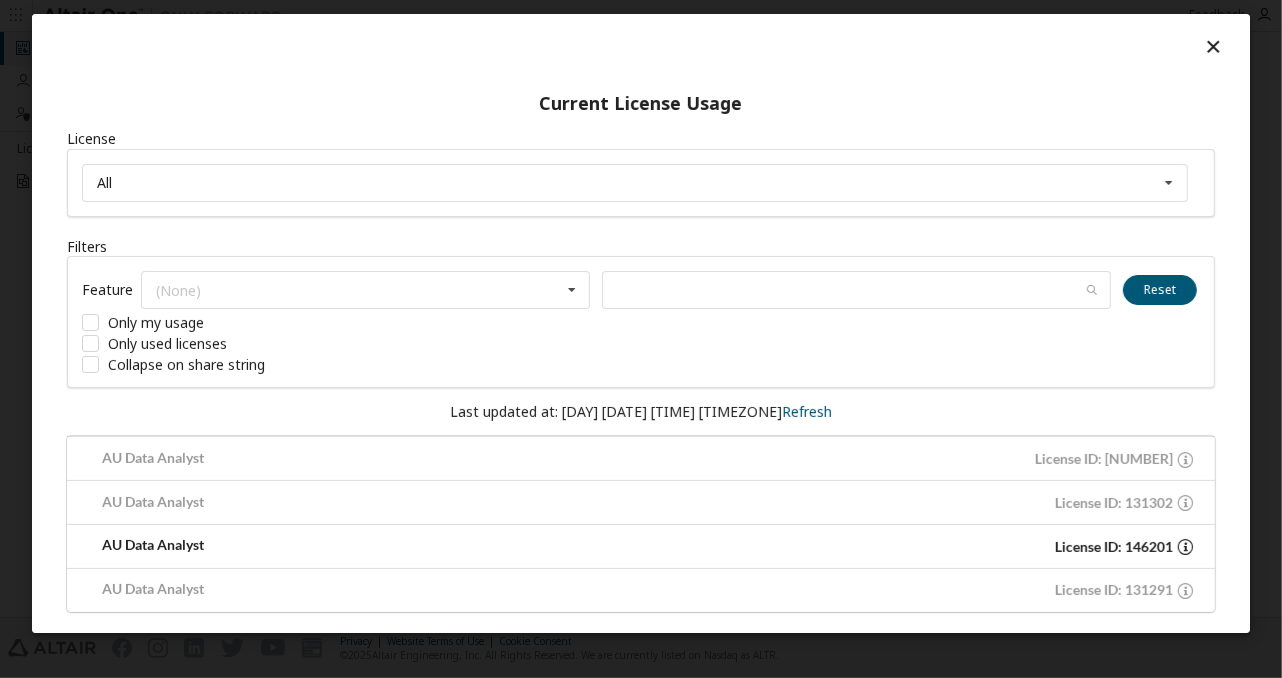 click at bounding box center (1185, 546) 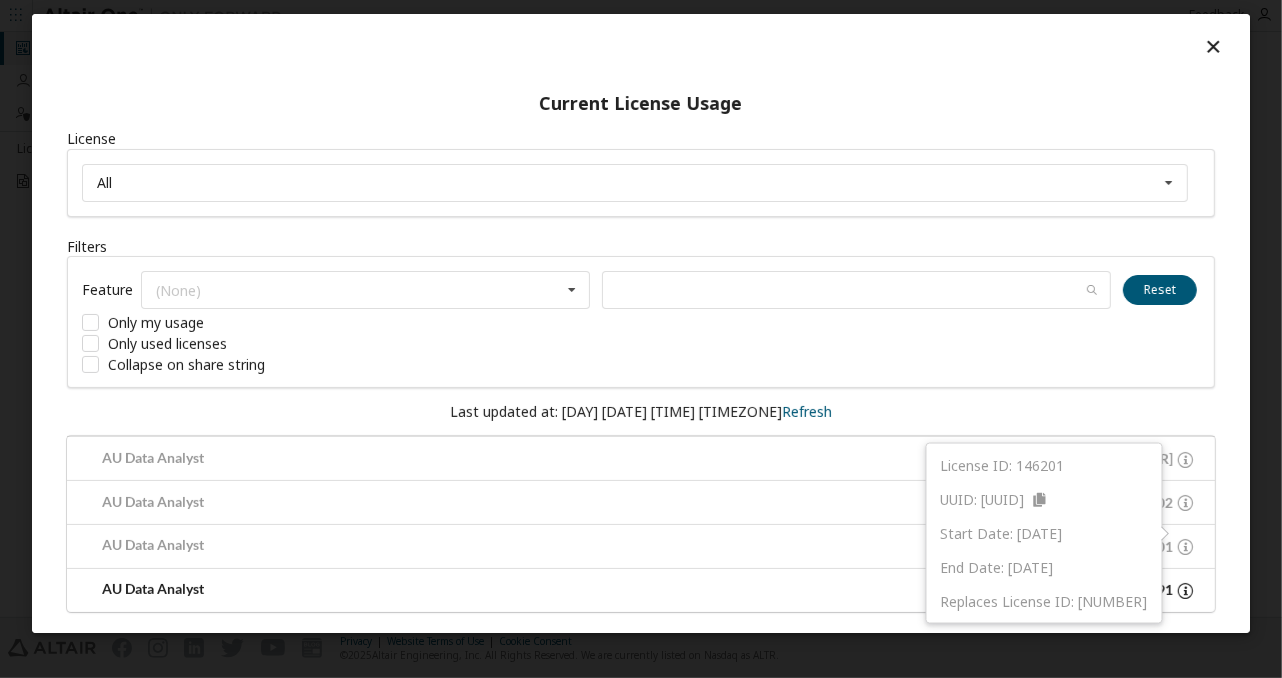 click on "[PRODUCT] License ID: [NUMBER]" at bounding box center (641, 590) 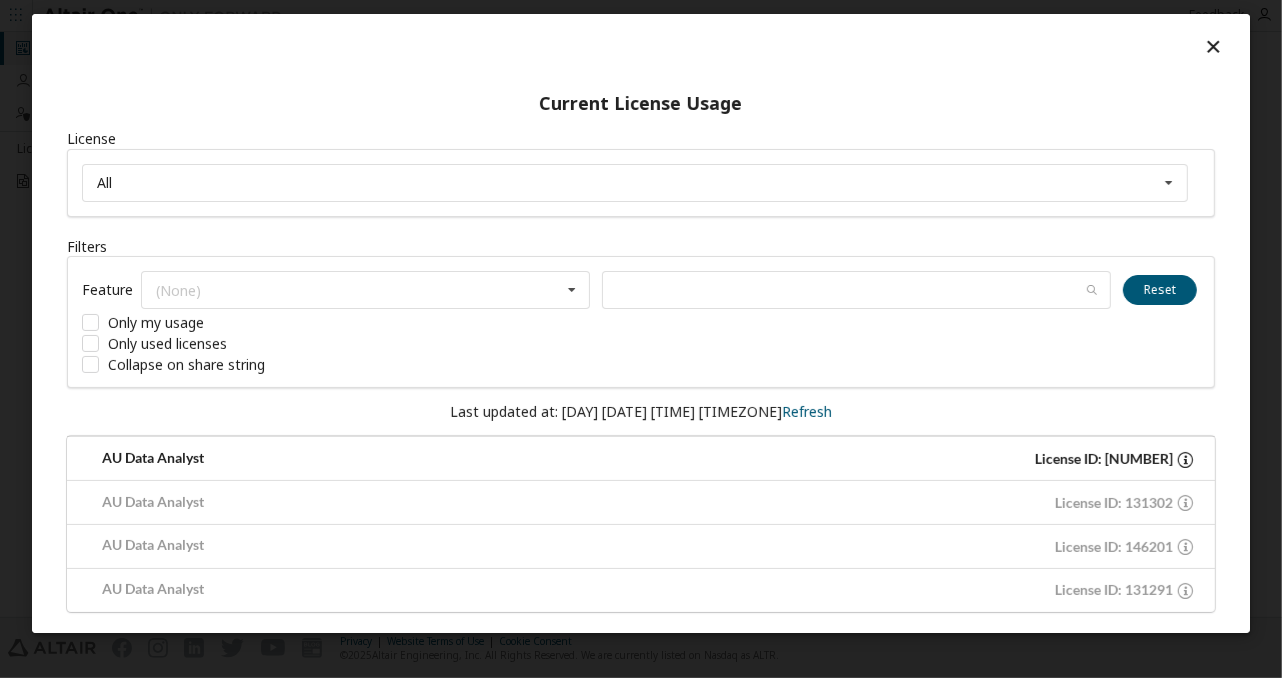 click at bounding box center [1185, 459] 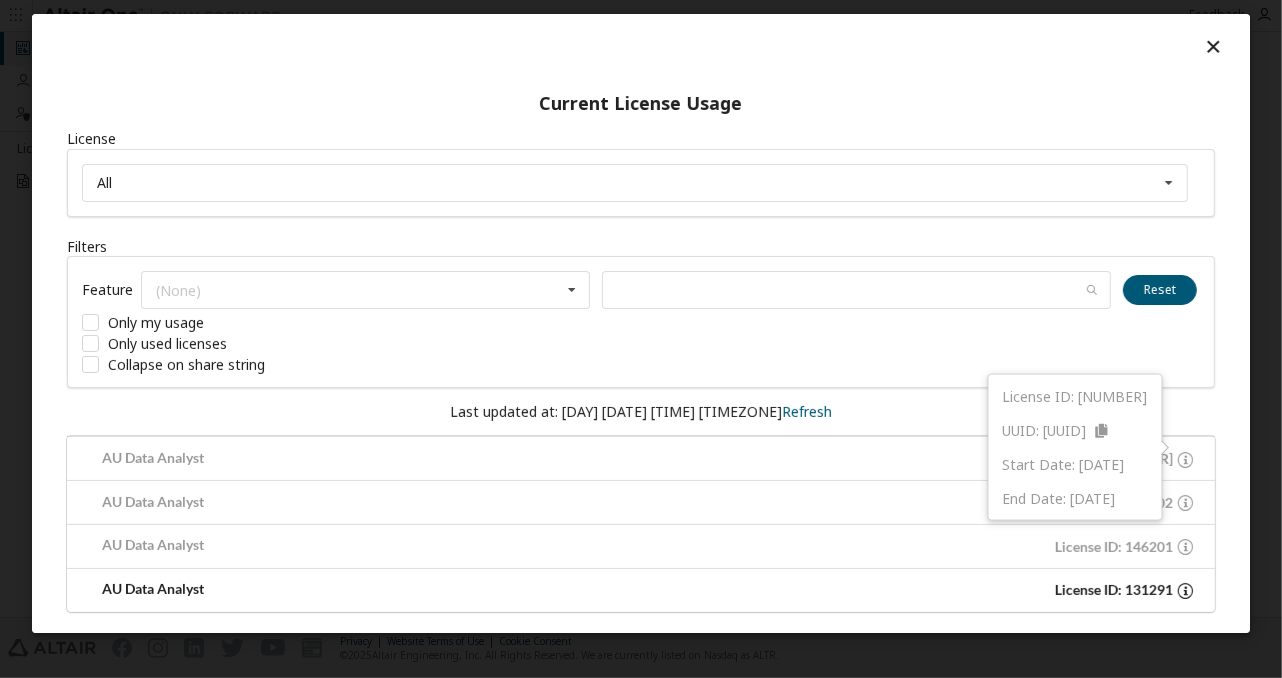 click on "[PRODUCT] License ID: [NUMBER]" at bounding box center [641, 590] 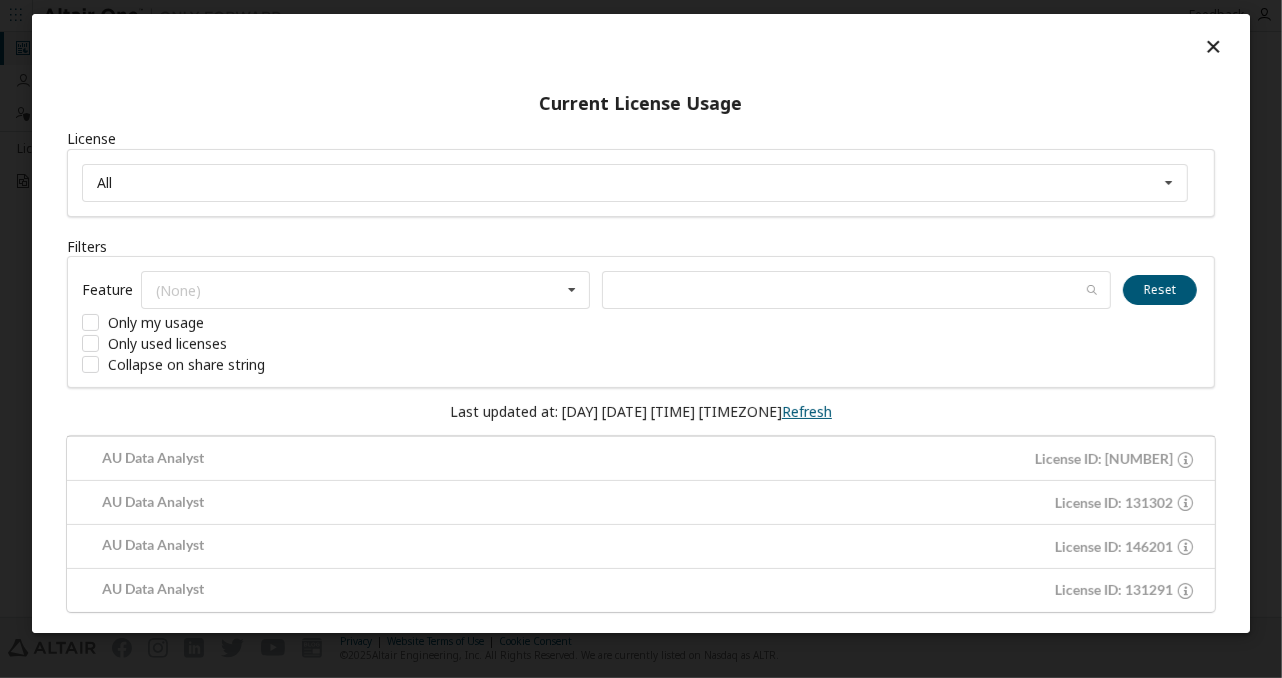 click on "Refresh" at bounding box center [807, 411] 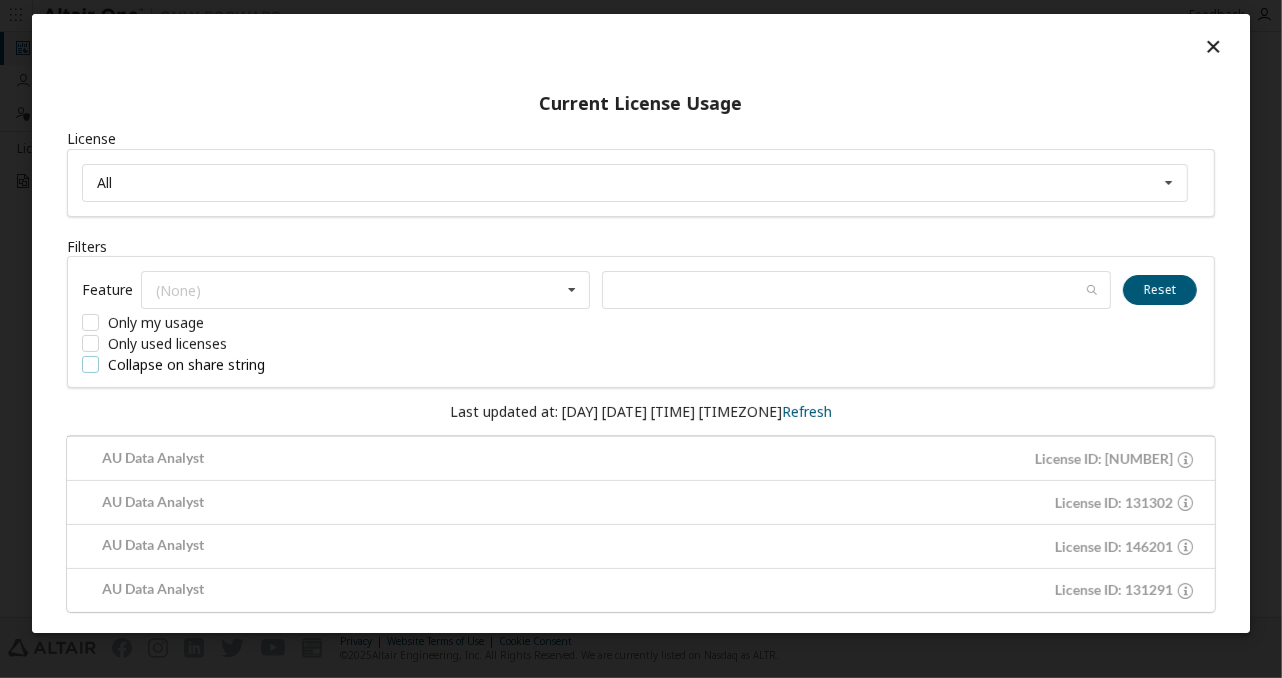 click on "Collapse on share string" at bounding box center (232, 364) 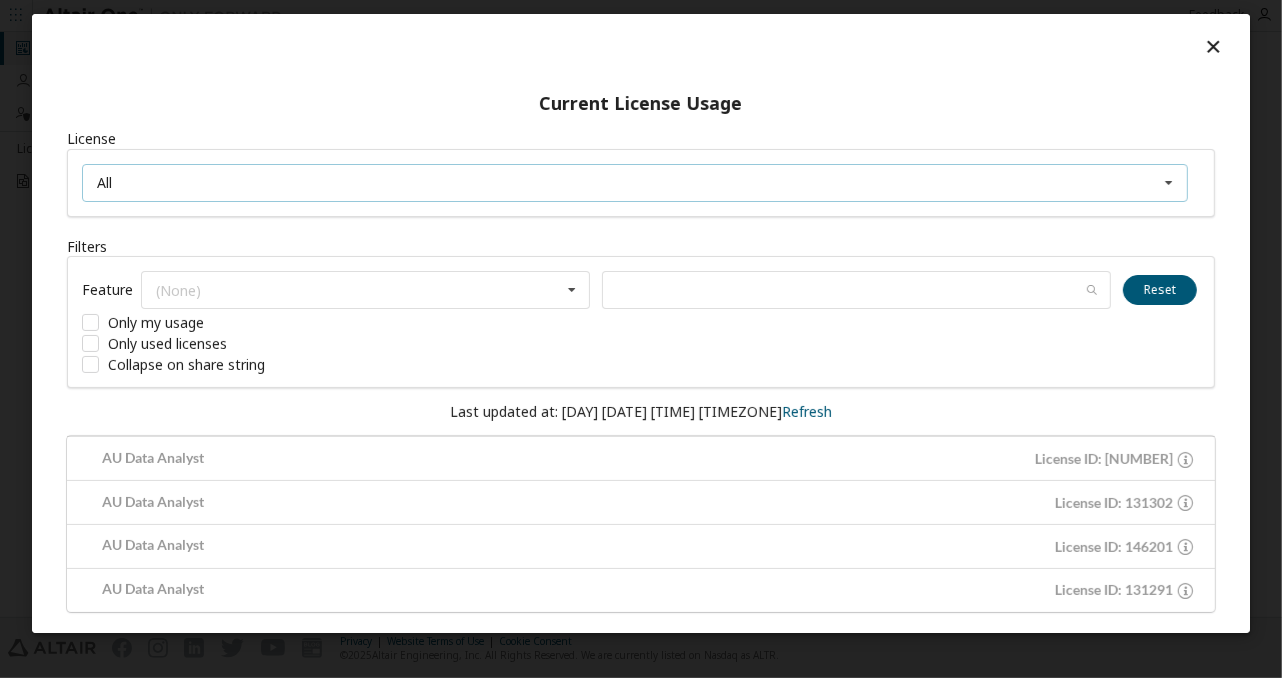 click at bounding box center [1169, 183] 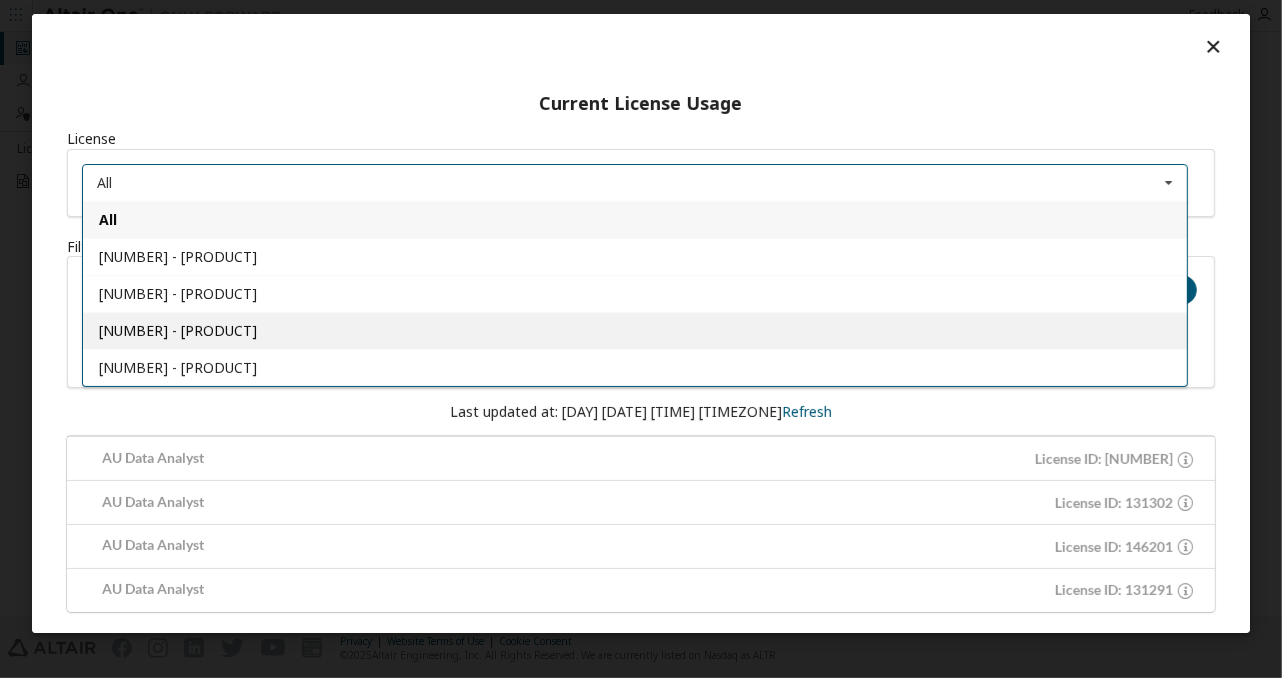click on "[NUMBER] - [PRODUCT]" at bounding box center [178, 330] 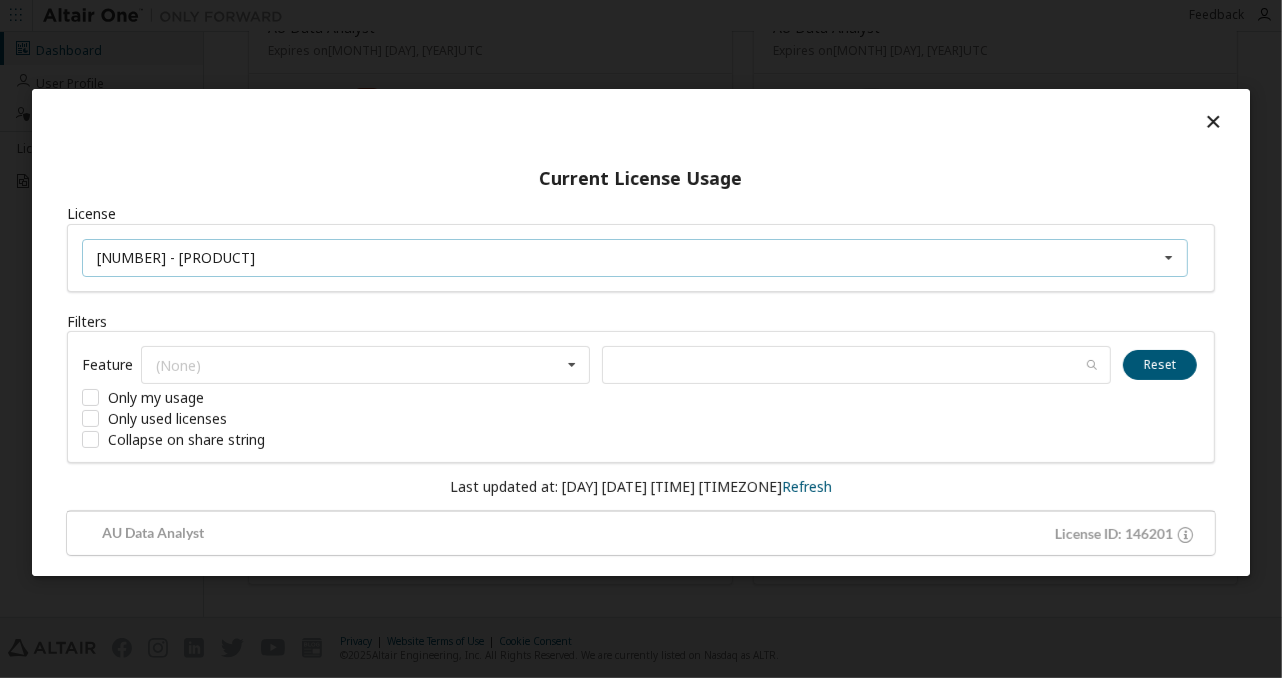 click at bounding box center (1169, 257) 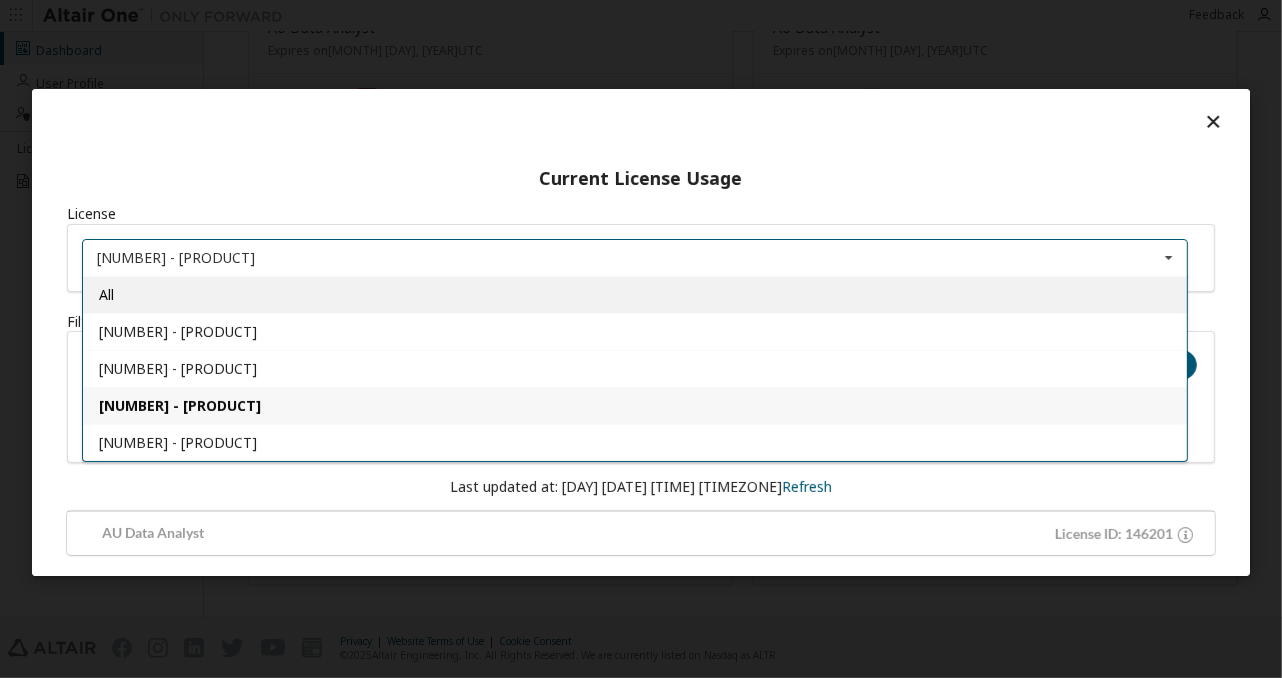 click on "All" at bounding box center [635, 293] 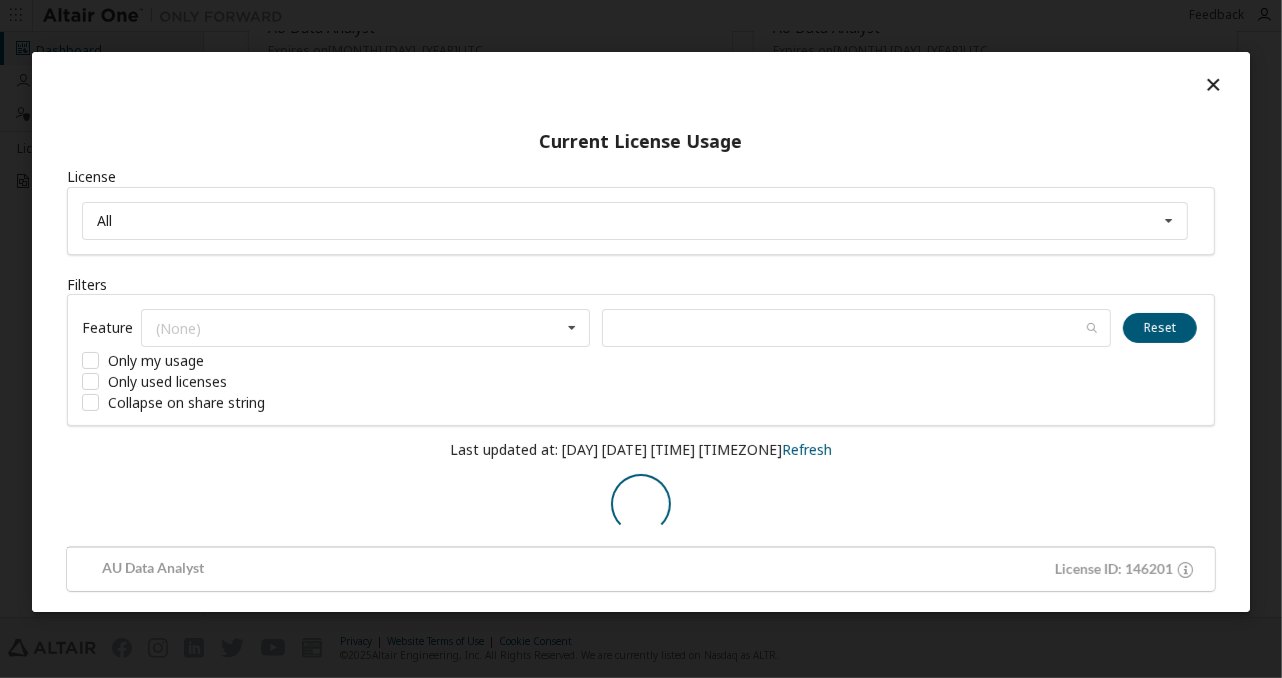 click at bounding box center [1213, 84] 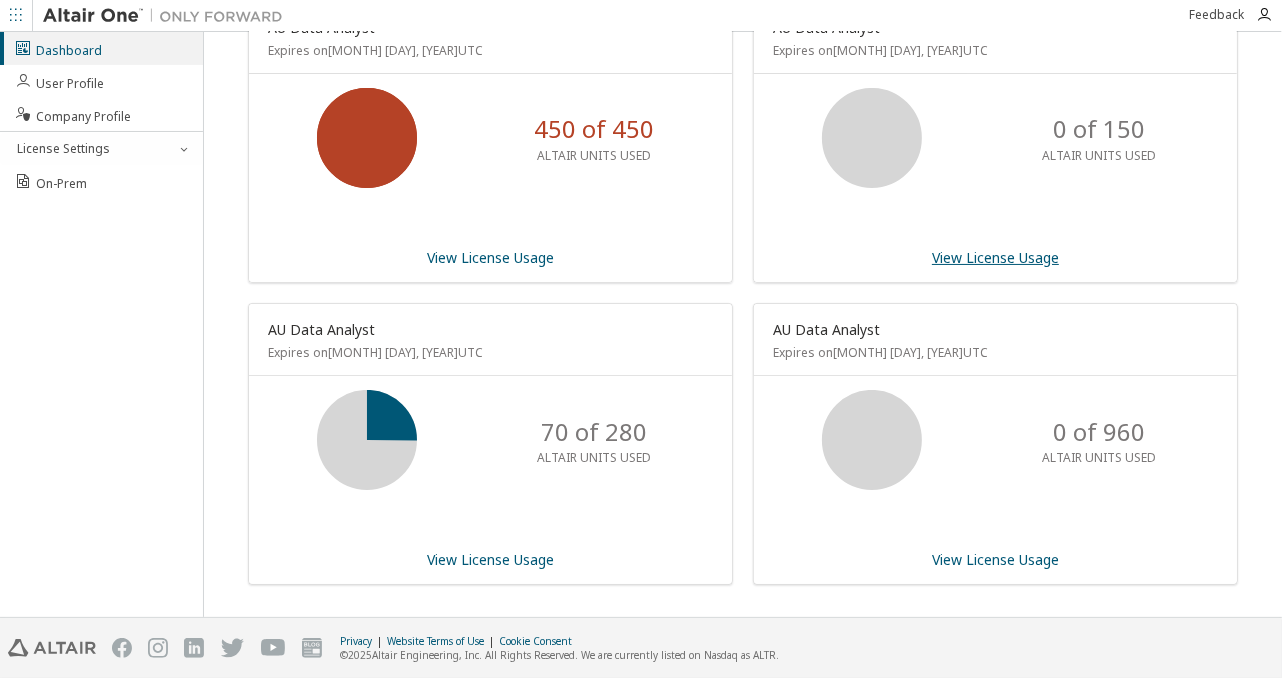 click on "View License Usage" at bounding box center (995, 257) 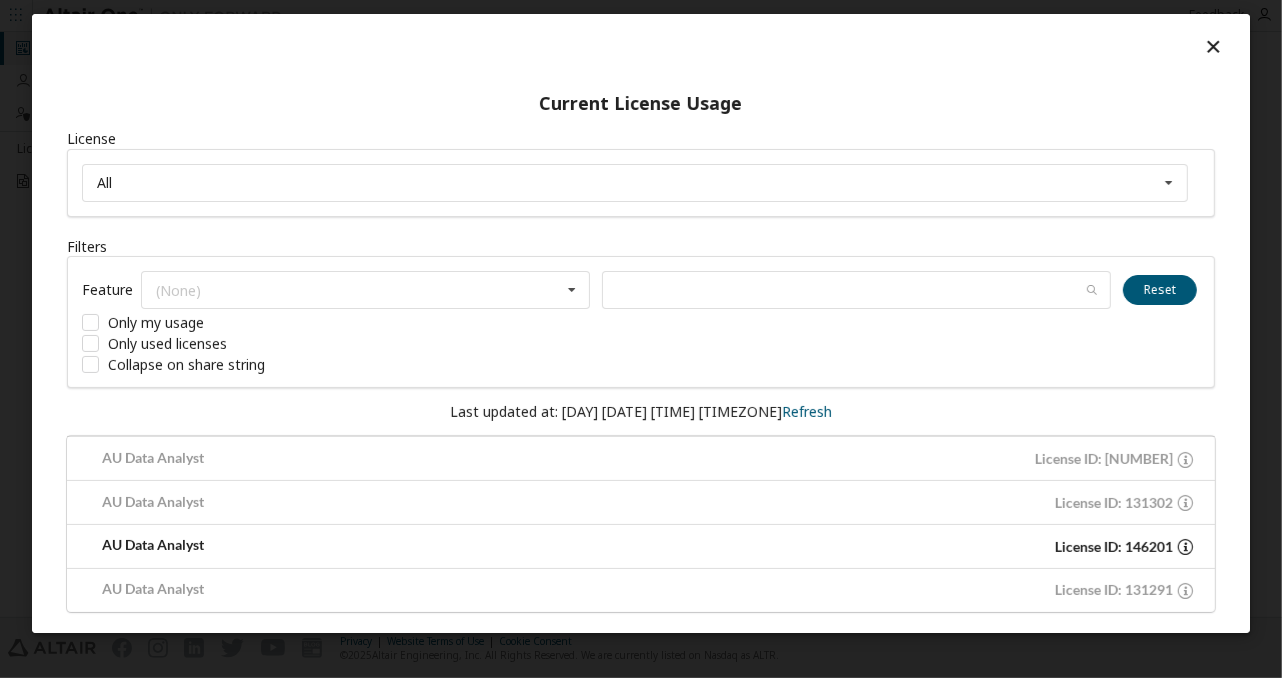 click at bounding box center (1185, 546) 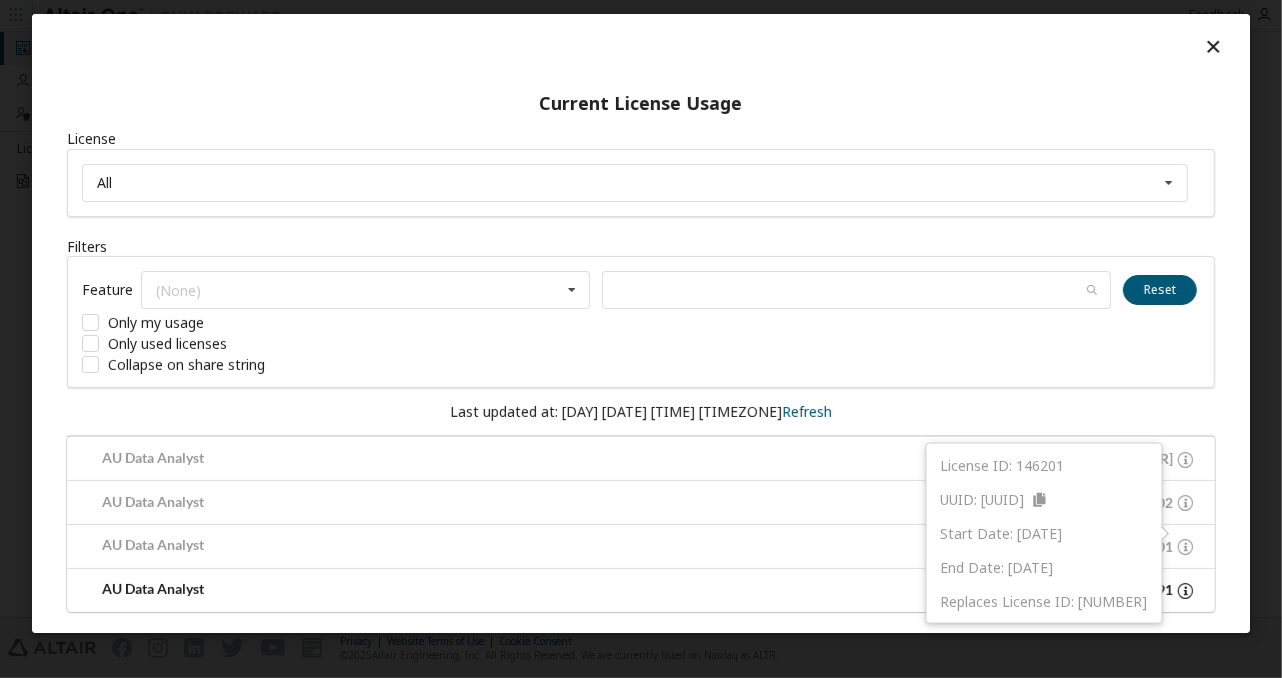 click on "AU Data Analyst" at bounding box center (361, 590) 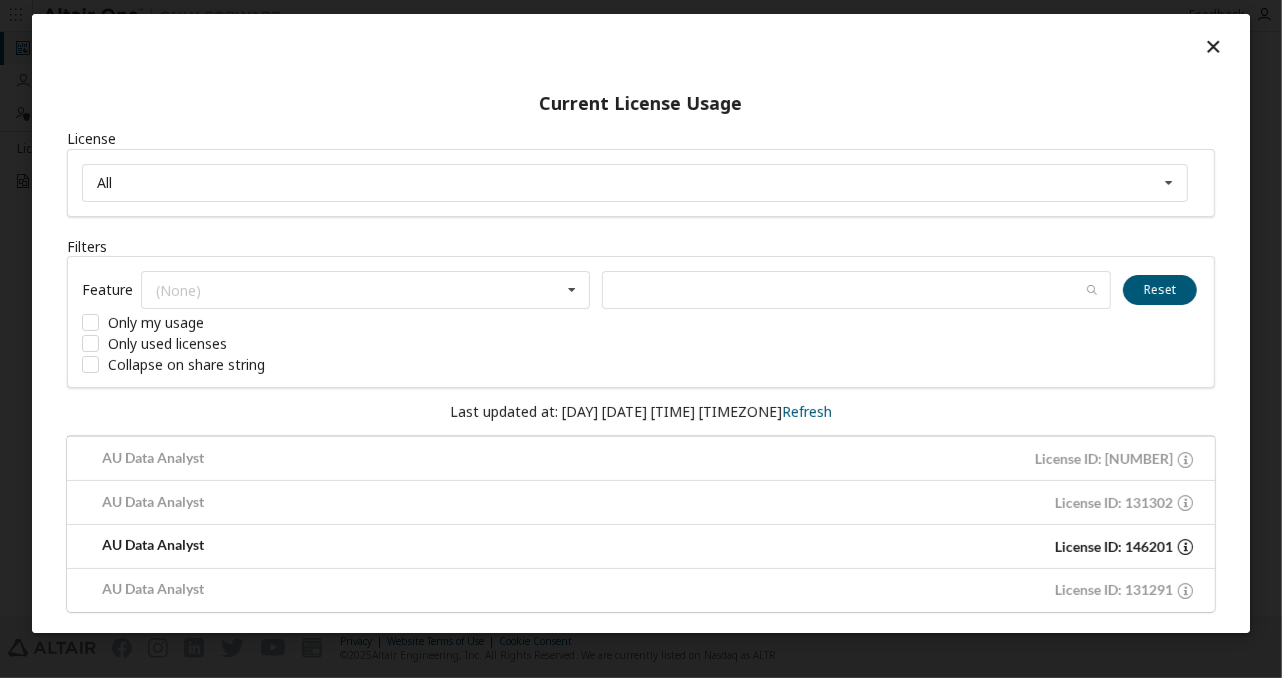 click at bounding box center (1185, 546) 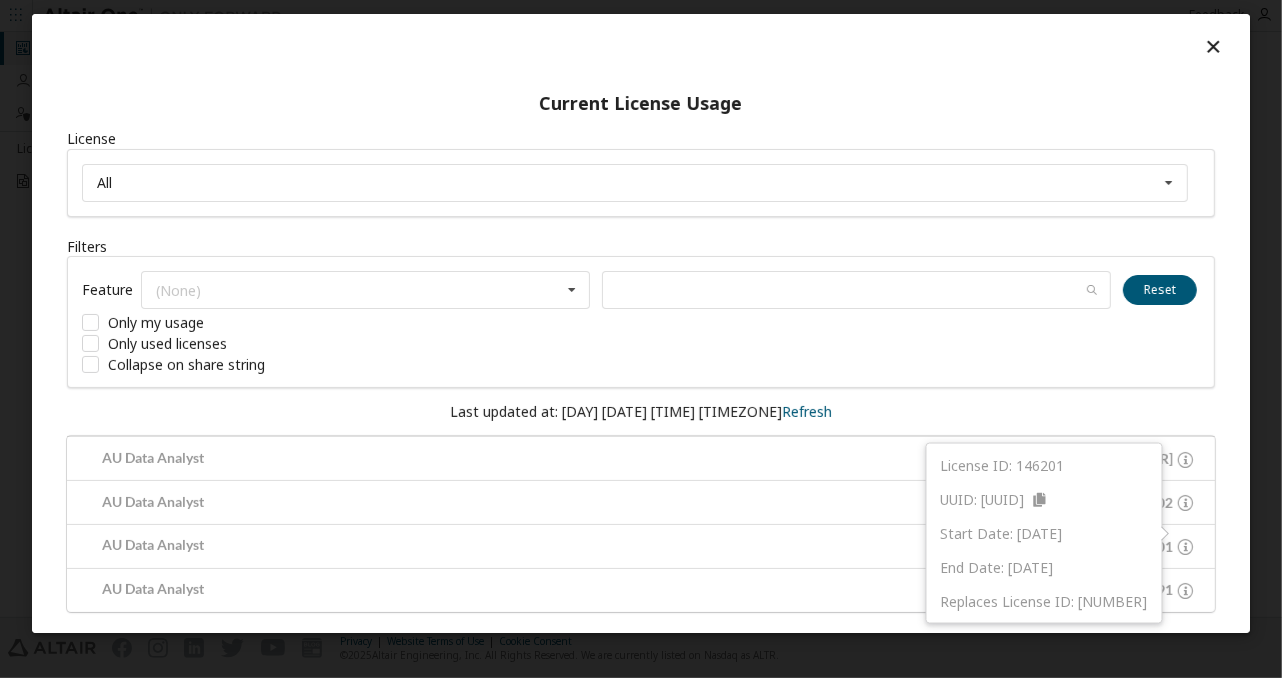 click on "Current License Usage License All All [NUMBER] - [PRODUCT]  [NUMBER] - [PRODUCT]  [NUMBER] - [PRODUCT]  [NUMBER] - [PRODUCT]  Filters Feature (None) HyperWorks GlobalZoneAM HWAccessEmbedded HWActivate HWAltairOneDesktop HWAltairOneEnterpriseUser HWAnalyticsWorkbench HWCompose HWEmbedBasic HWEmbedCodeGen HWEmbedSimulation HWEnvisionBase HWEnvisionUserFloat HWGraphLakehouse HWGraphStudio HWHyperStudy HWHyperStudyPiFill HWHyperStudyPiFit HWHyperStudyPiOpt HWKnowledgeHub HWKnowledgeSeeker HWKnowledgeStudio HWKnowledgeStudioSpark HWMDICoreDB HWMonarchClassic HWMonarchDataPrepStudio HWMonarchServerAutomator HWMonarchServerRMS HWMonarchServerRW HWPanopticonDesigner HWPanopticonStreams HWPanopticonVizServer HWRapidMinerAIHub HWRapidMinerRadoop HWRapidMinerStudio HWSLCHub HWSLCServer HWSLCWorkstation HWSmartWorksAnalytics HWSmartWorksIoT HWWPSAnalyticsEngineServer HWWPSAnalyticsEngineWorkstation HWWPSAnalyticsWorkbench HWromAI GlobalZoneAP HWPartner0058 HWPartner0059 HWPartner0060 HWPartner0061 Reset" at bounding box center [641, 339] 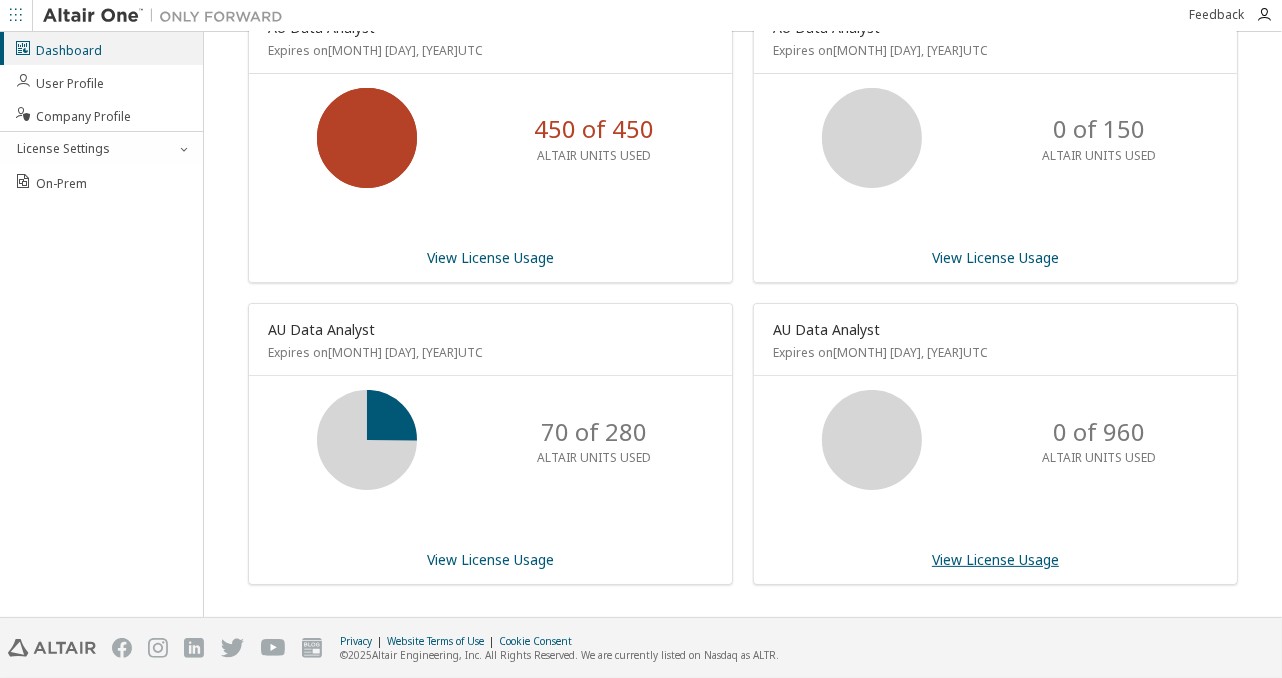 click on "View License Usage" at bounding box center [995, 559] 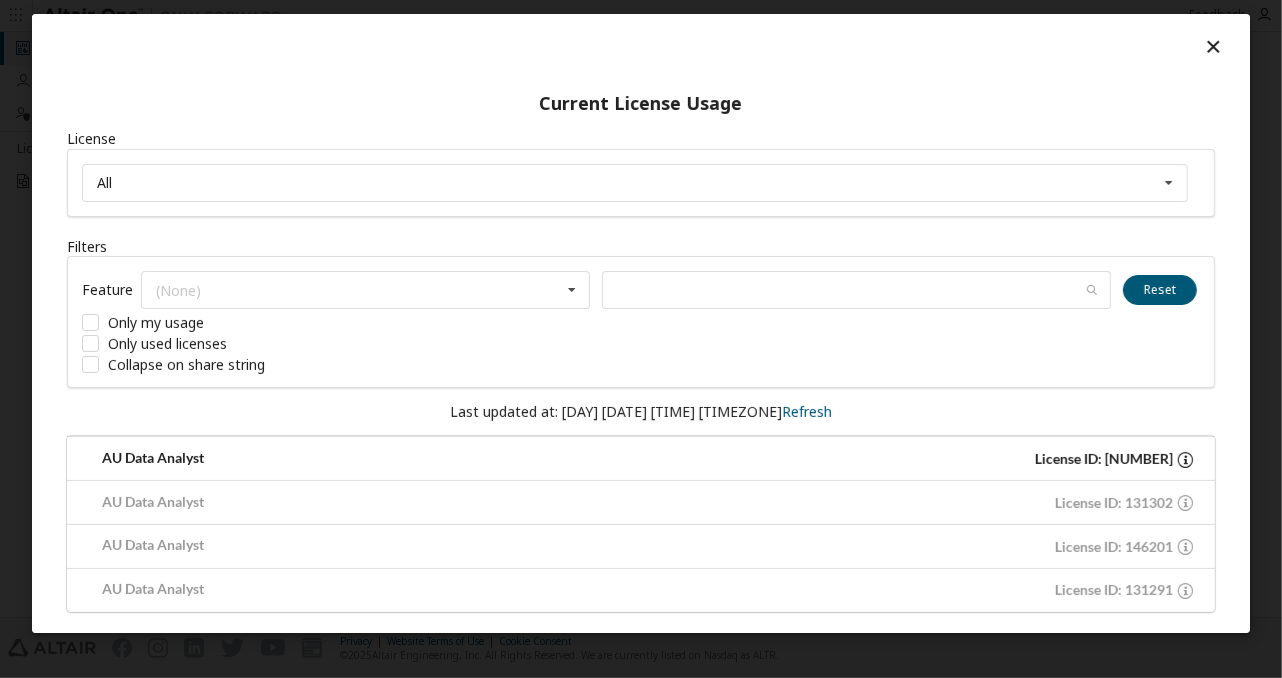 click at bounding box center [1185, 459] 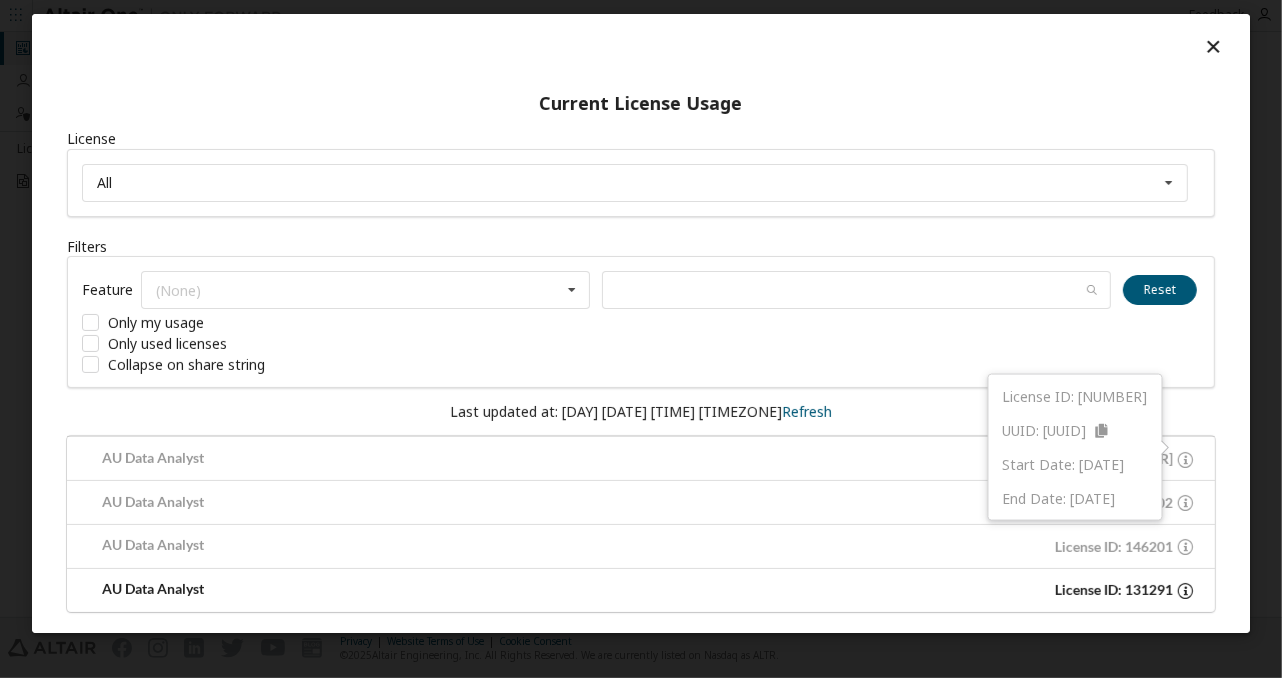 click on "[PRODUCT] License ID: [NUMBER]" at bounding box center (641, 590) 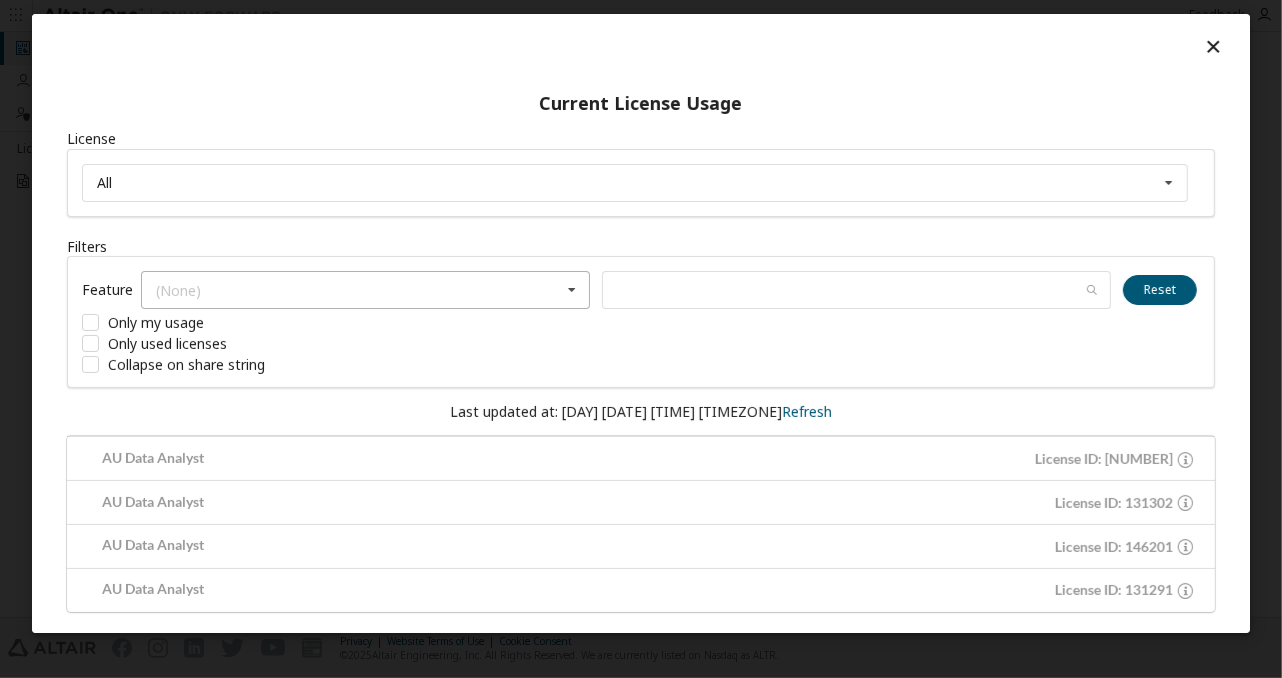 click at bounding box center (572, 290) 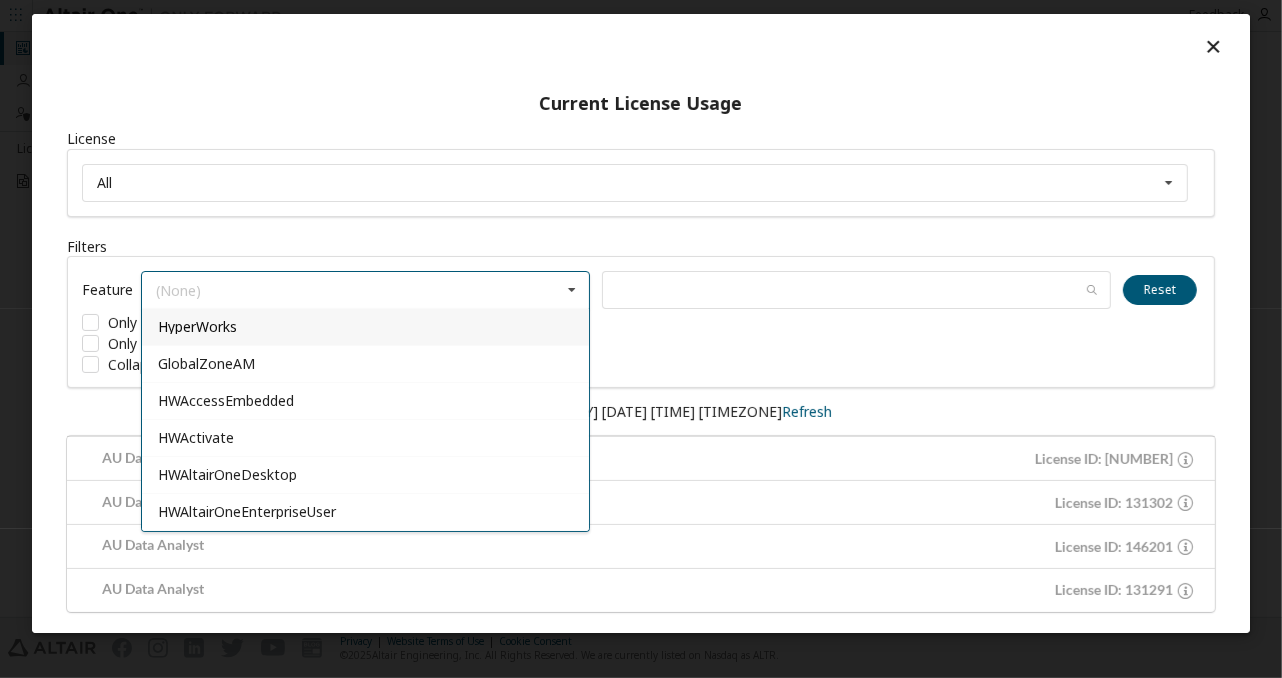 click on "Last updated at: [DAY] [DATE] [TIME] [TIMEZONE]  Refresh" at bounding box center (641, 412) 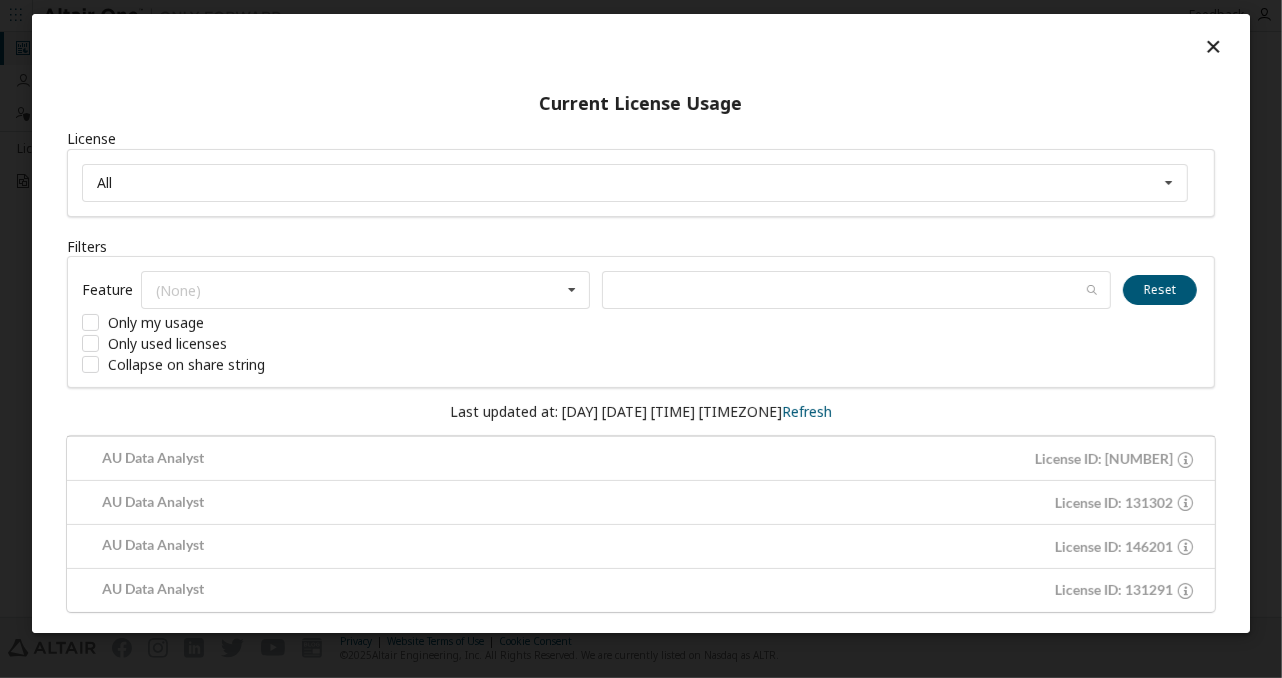click at bounding box center (1213, 46) 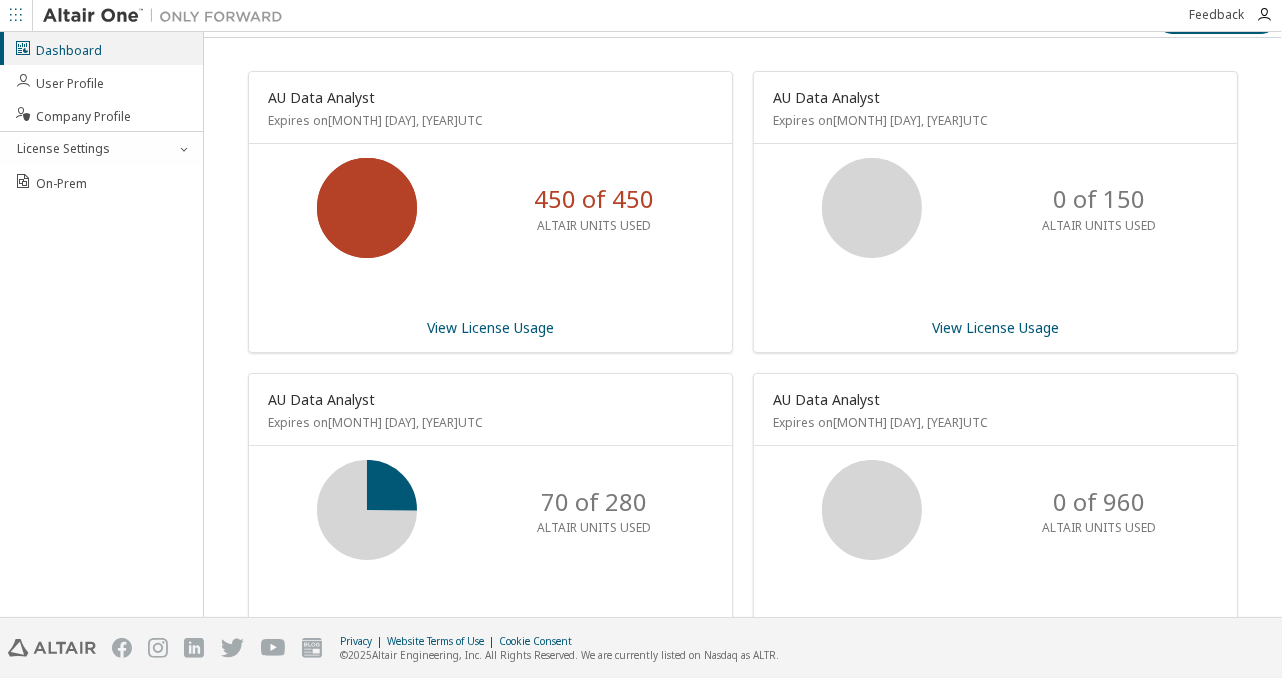 scroll, scrollTop: 0, scrollLeft: 0, axis: both 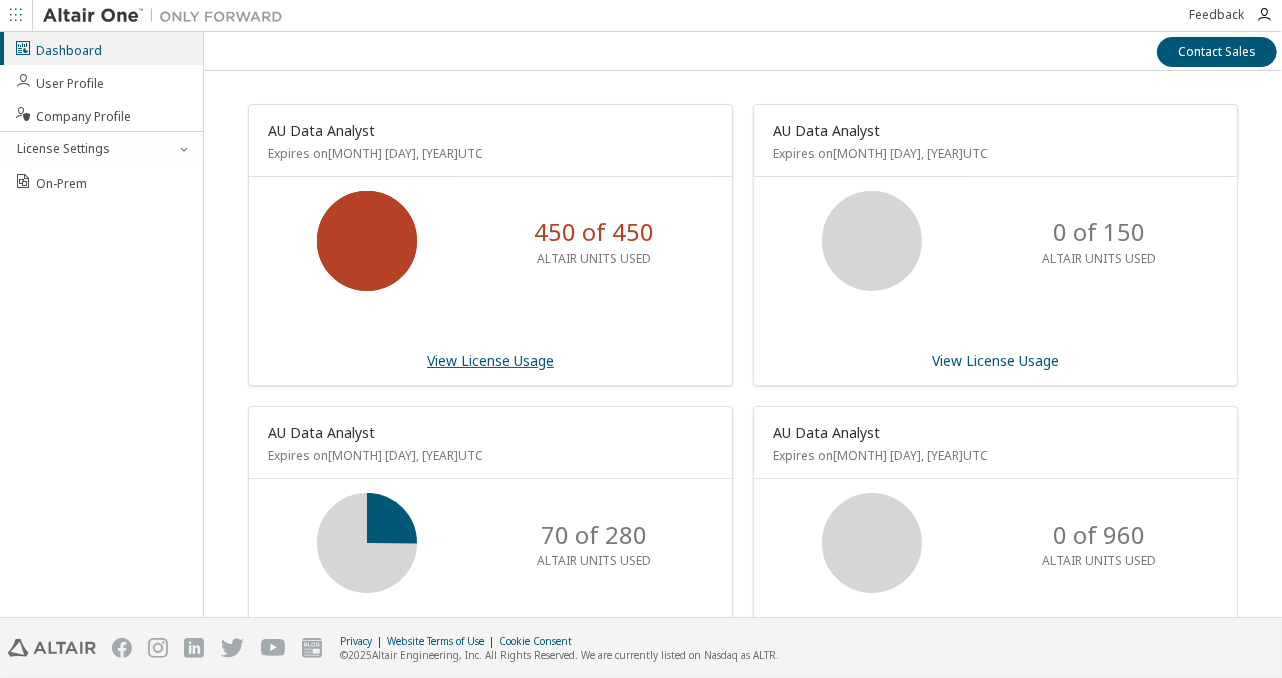 click on "View License Usage" at bounding box center [490, 360] 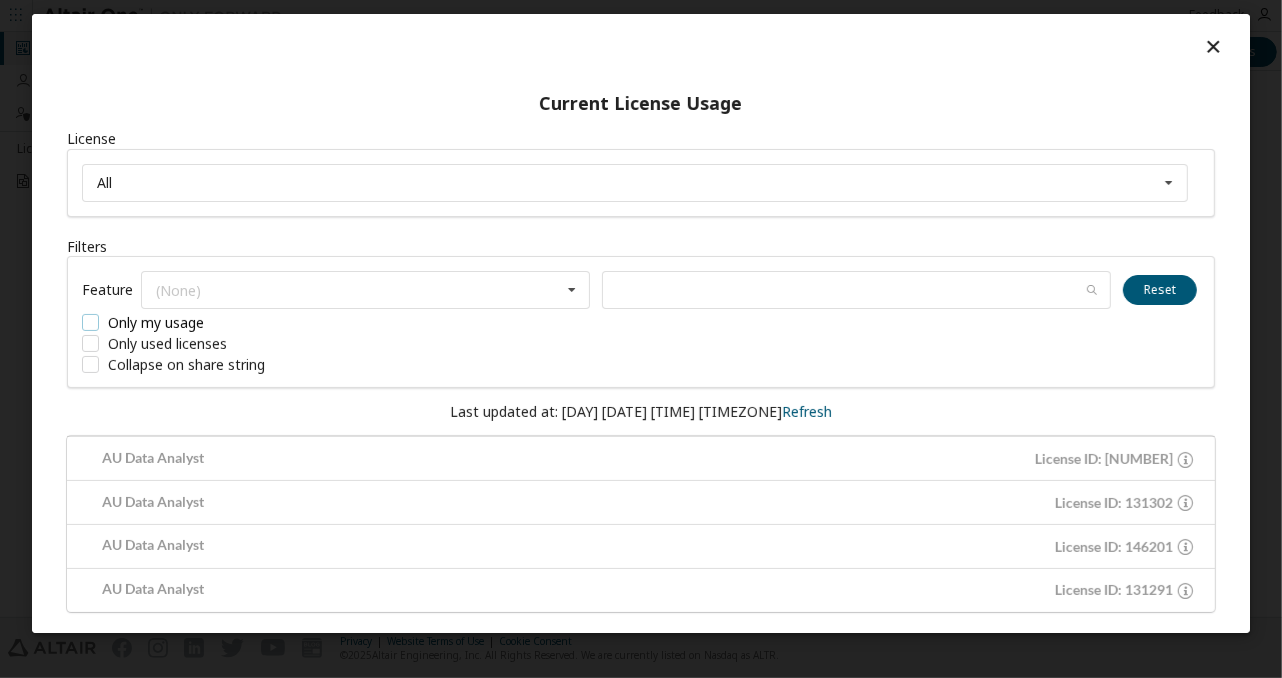click on "Only my usage" at bounding box center [232, 322] 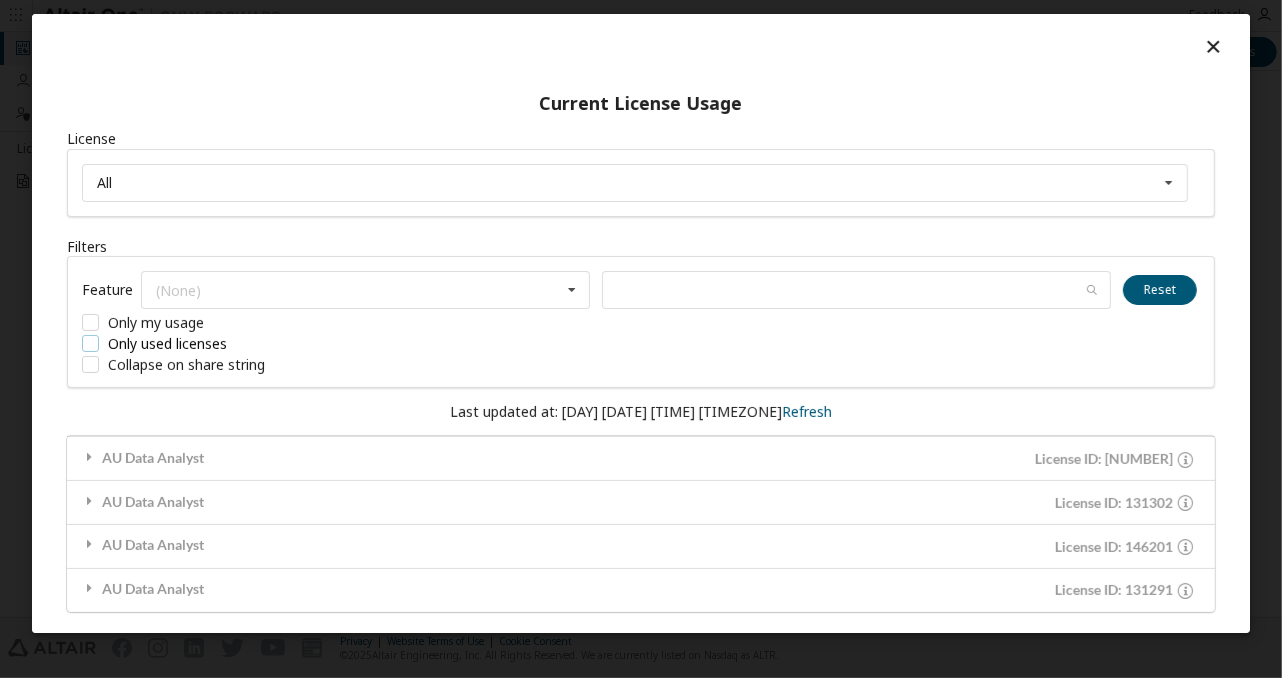click on "Only used licenses" at bounding box center (232, 343) 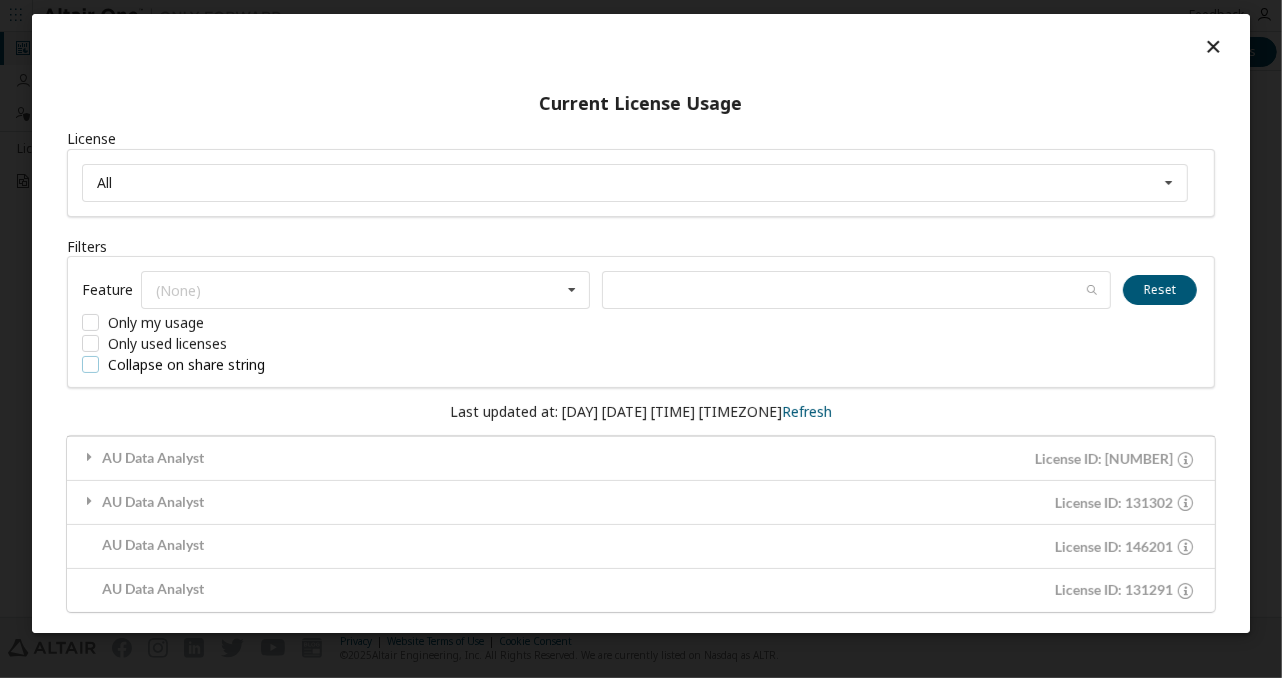 click on "Collapse on share string" at bounding box center [232, 364] 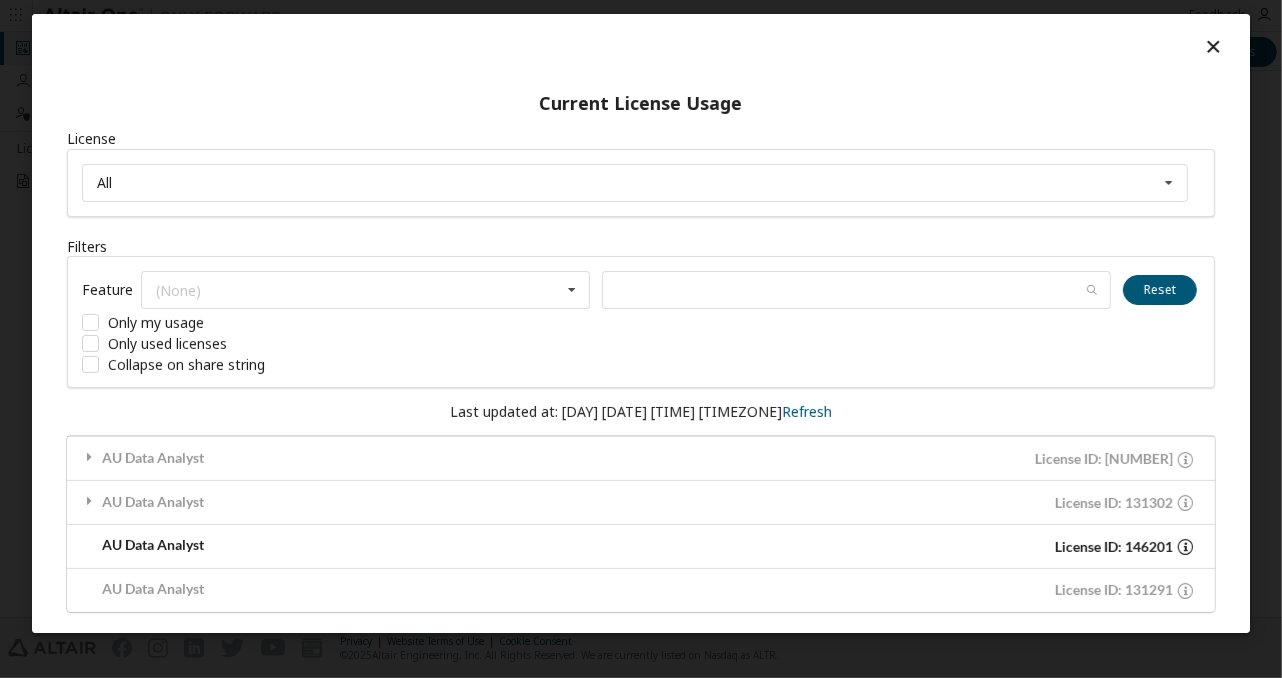 click at bounding box center (1185, 546) 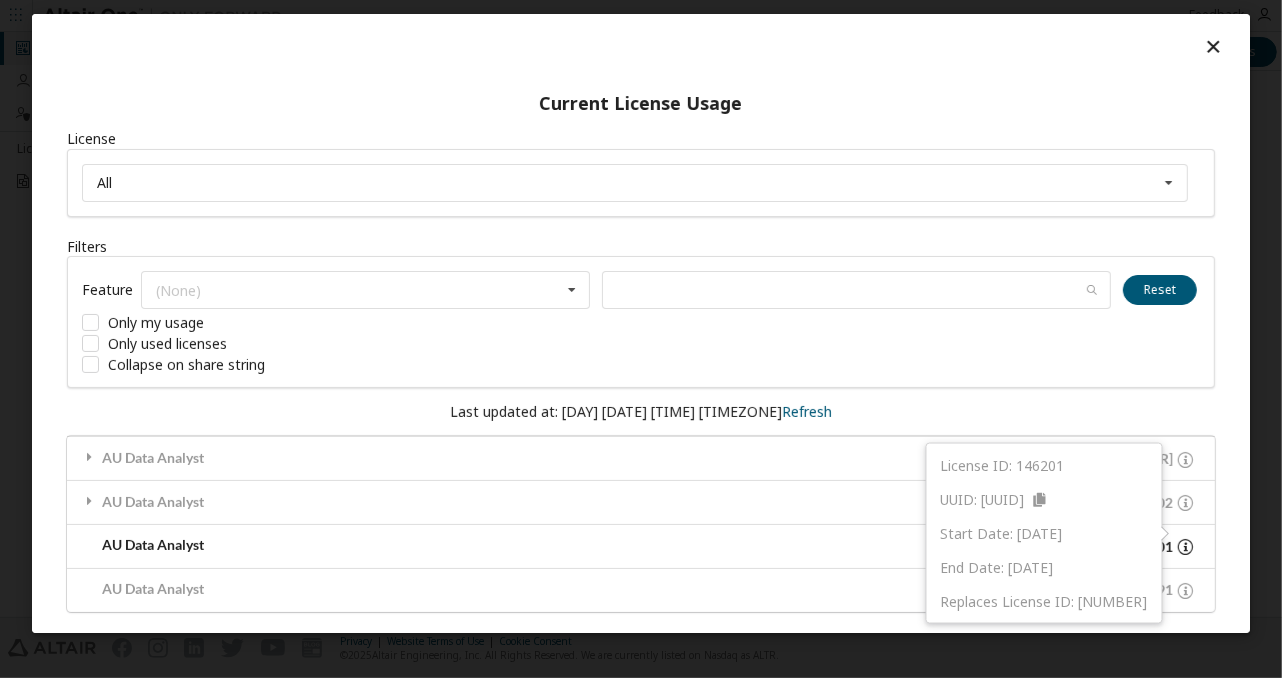 click on "[PRODUCT] License ID: [NUMBER]" at bounding box center [641, 546] 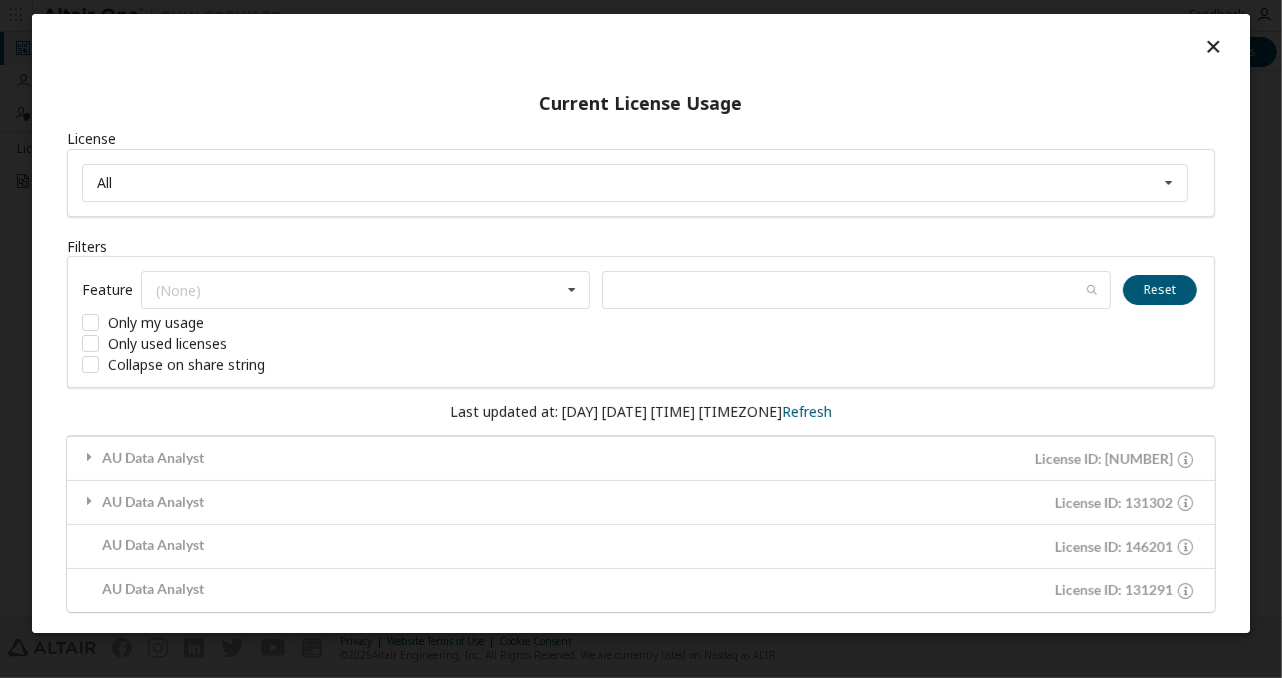 click at bounding box center (1213, 46) 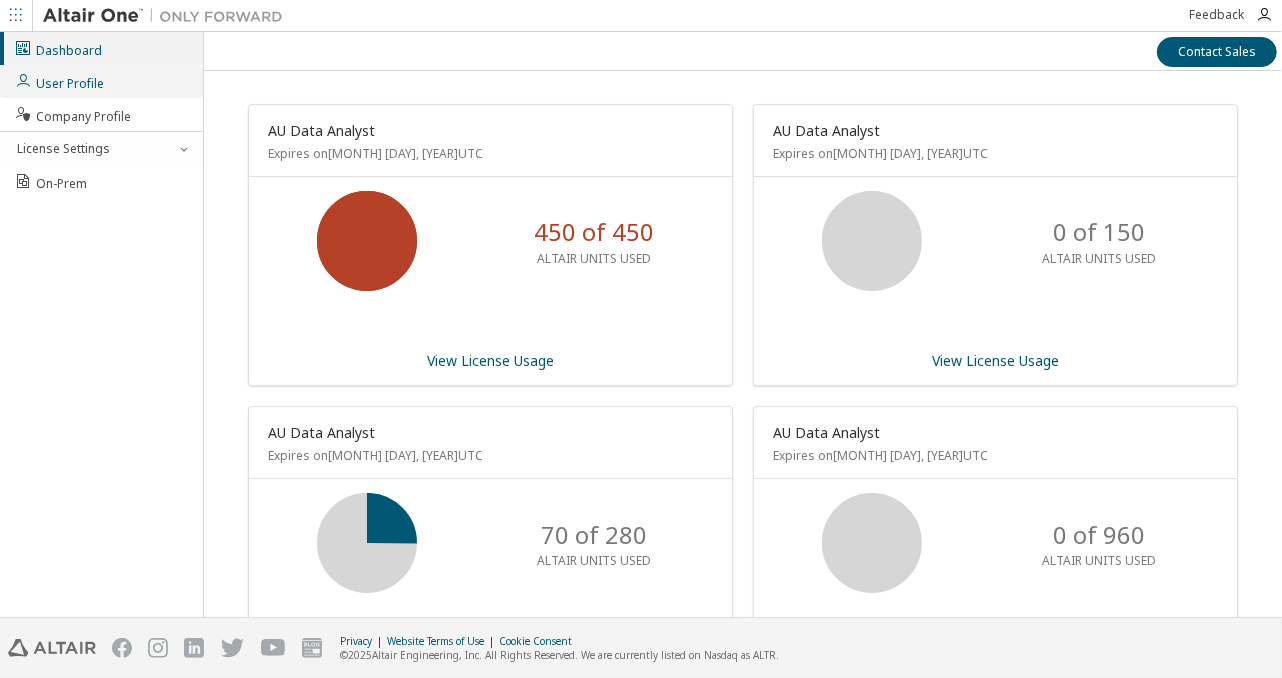 click on "User Profile" at bounding box center (101, 81) 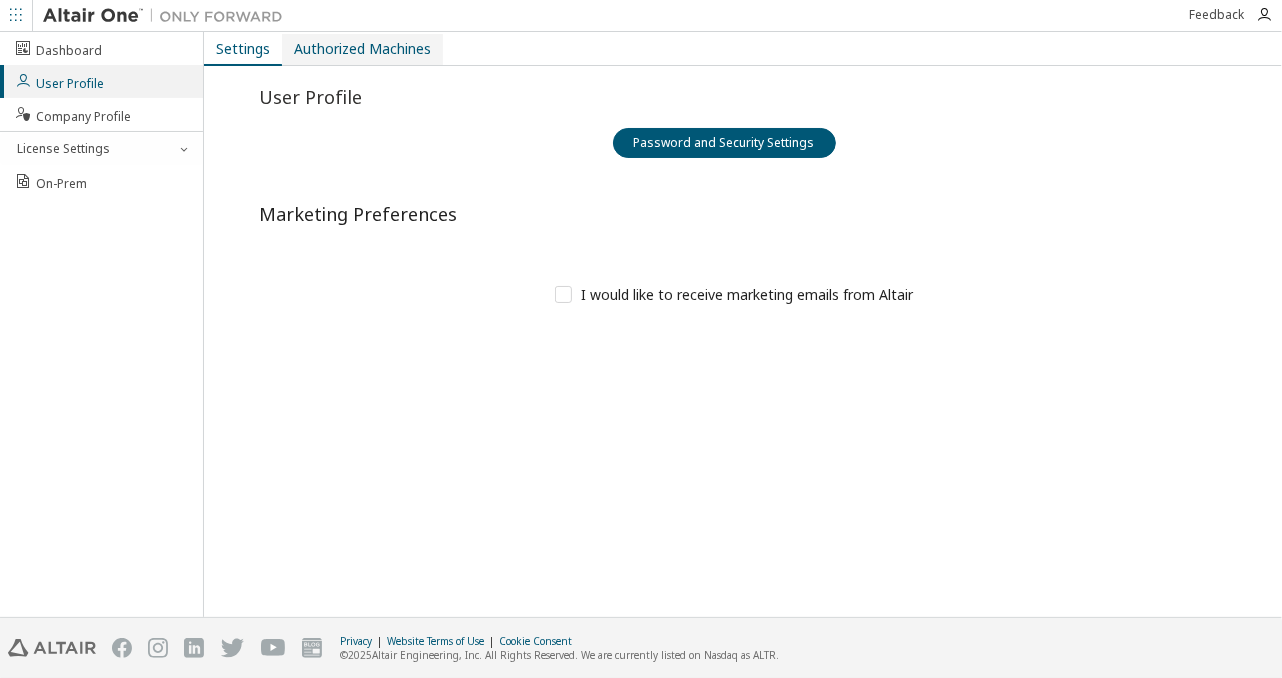 click on "Authorized Machines" at bounding box center (362, 49) 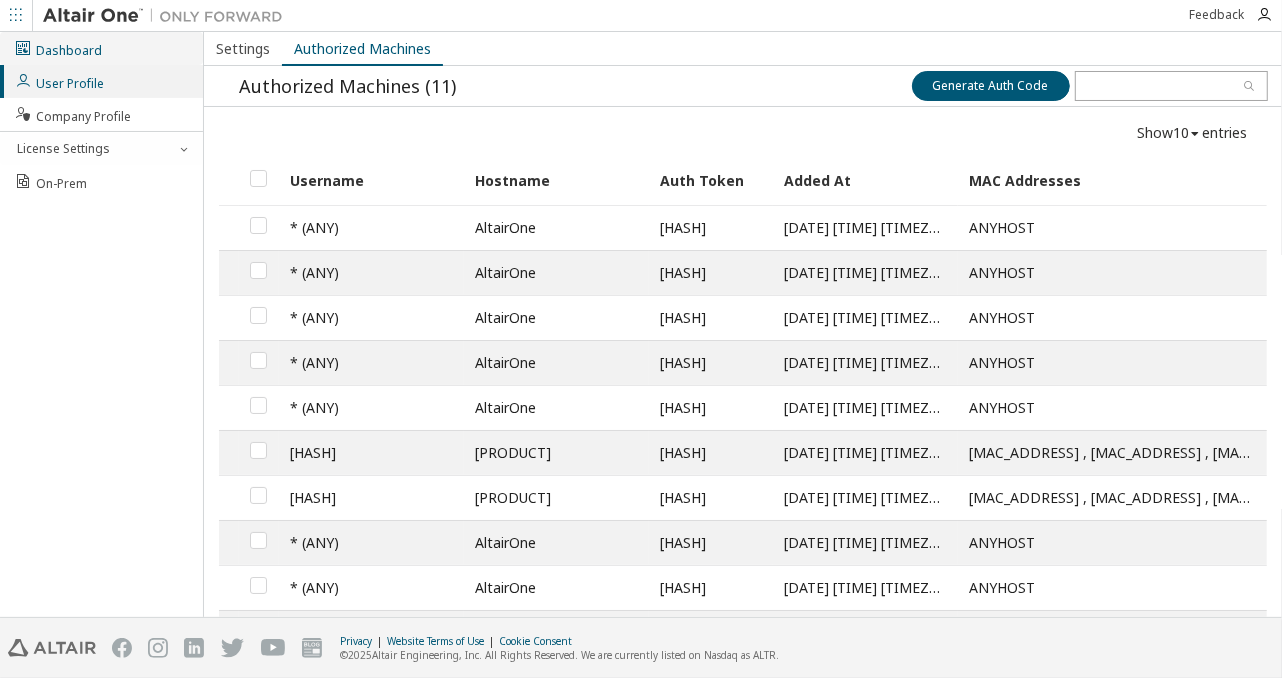 click on "Dashboard" at bounding box center (58, 48) 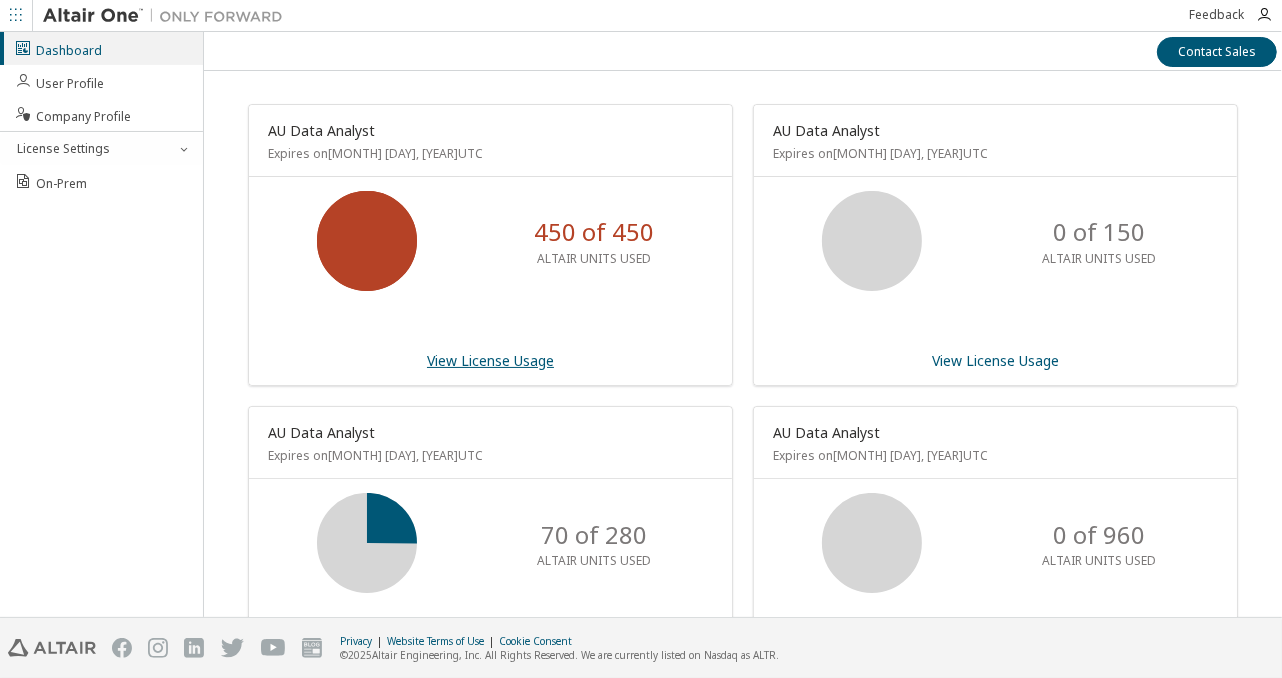 click on "View License Usage" at bounding box center (490, 360) 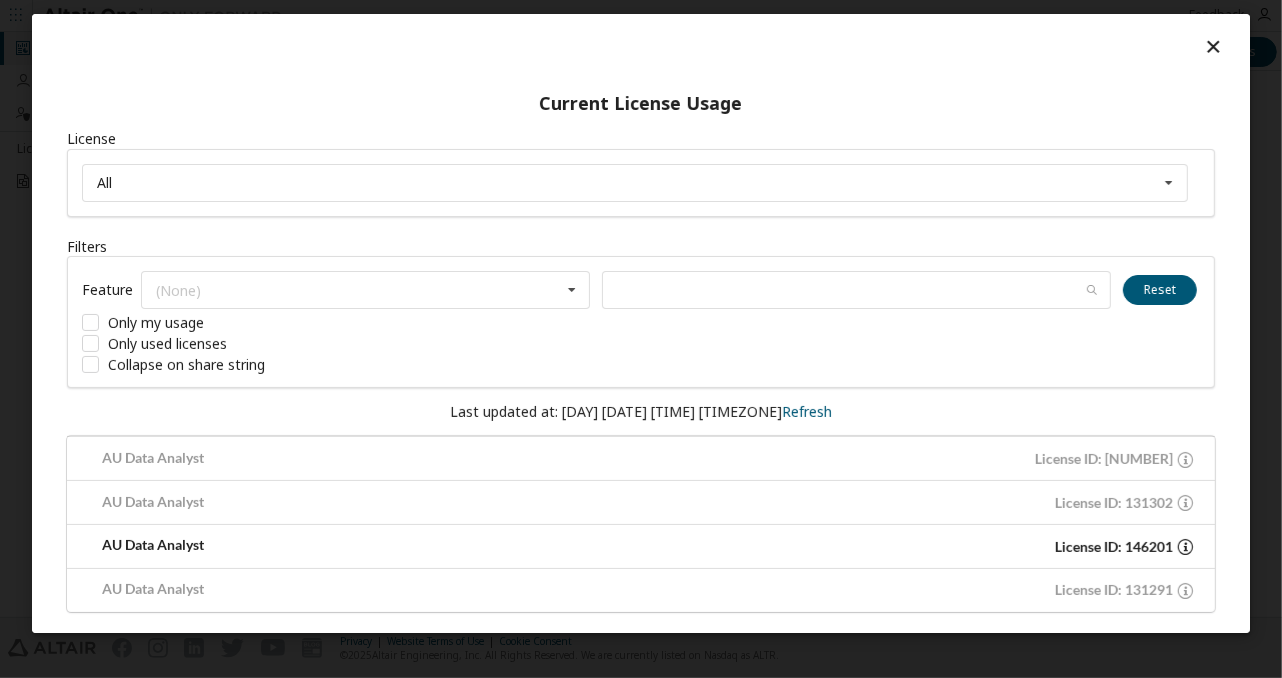 click at bounding box center [1185, 546] 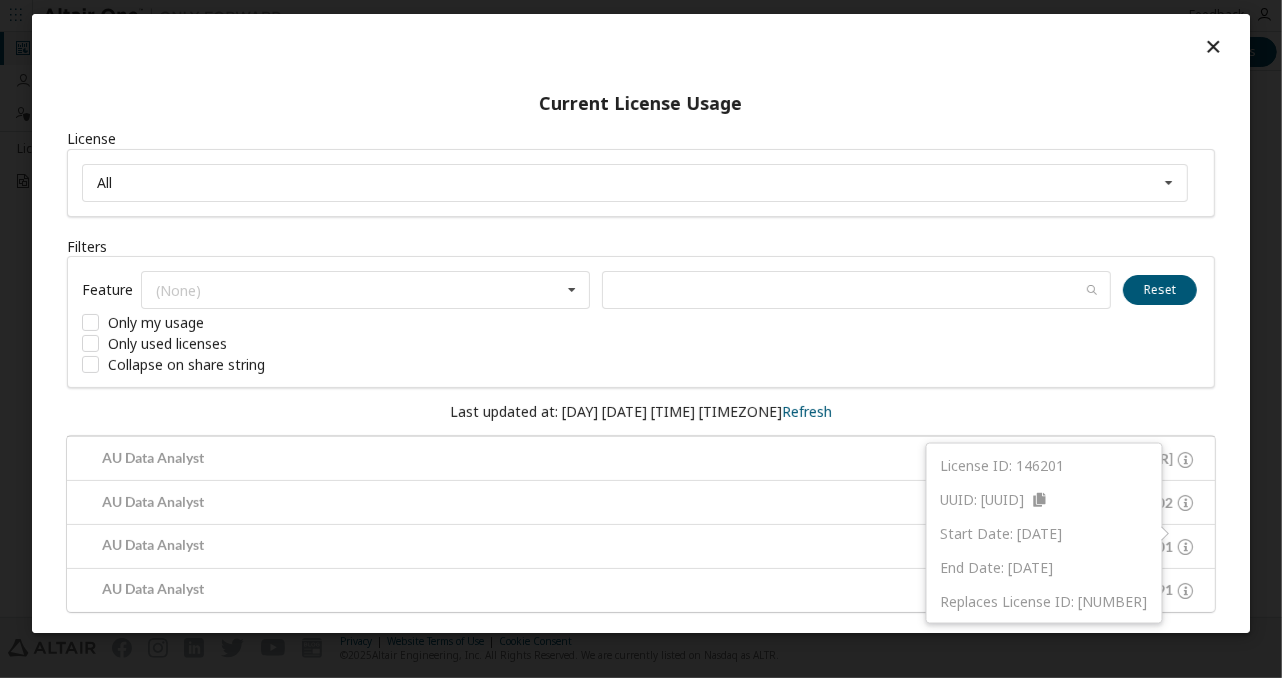 click on "Feature (None) HyperWorks GlobalZoneAM HWAccessEmbedded HWActivate HWAltairOneDesktop HWAltairOneEnterpriseUser HWAnalyticsWorkbench HWCompose HWEmbedBasic HWEmbedCodeGen HWEmbedSimulation HWEnvisionBase HWEnvisionUserFloat HWGraphLakehouse HWGraphStudio HWHyperStudy HWHyperStudyPiFill HWHyperStudyPiFit HWHyperStudyPiOpt HWKnowledgeHub HWKnowledgeSeeker HWKnowledgeStudio HWKnowledgeStudioSpark HWMDICoreDB HWMonarchClassic HWMonarchDataPrepStudio HWMonarchServerAutomator HWMonarchServerRMS HWMonarchServerRW HWPanopticonDesigner HWPanopticonStreams HWPanopticonVizServer HWRapidMinerAIHub HWRapidMinerRadoop HWRapidMinerStudio HWSLCHub HWSLCServer HWSLCWorkstation HWSmartWorksAnalytics HWSmartWorksIoT HWWPSAnalyticsEngineServer HWWPSAnalyticsEngineWorkstation HWWPSAnalyticsWorkbench HWromAI GlobalZoneAP HWPartner0058 HWPartner0059 HWPartner0060 HWPartner0061 HWPartner0062 HWPartner0113 HWPartner0114 HWPartner0115 HWPartner0117 HWPartner0122 HWPartner0123 HWPartner0124 HWPartner0125 HWPartner0126 HWPartner0140" at bounding box center (641, 322) 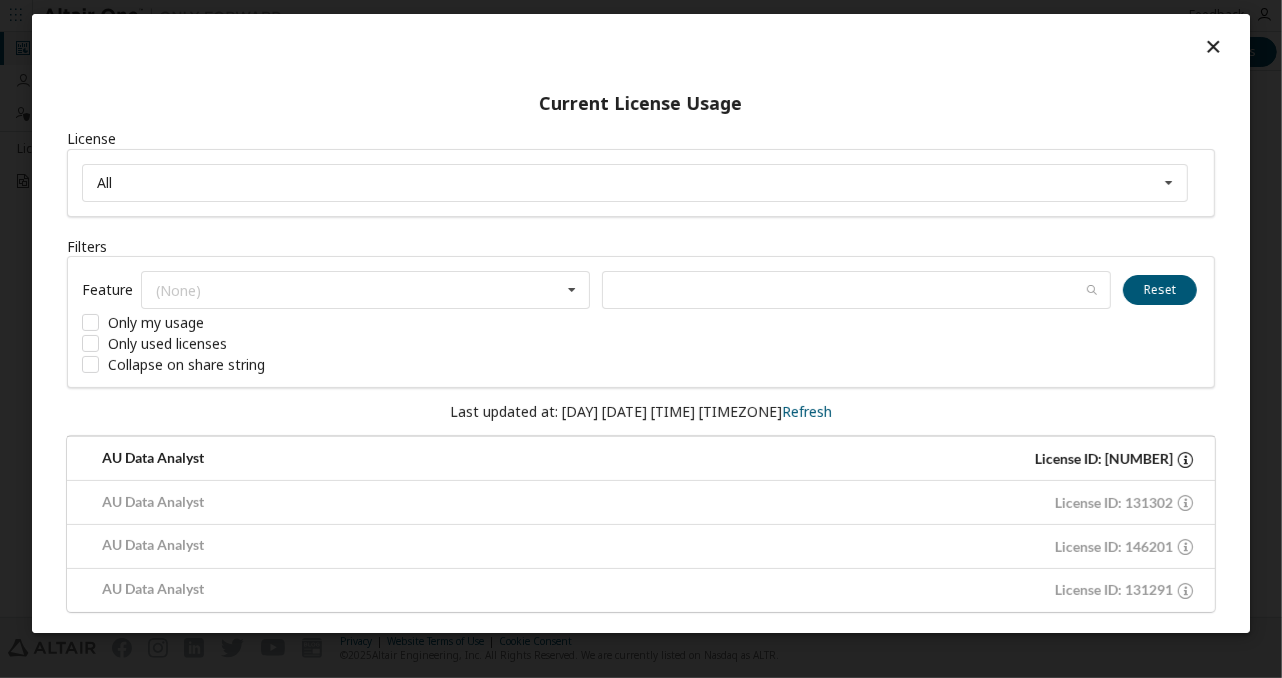 click at bounding box center [1185, 459] 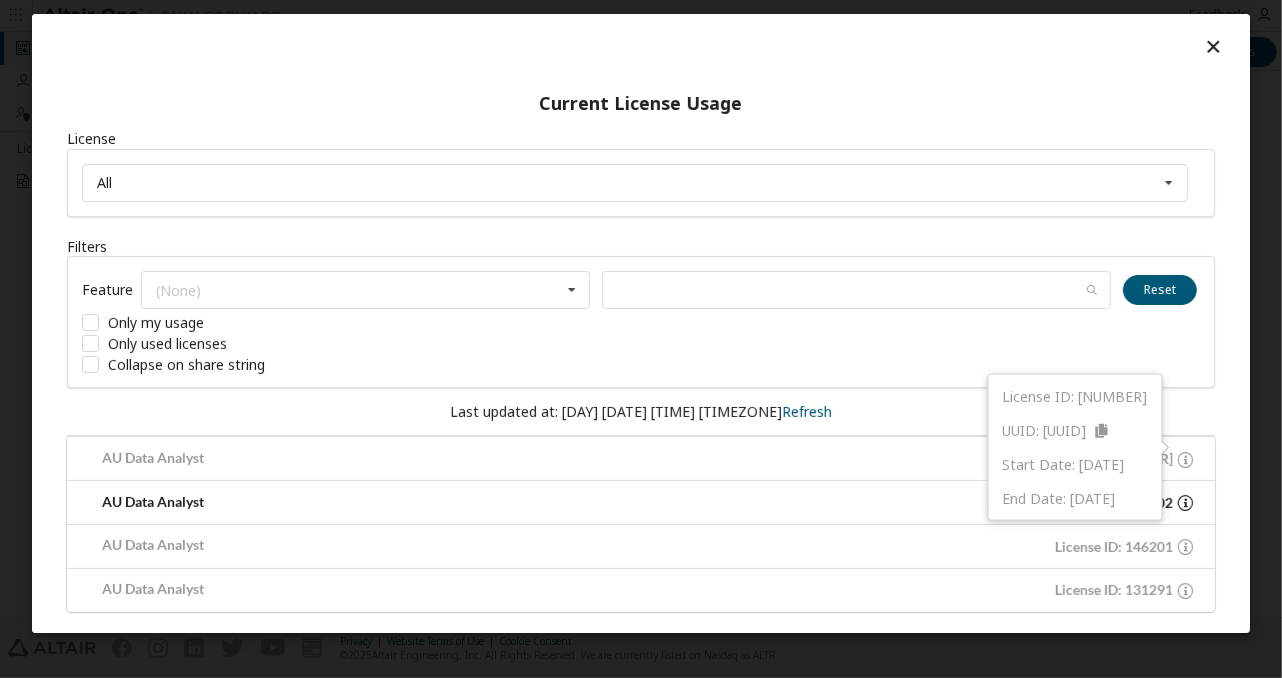 click at bounding box center (1185, 502) 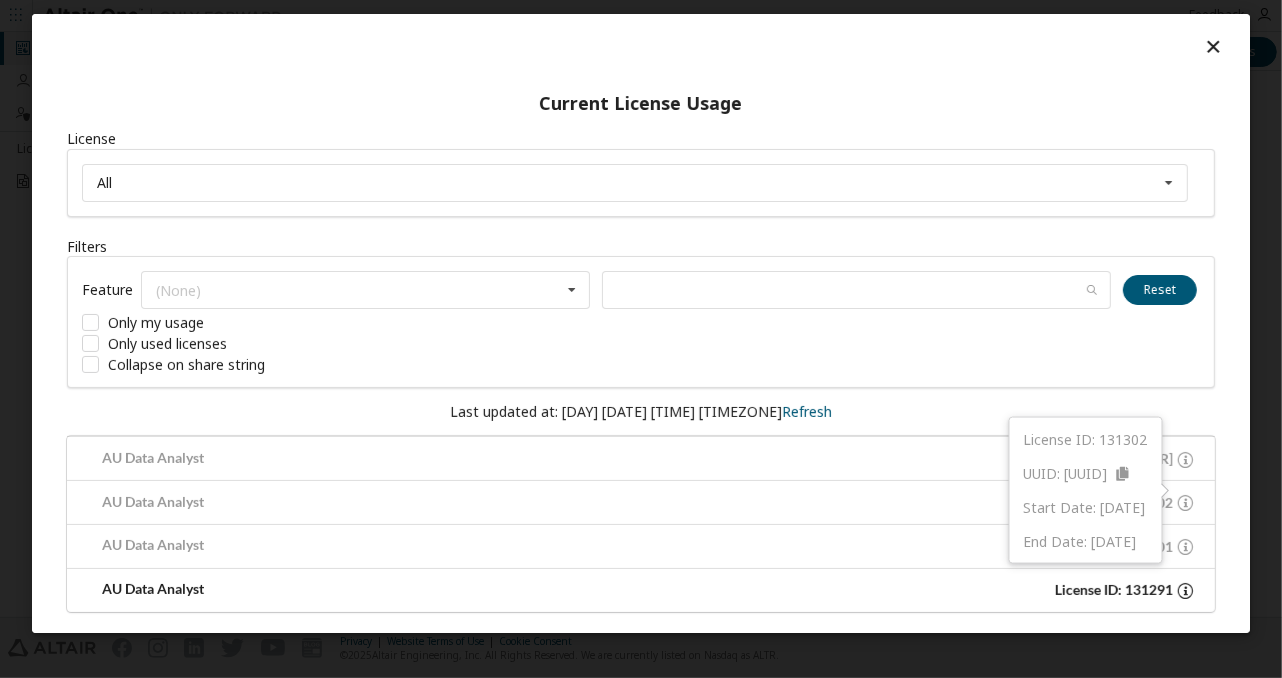 click at bounding box center [1185, 590] 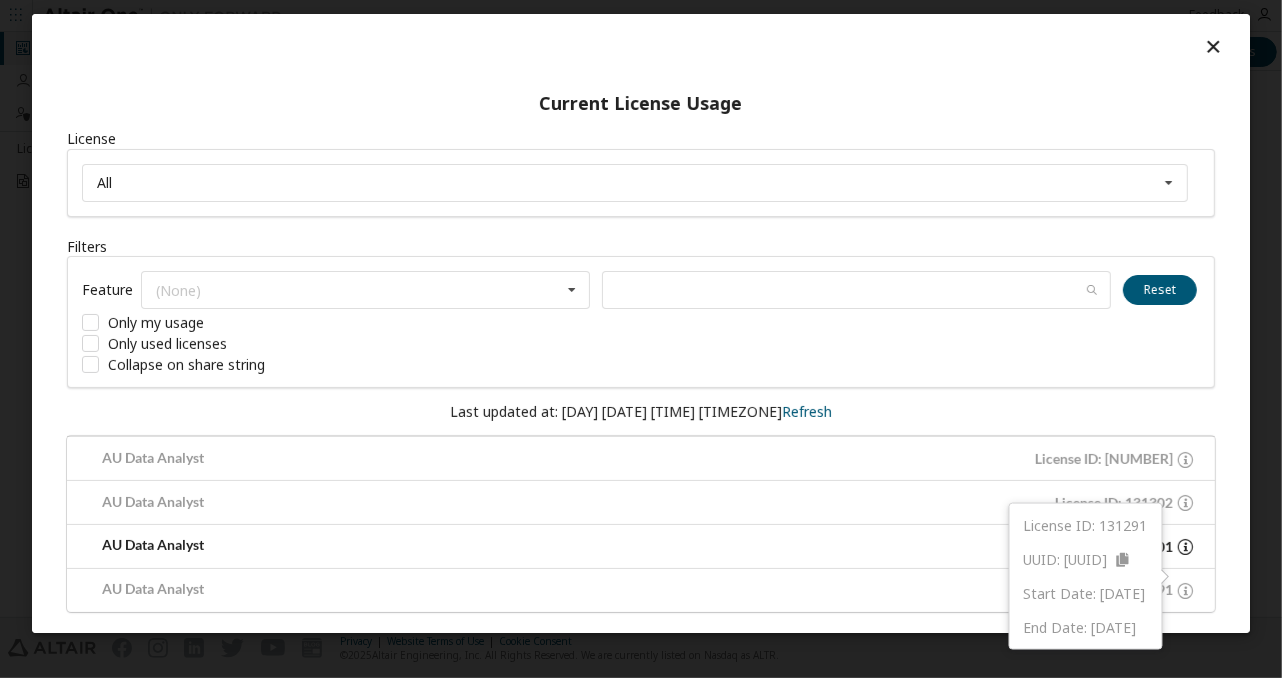 click at bounding box center [1185, 546] 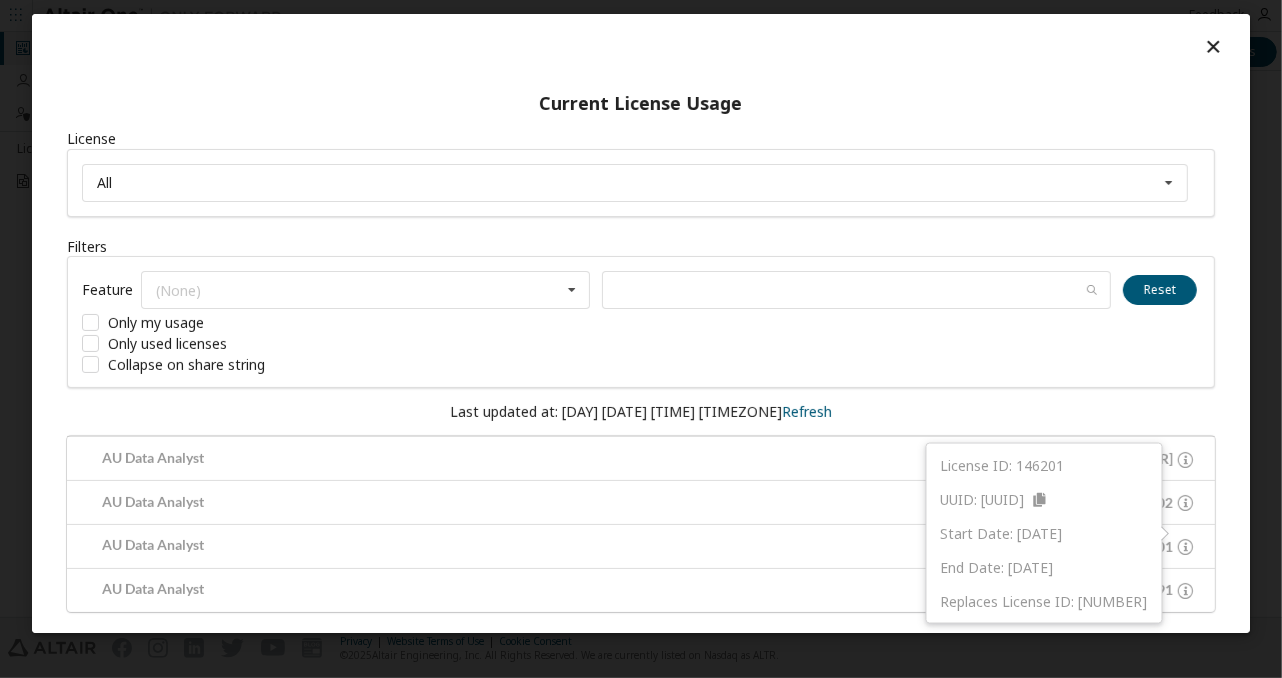 click at bounding box center (1213, 46) 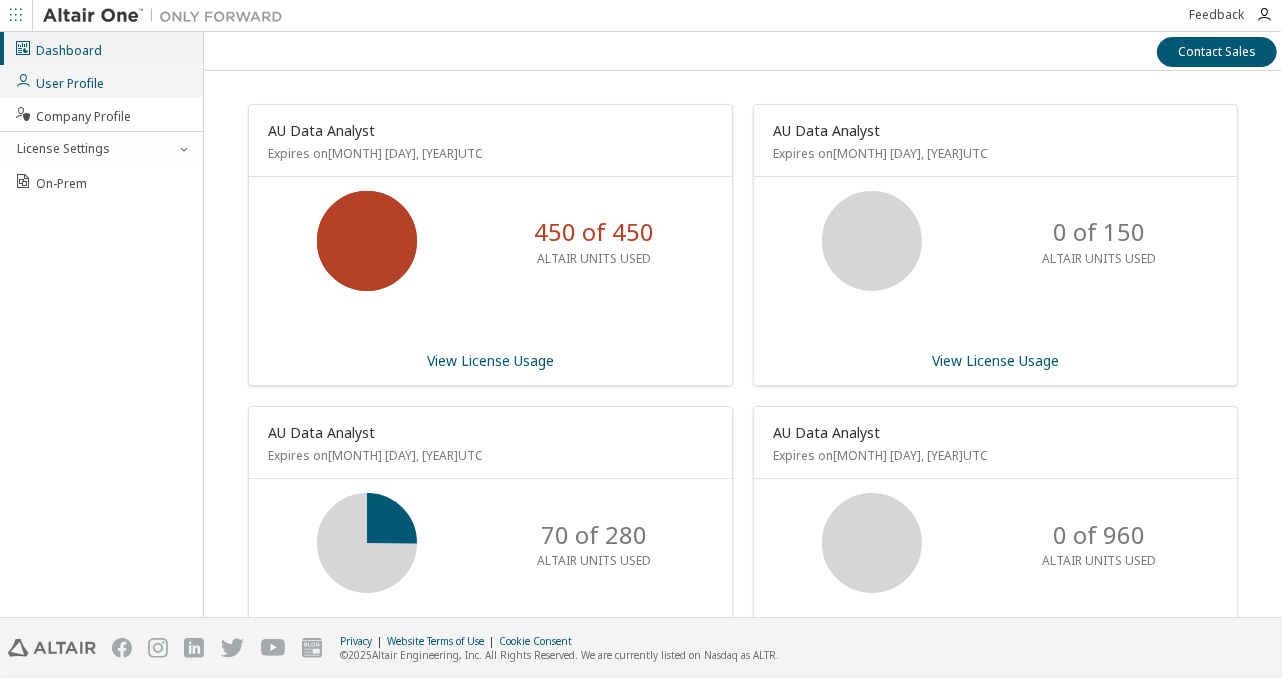 click on "User Profile" at bounding box center (59, 81) 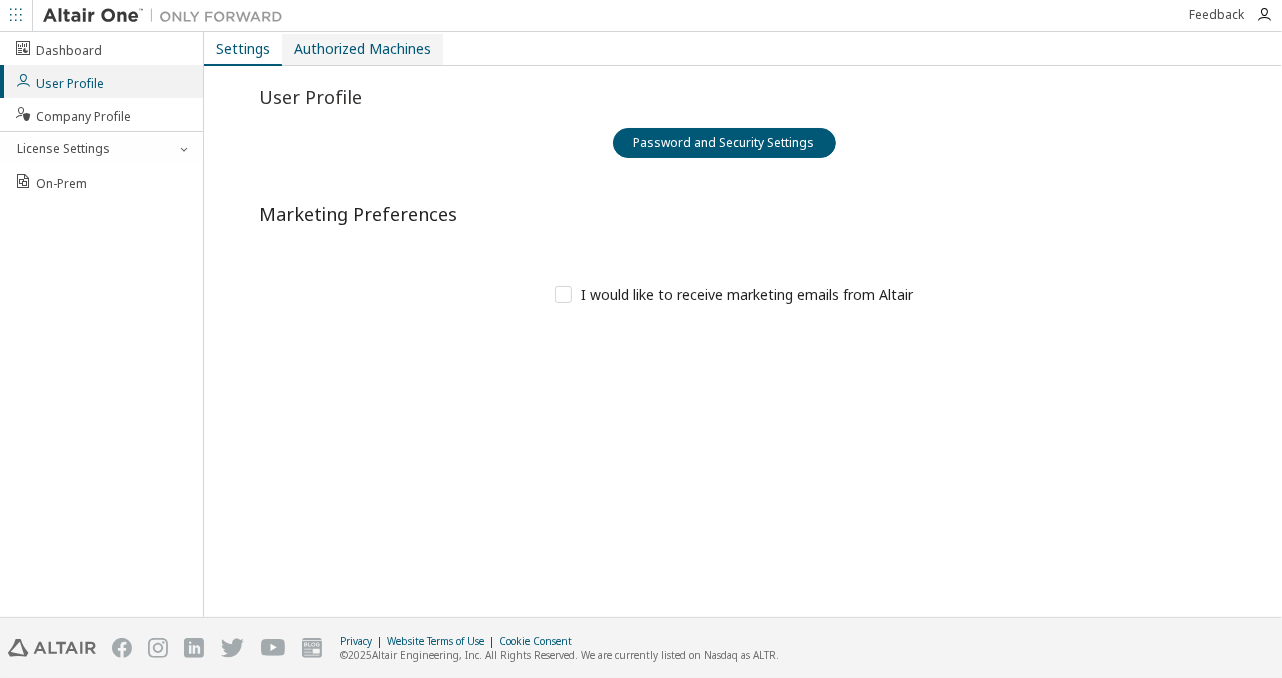 click on "Authorized Machines" at bounding box center [362, 49] 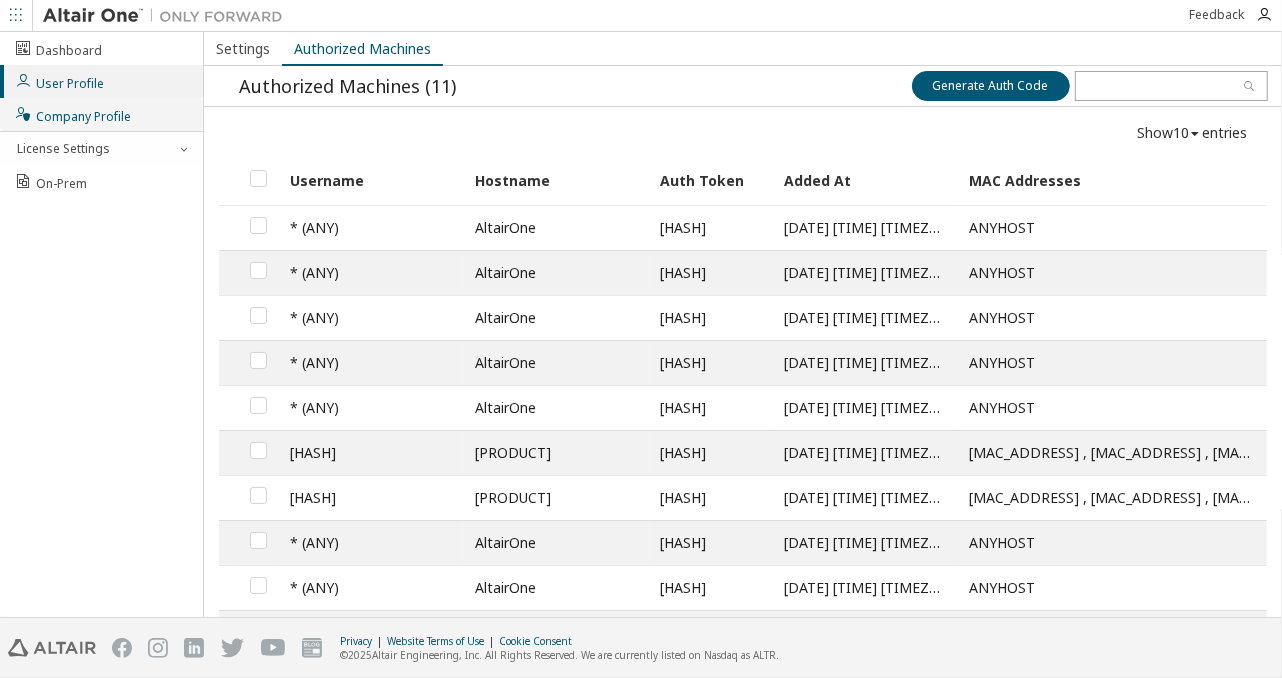 click on "Company Profile" at bounding box center (72, 114) 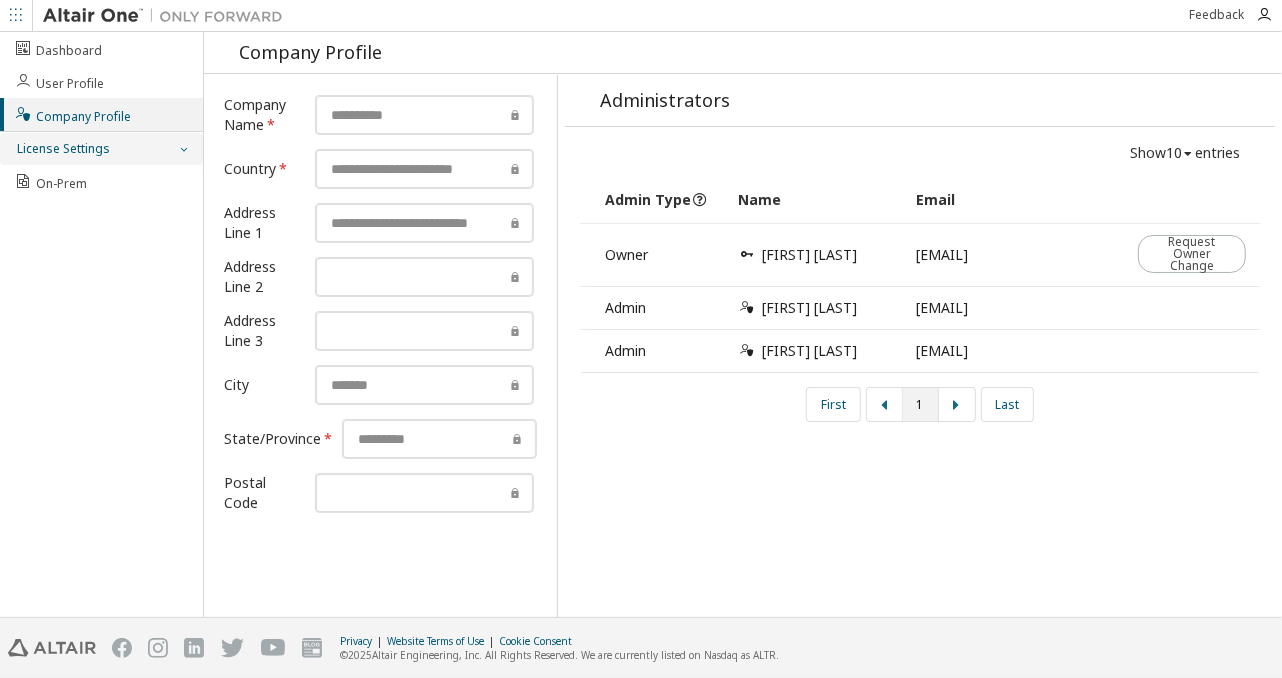 click on "License Settings" at bounding box center (62, 149) 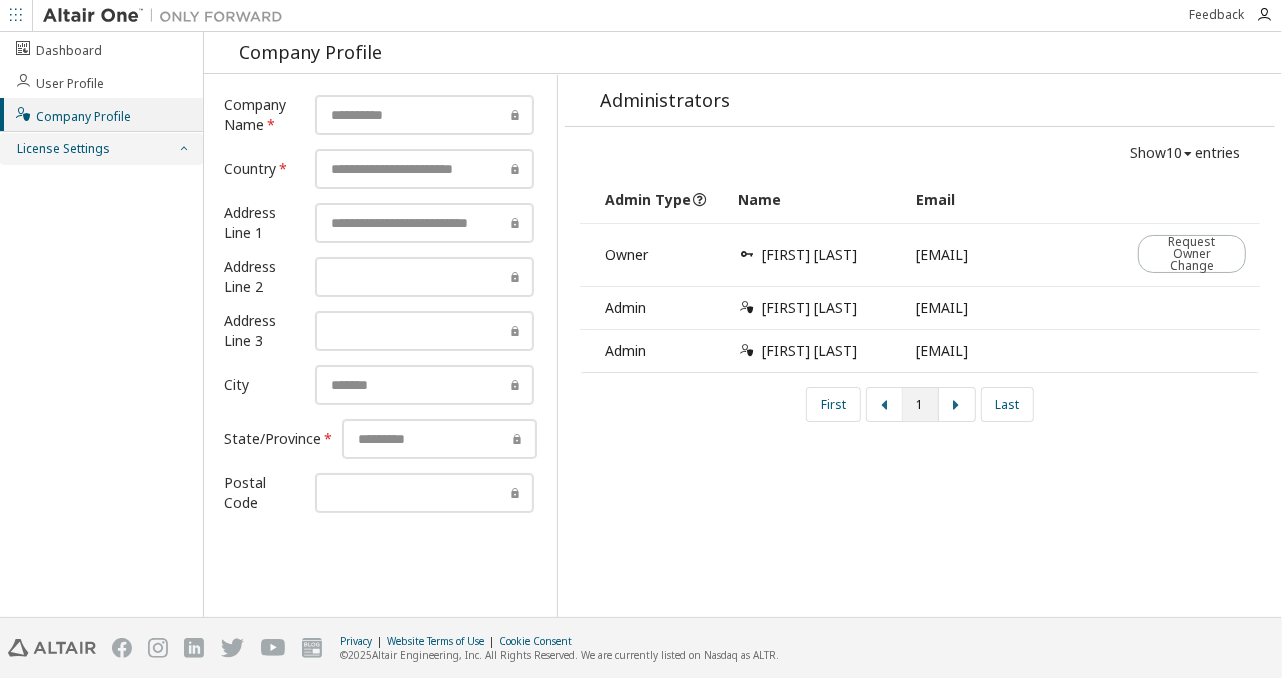 click on "License Settings" at bounding box center (62, 149) 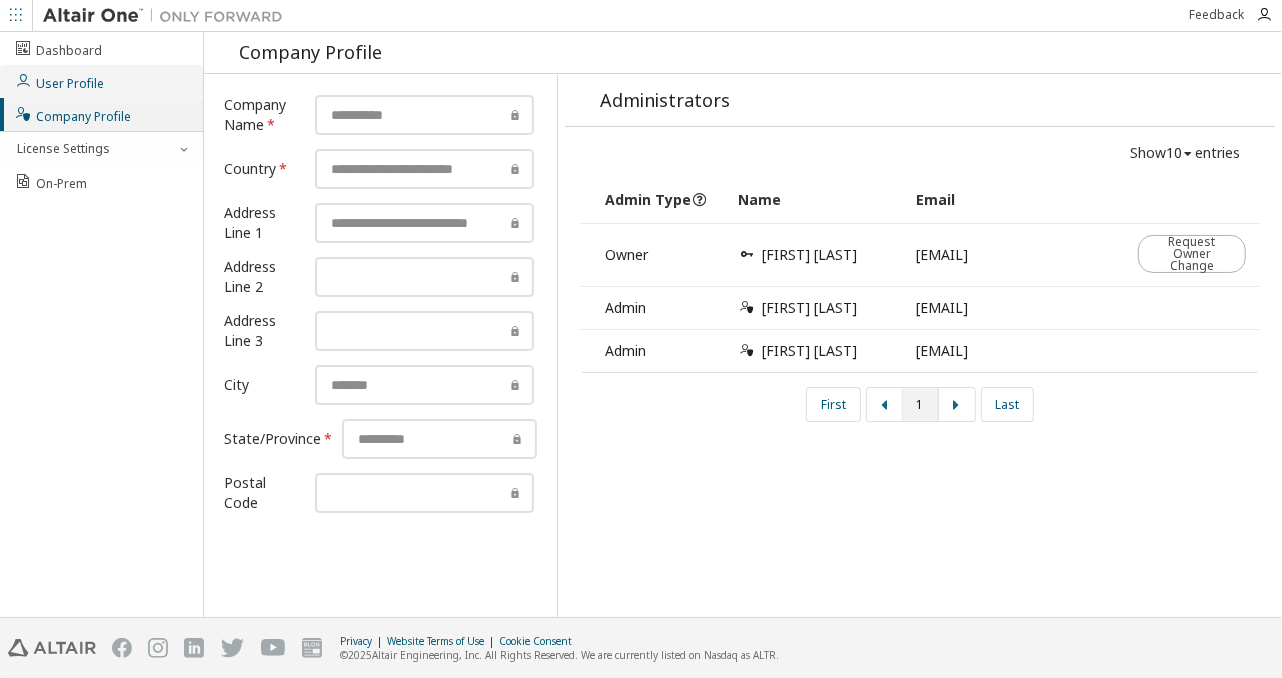 click on "User Profile" at bounding box center (59, 81) 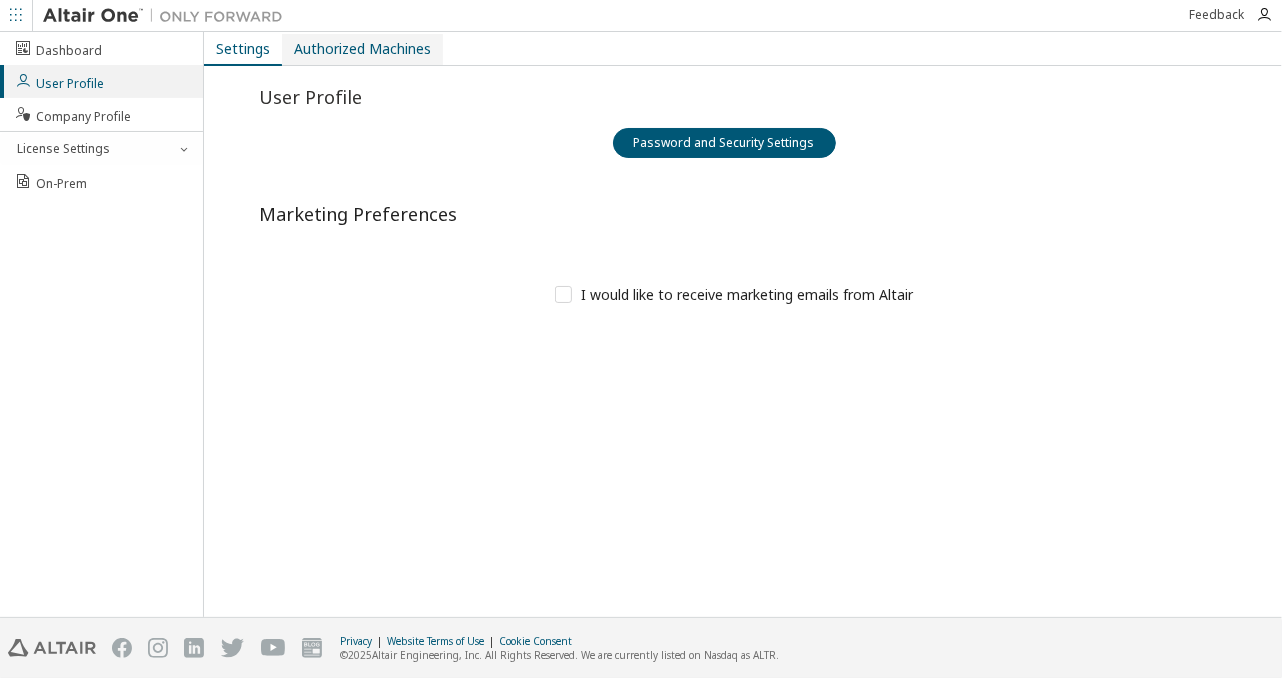 click on "Authorized Machines" at bounding box center [362, 49] 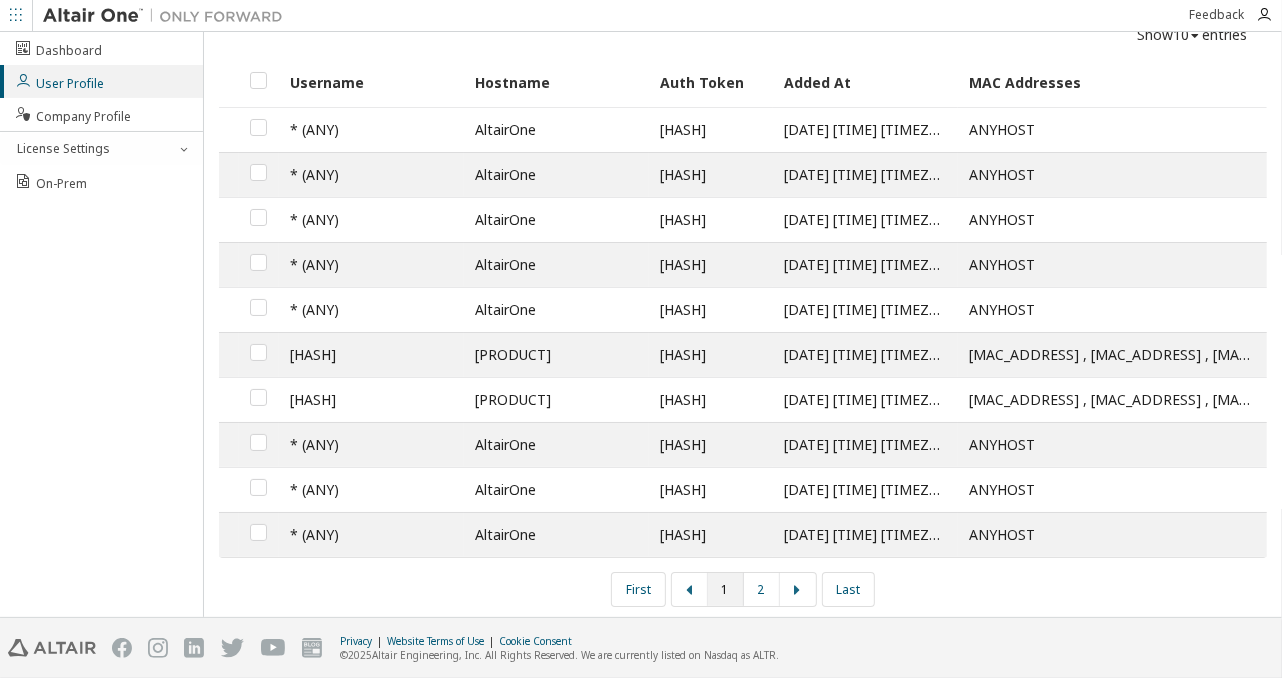 scroll, scrollTop: 0, scrollLeft: 0, axis: both 